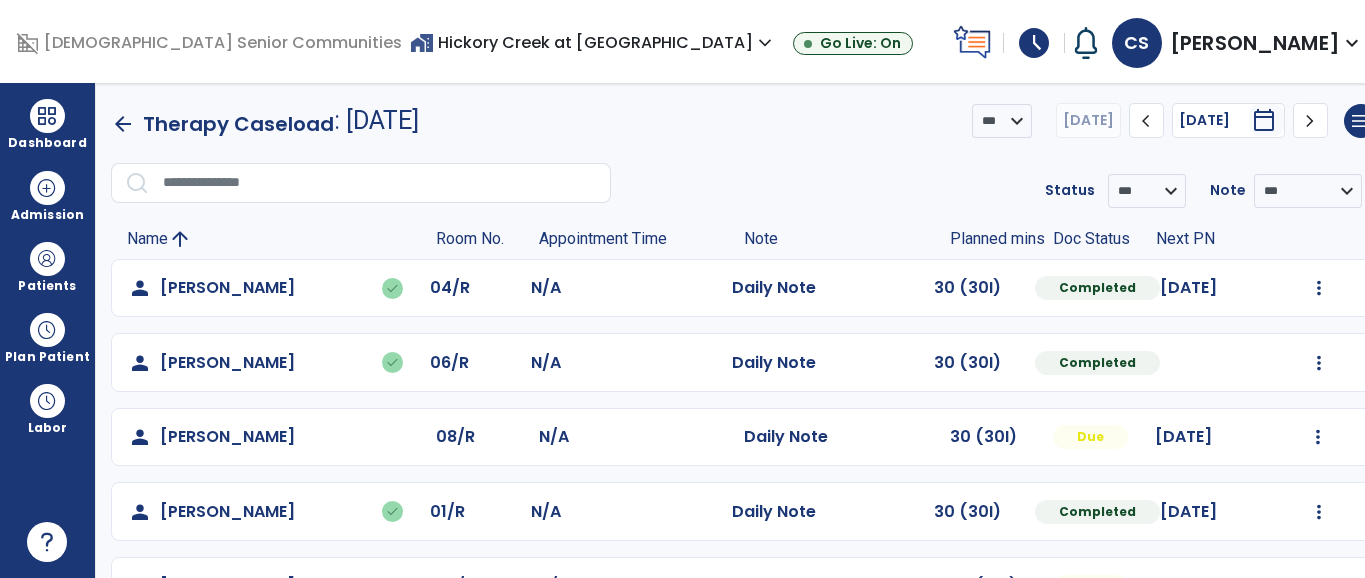 scroll, scrollTop: 0, scrollLeft: 0, axis: both 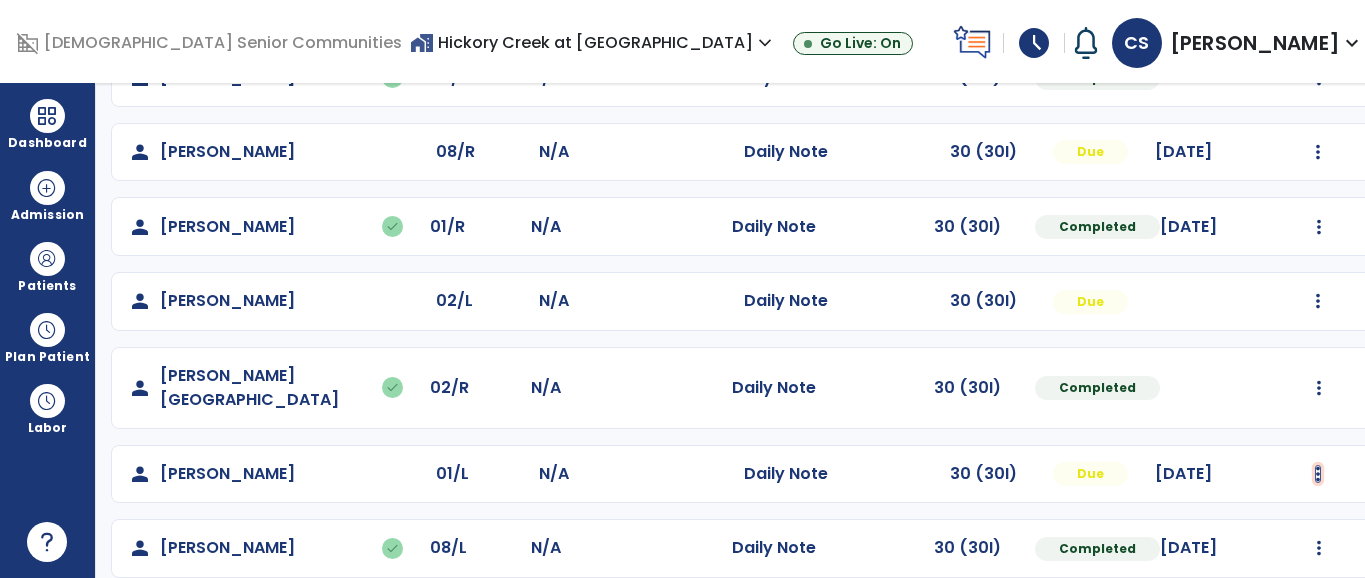 click at bounding box center (1319, 3) 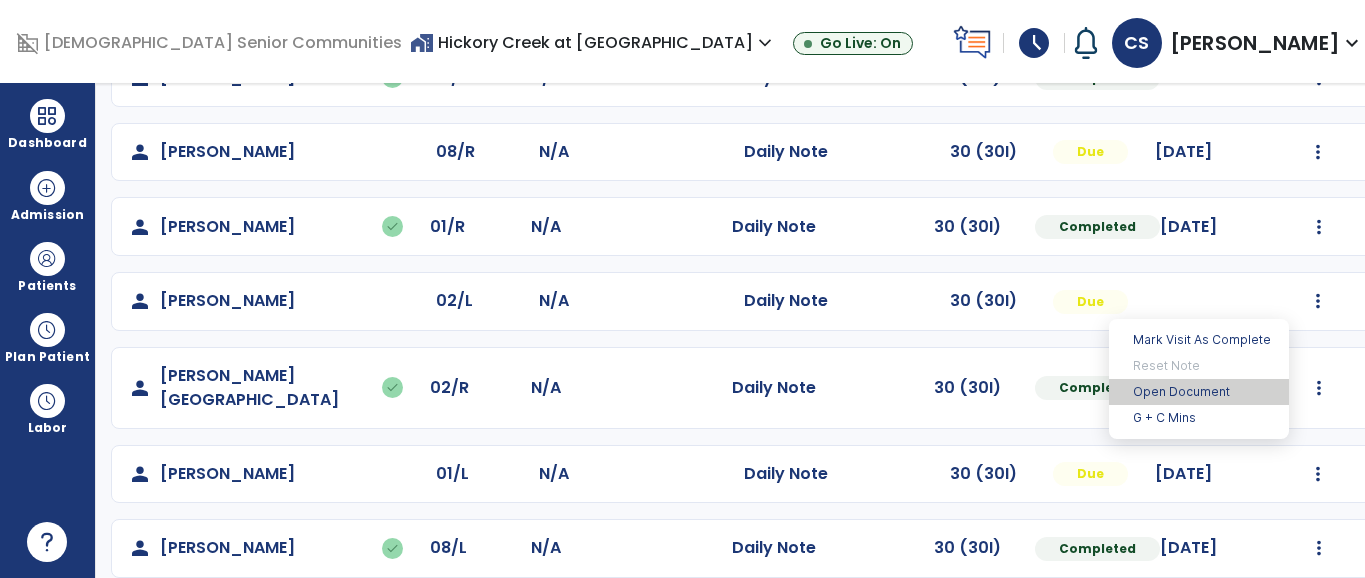 click on "Open Document" at bounding box center (1199, 392) 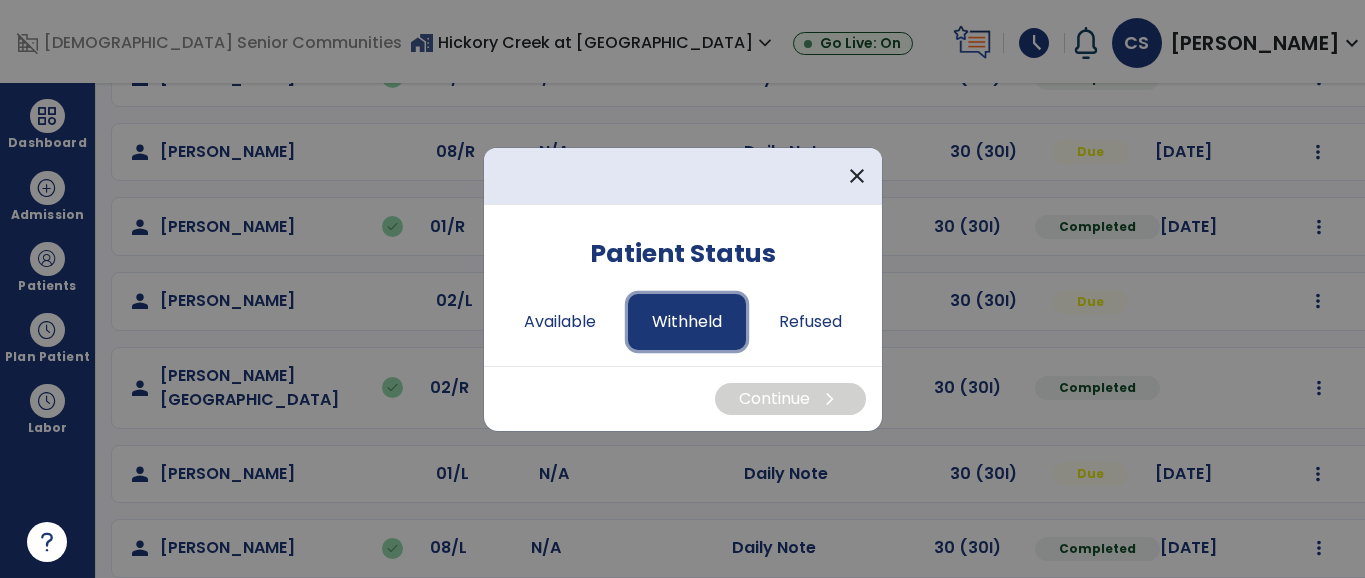 click on "Withheld" at bounding box center (687, 322) 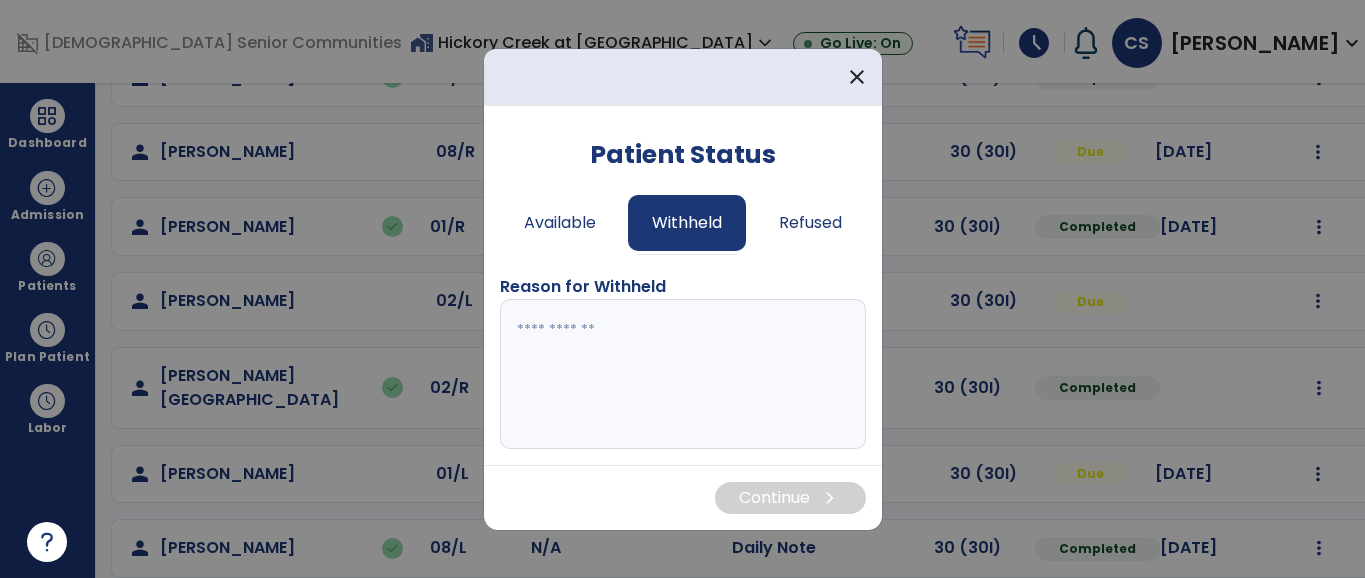 click at bounding box center (683, 374) 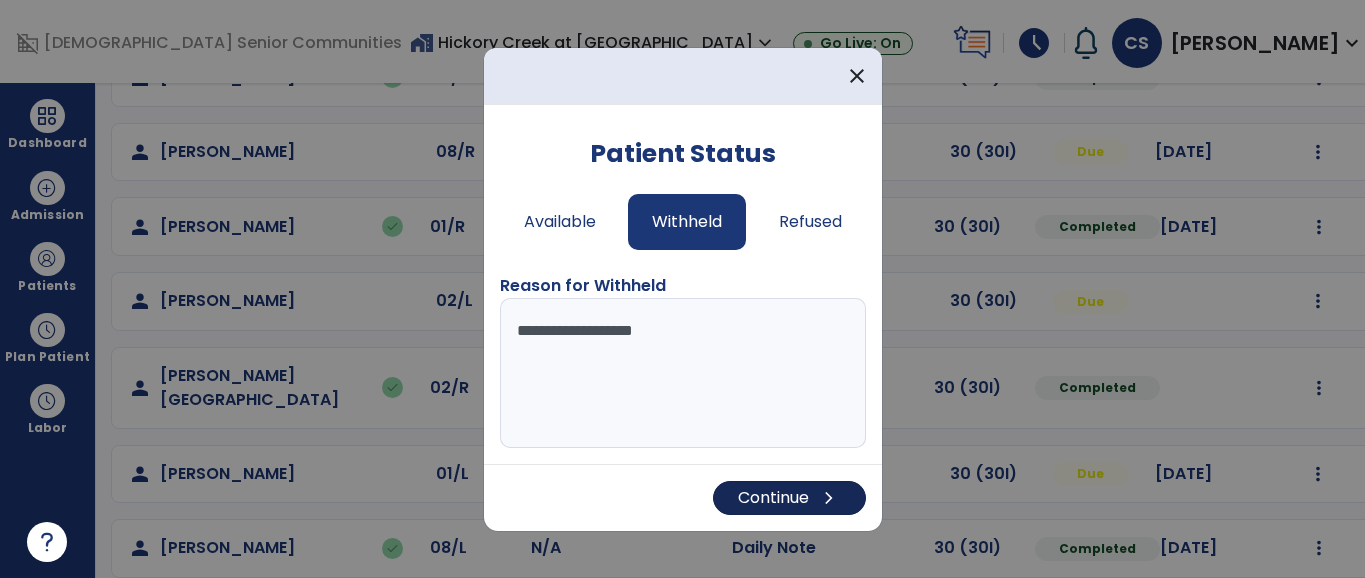 type on "**********" 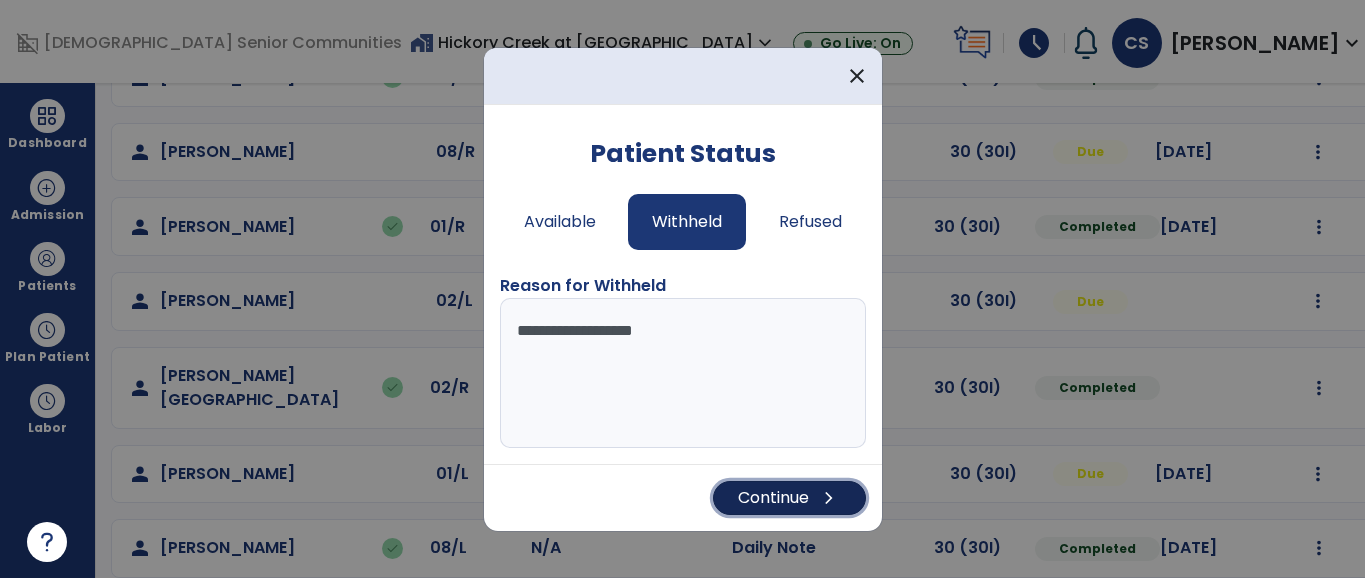 click on "Continue   chevron_right" at bounding box center [789, 498] 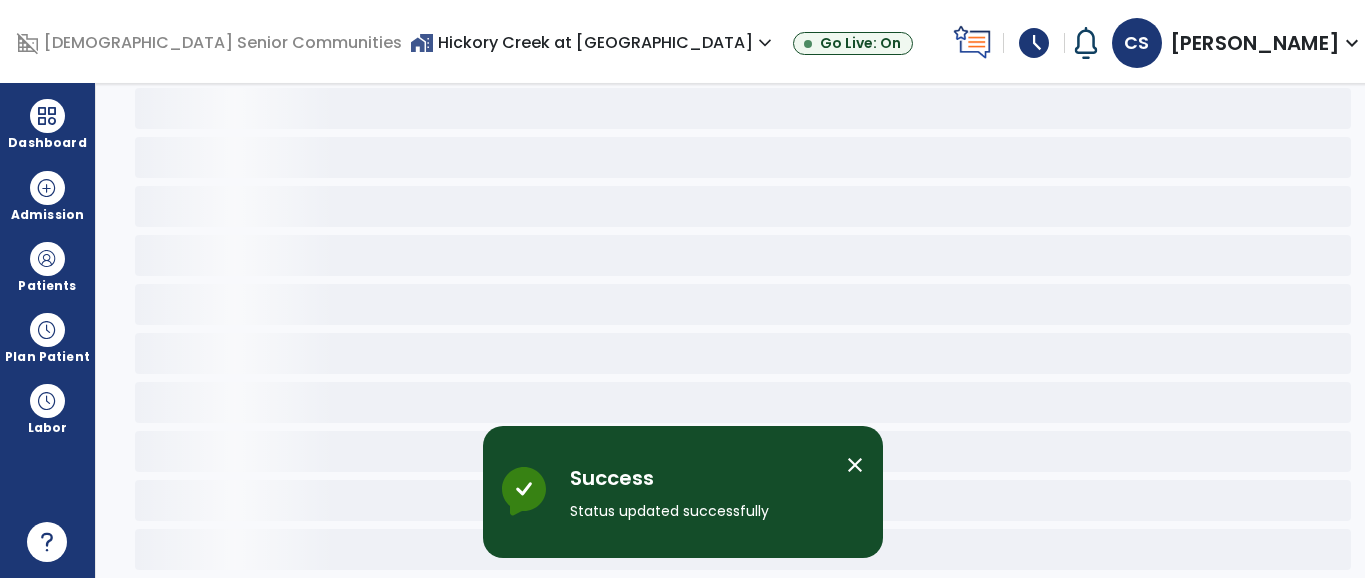 scroll, scrollTop: 99, scrollLeft: 0, axis: vertical 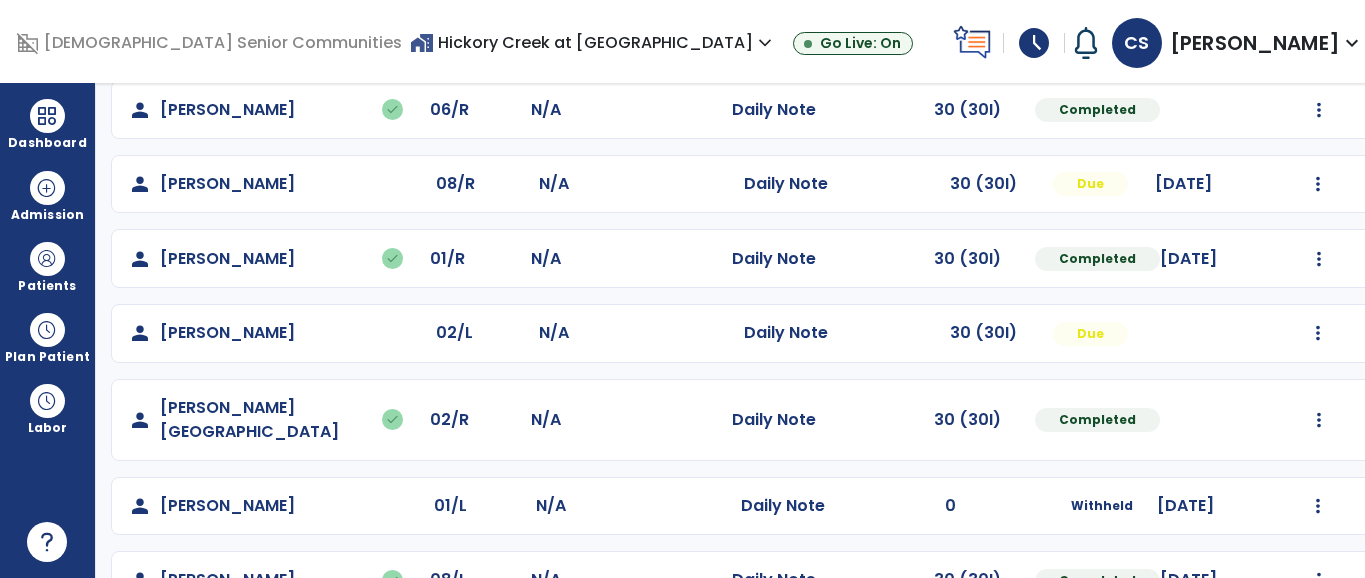 click on "Mark Visit As Complete   Reset Note   Open Document   G + C Mins" 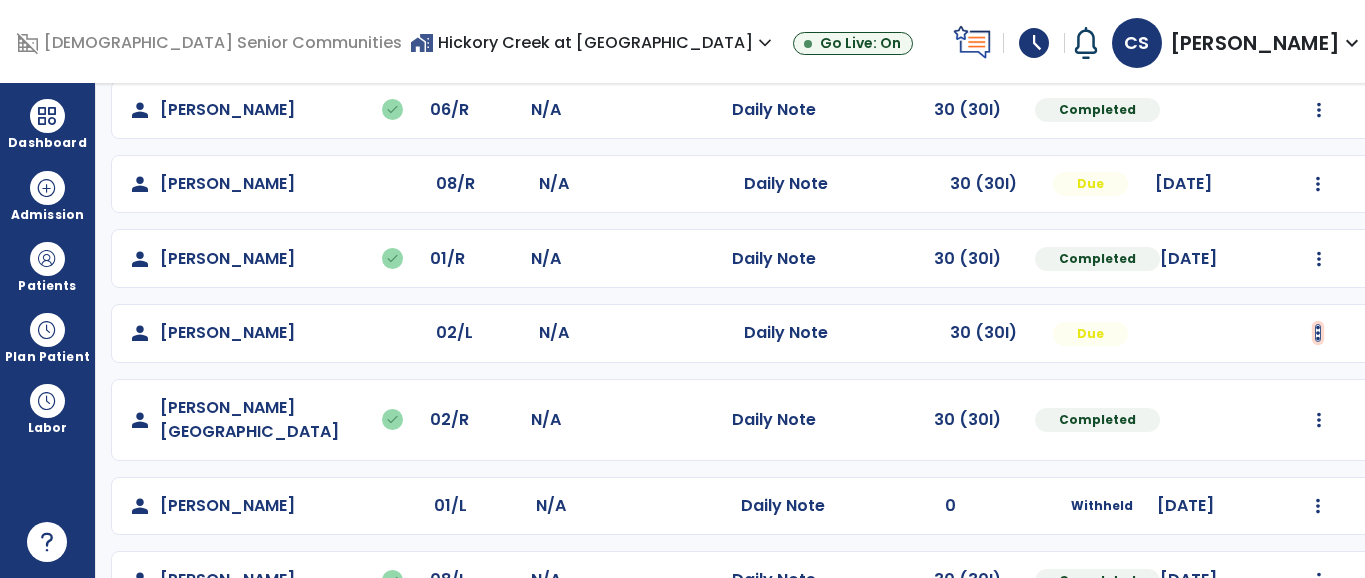 click at bounding box center [1319, 35] 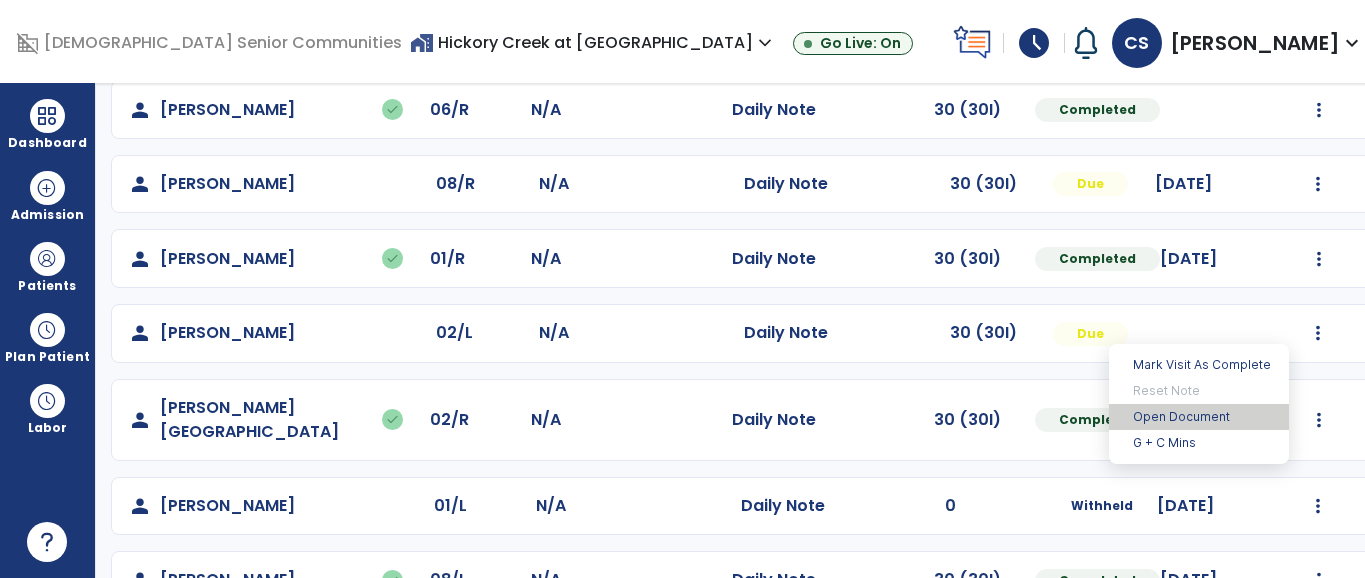 click on "Open Document" at bounding box center (1199, 417) 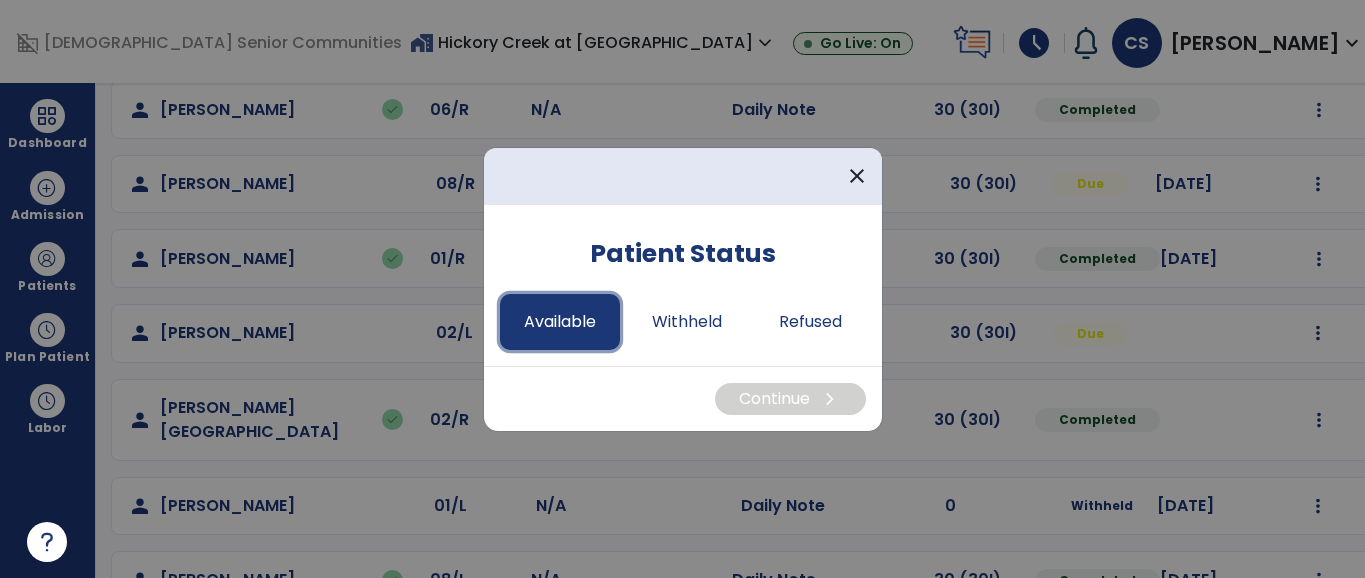 click on "Available" at bounding box center (560, 322) 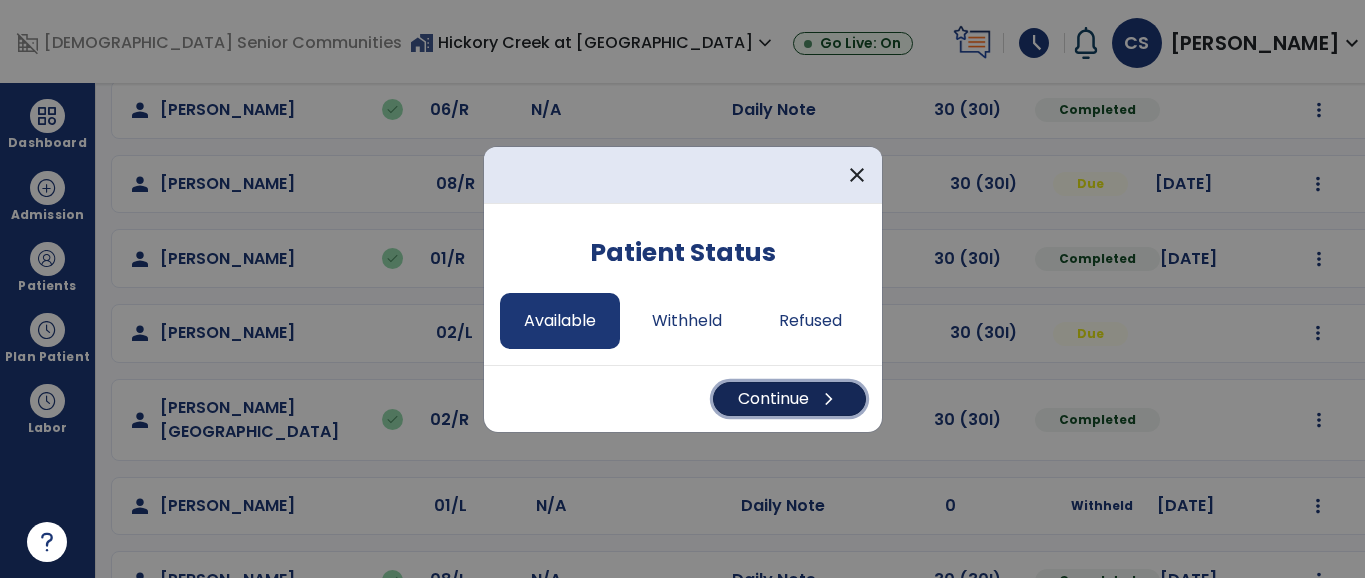 click on "Continue   chevron_right" at bounding box center (789, 399) 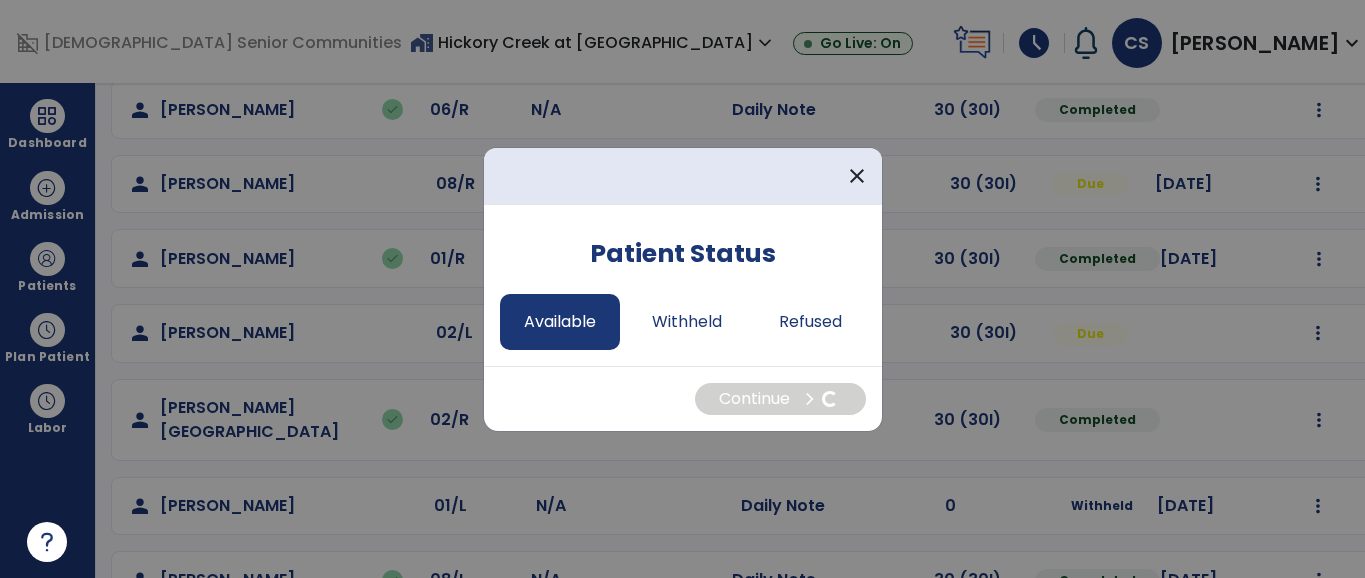 select on "*" 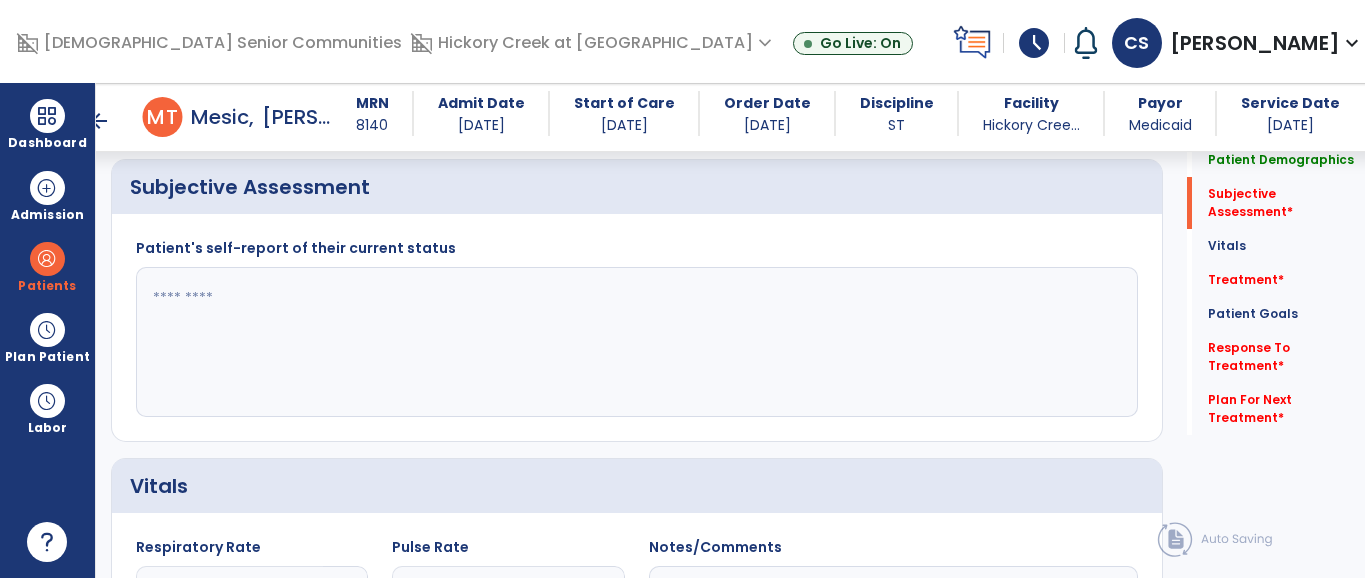 scroll, scrollTop: 505, scrollLeft: 0, axis: vertical 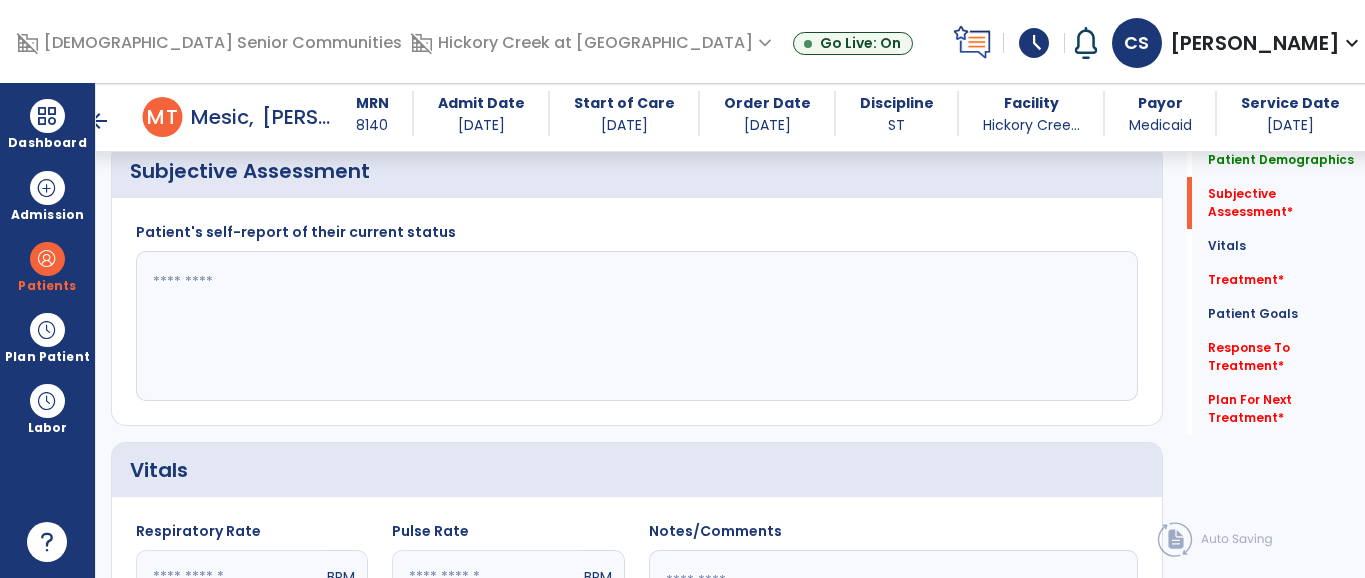 click 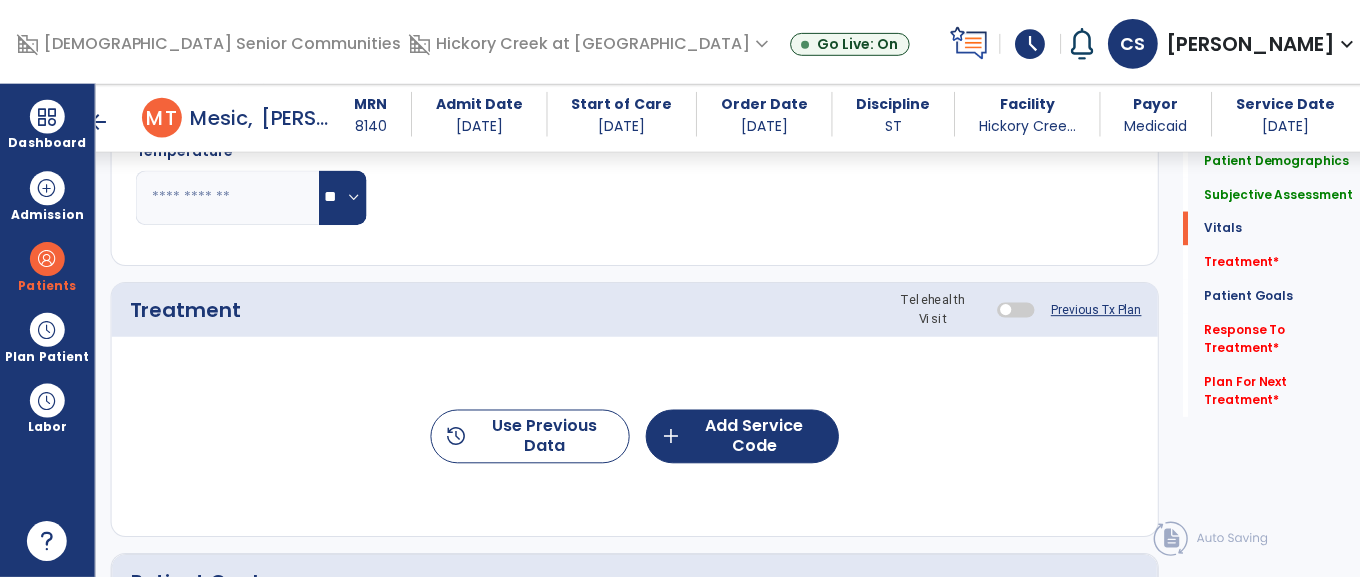 scroll, scrollTop: 1158, scrollLeft: 0, axis: vertical 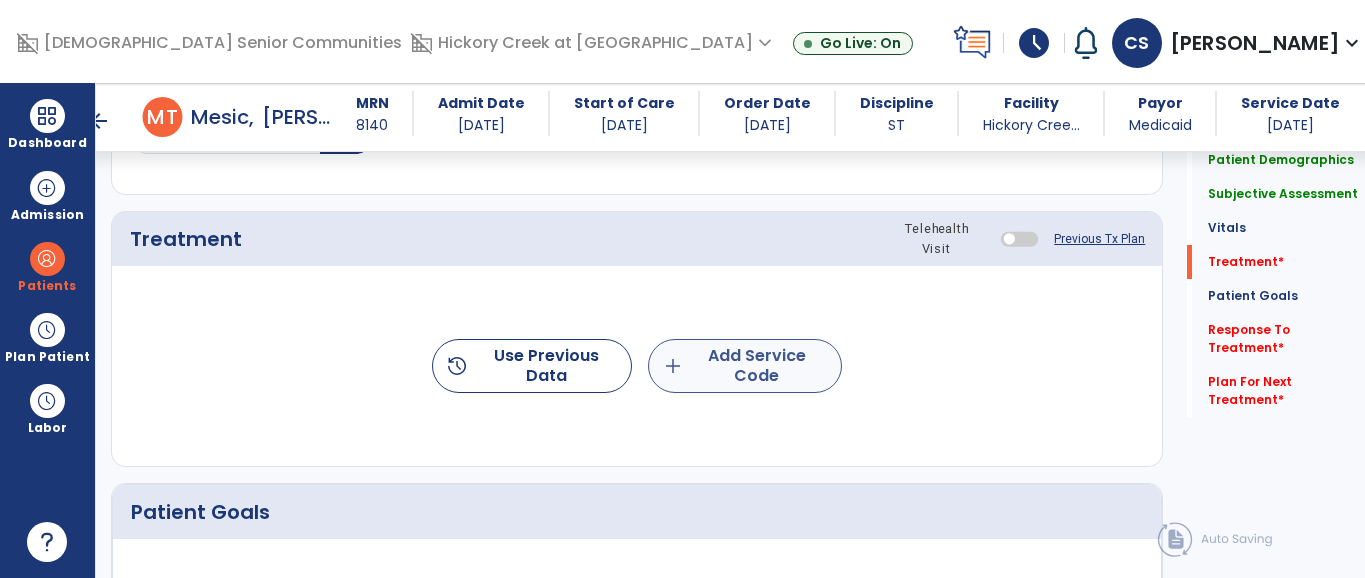type on "**********" 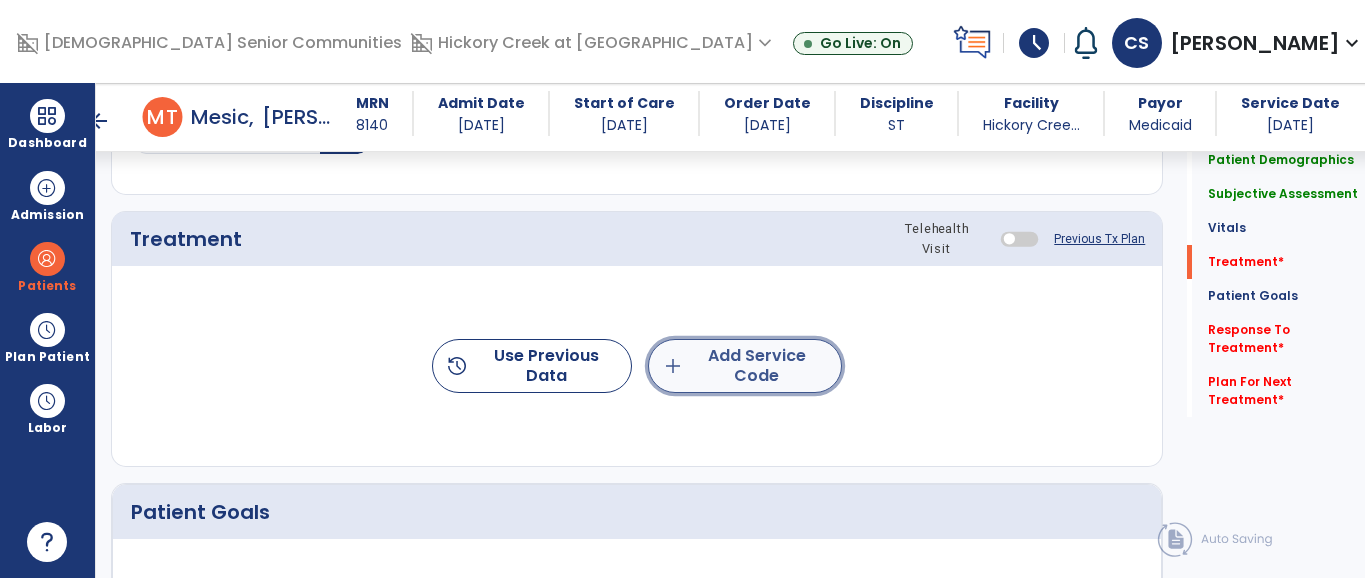 click on "add  Add Service Code" 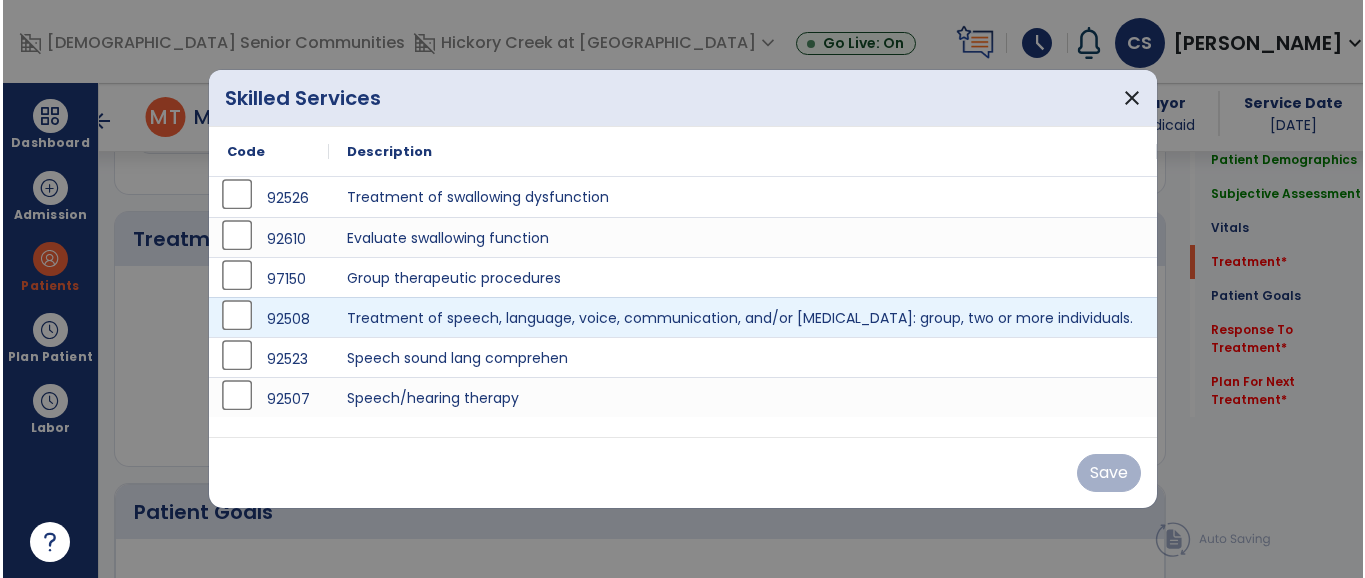 scroll, scrollTop: 1158, scrollLeft: 0, axis: vertical 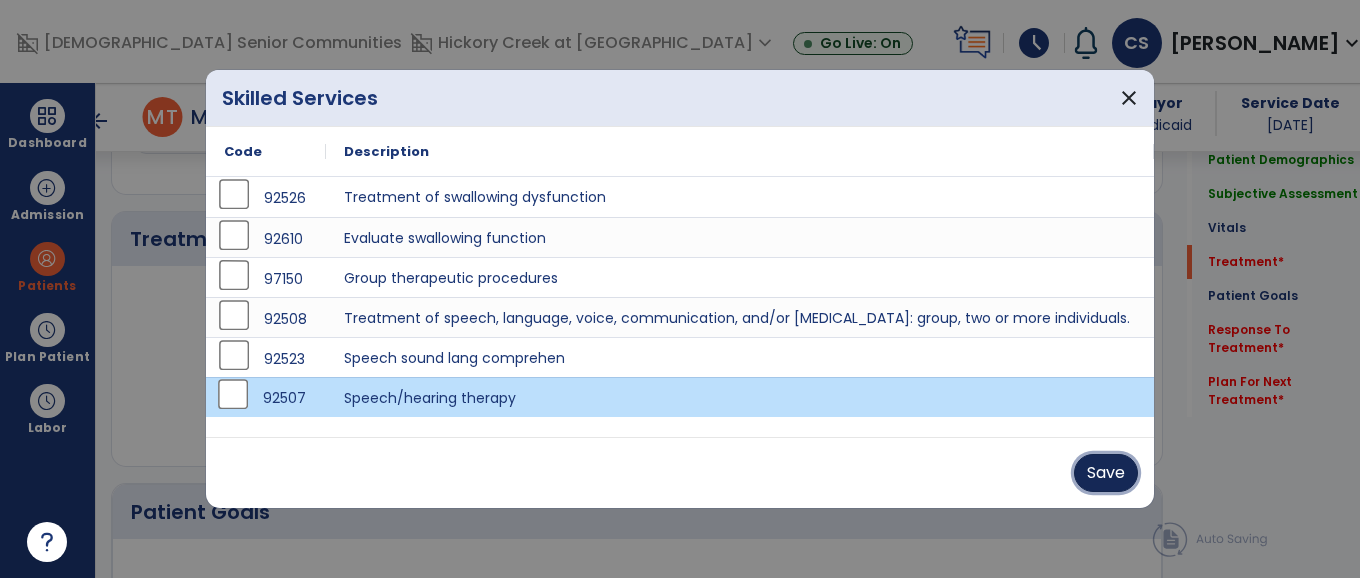 click on "Save" at bounding box center (1106, 473) 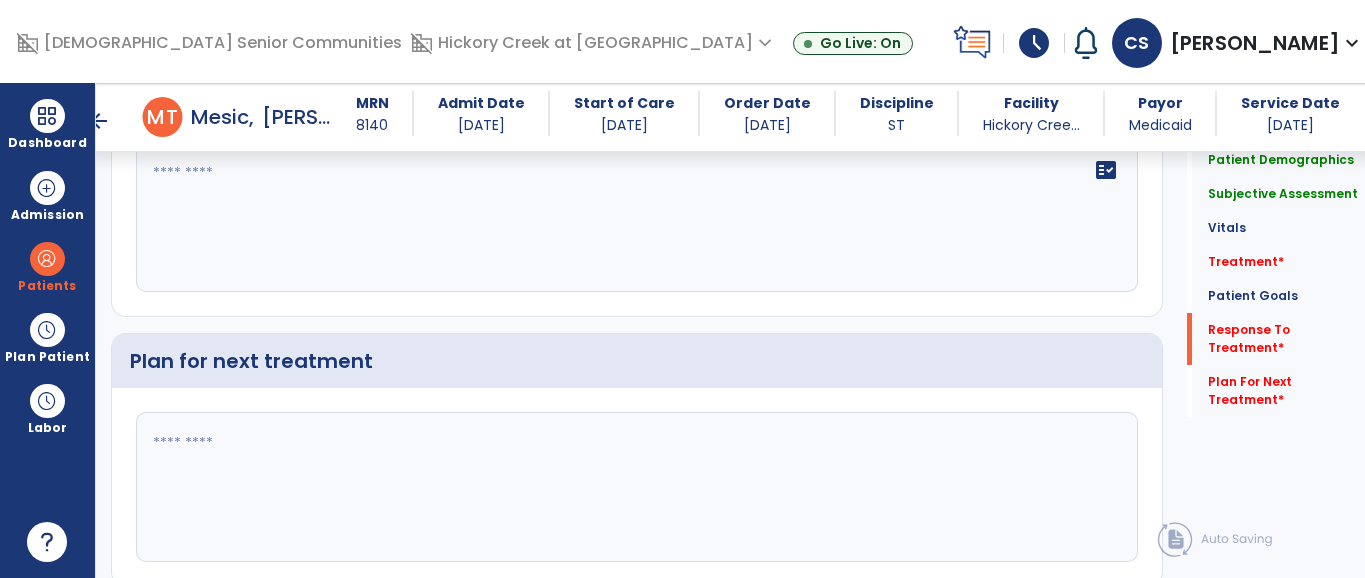 scroll, scrollTop: 3457, scrollLeft: 0, axis: vertical 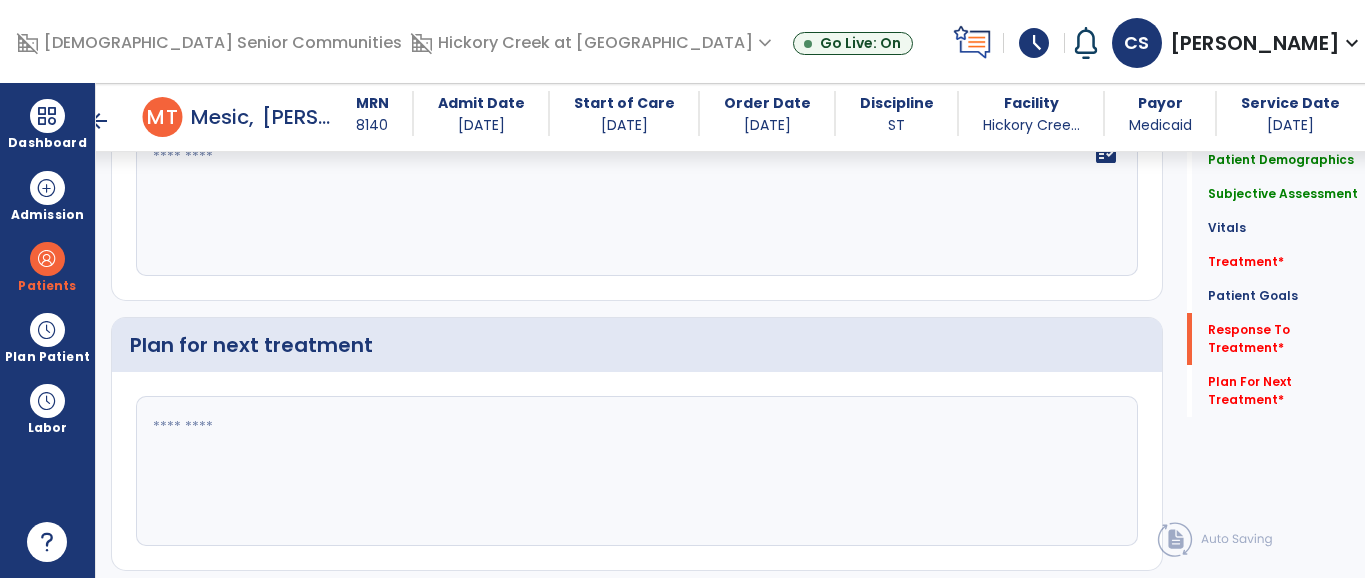 click 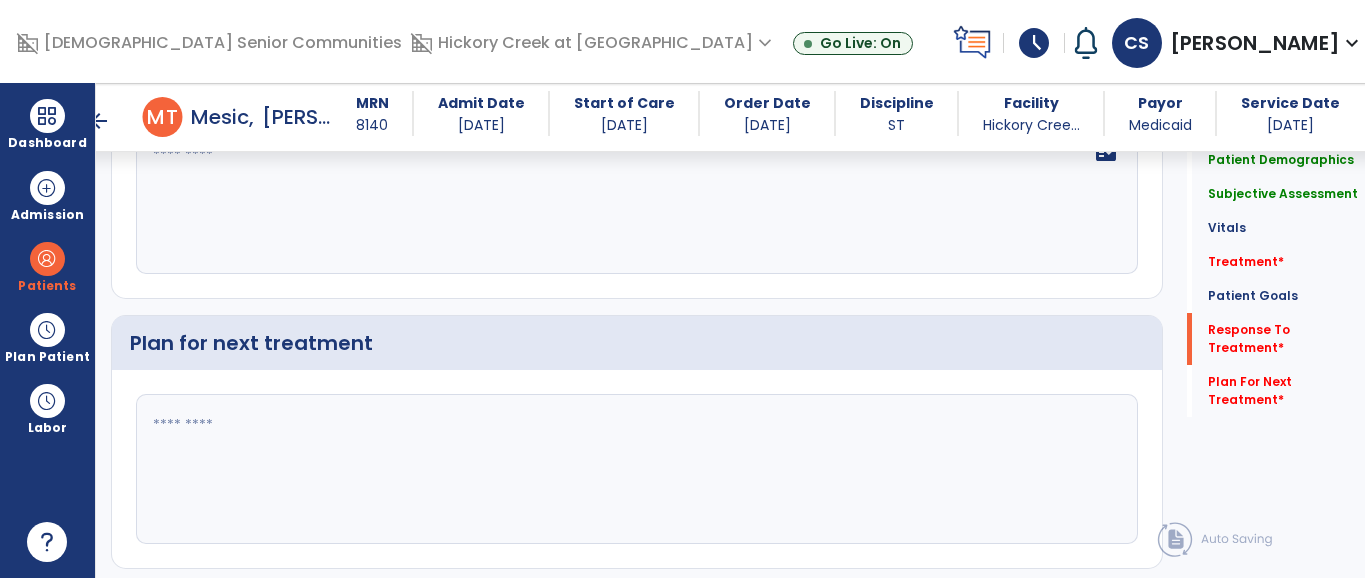 scroll, scrollTop: 3457, scrollLeft: 0, axis: vertical 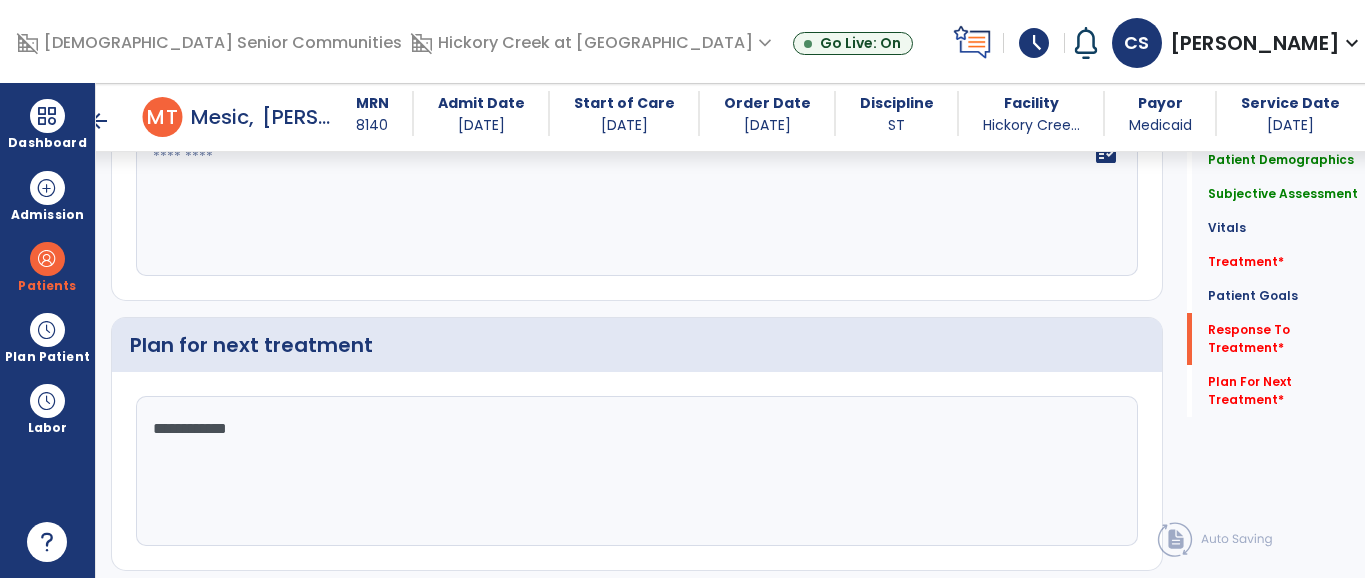 type on "**********" 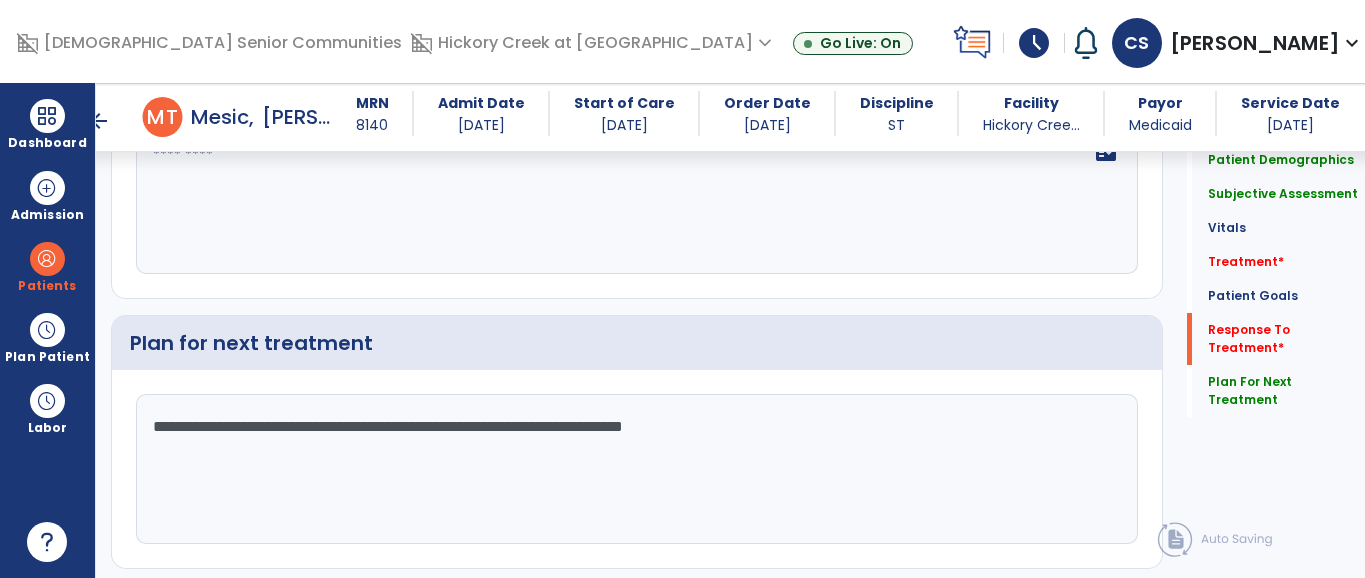 scroll, scrollTop: 3457, scrollLeft: 0, axis: vertical 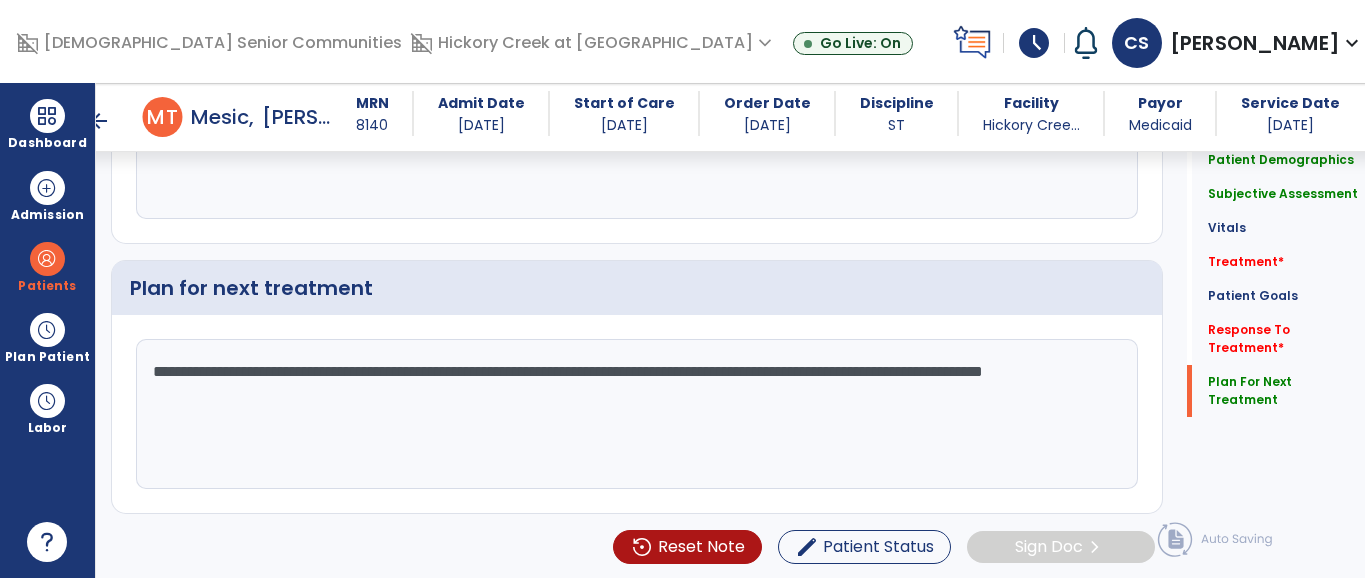 drag, startPoint x: 905, startPoint y: 461, endPoint x: 1040, endPoint y: 447, distance: 135.72398 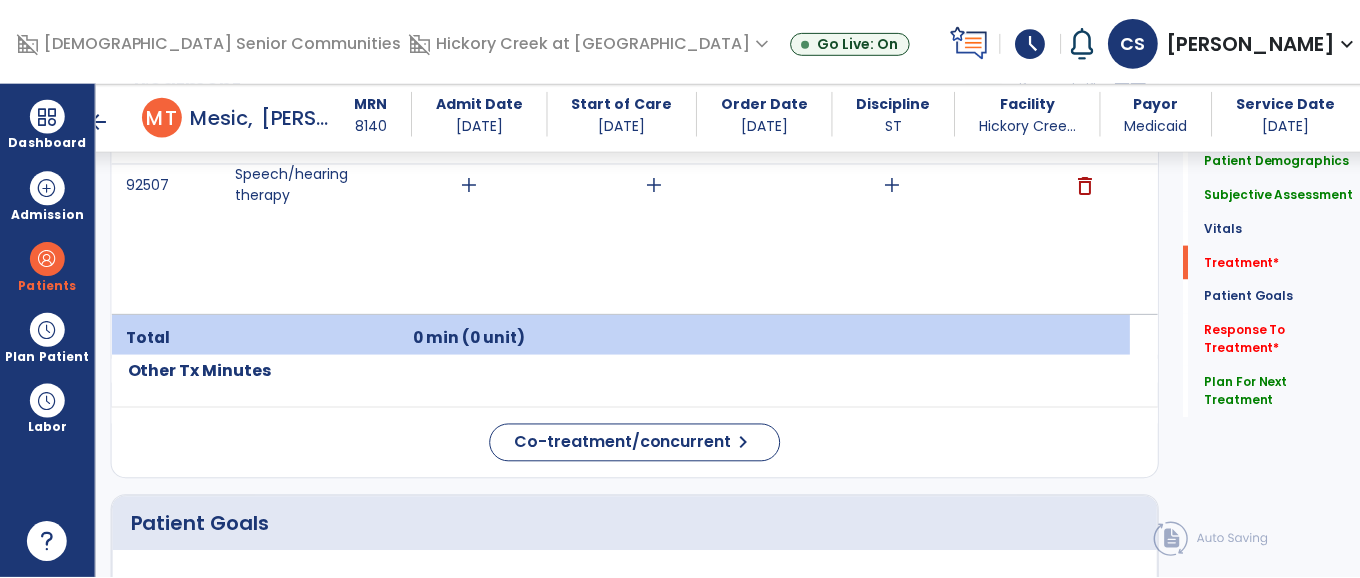 scroll, scrollTop: 1158, scrollLeft: 0, axis: vertical 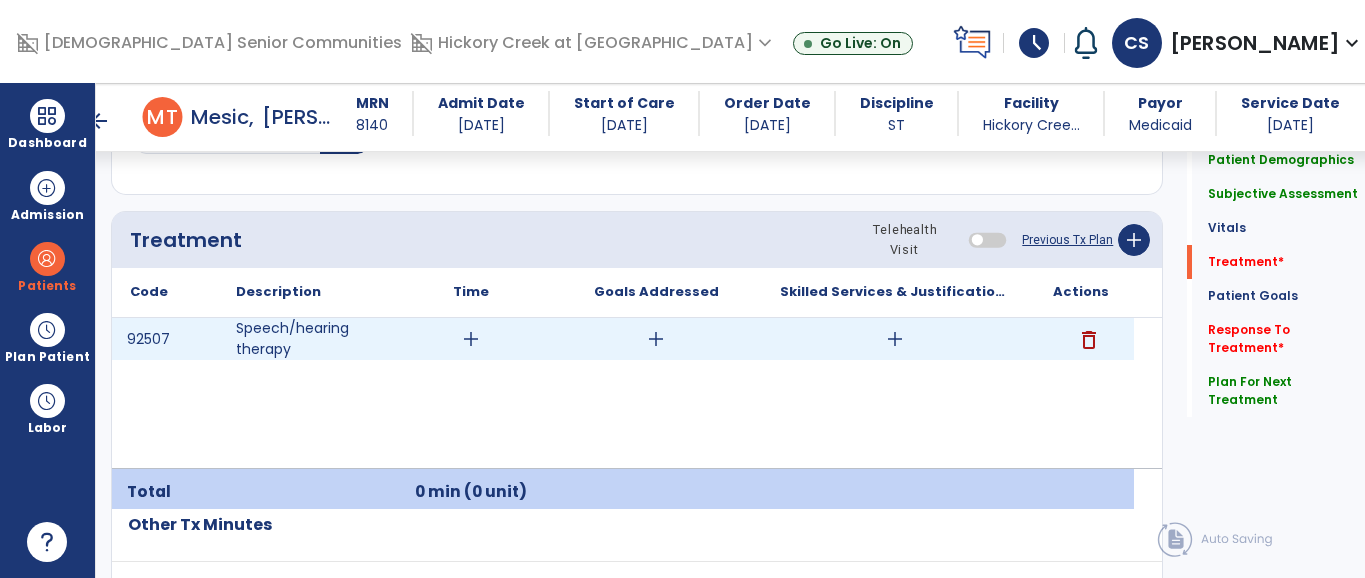 click on "add" at bounding box center (895, 339) 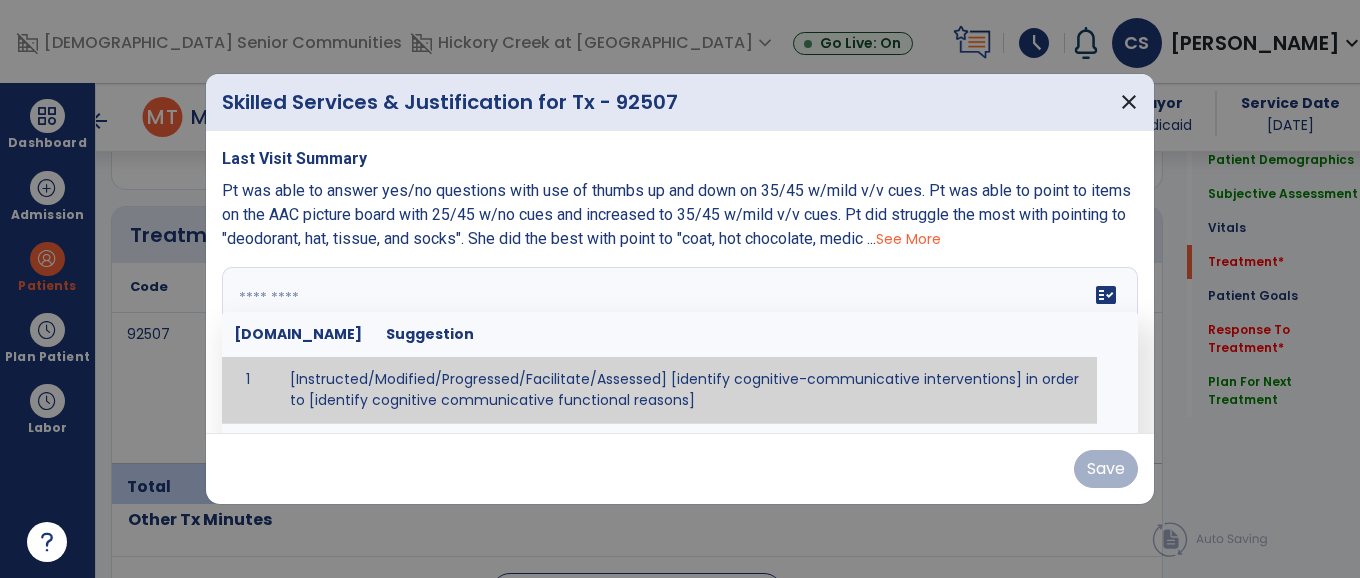 click at bounding box center [680, 342] 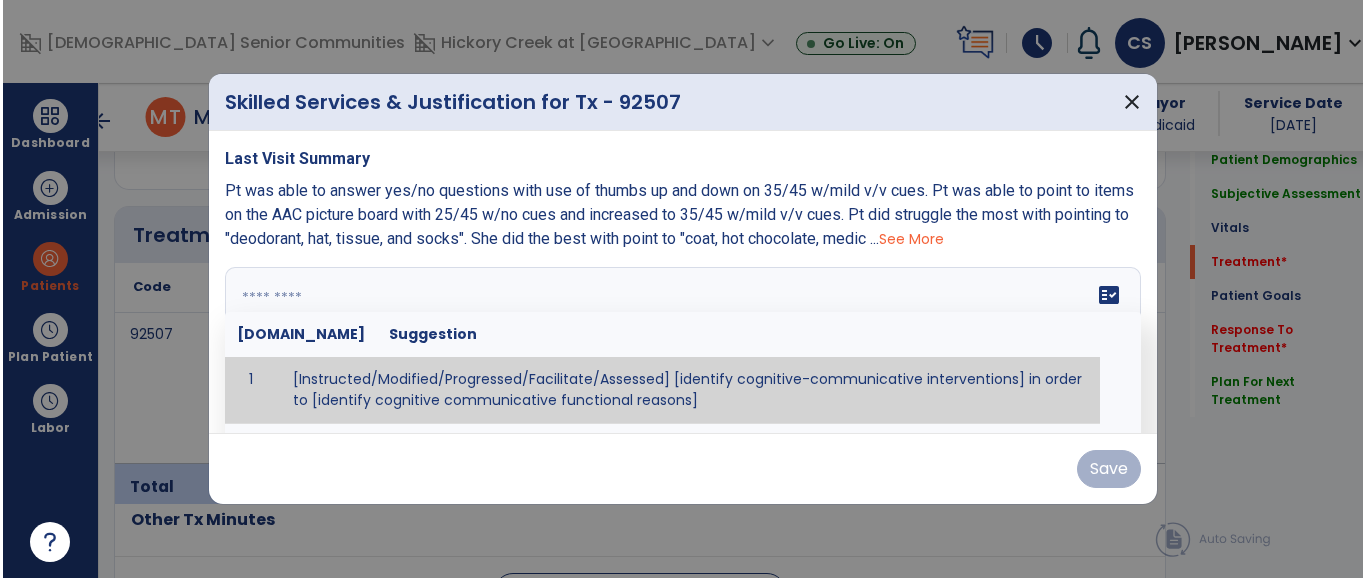 scroll, scrollTop: 1158, scrollLeft: 0, axis: vertical 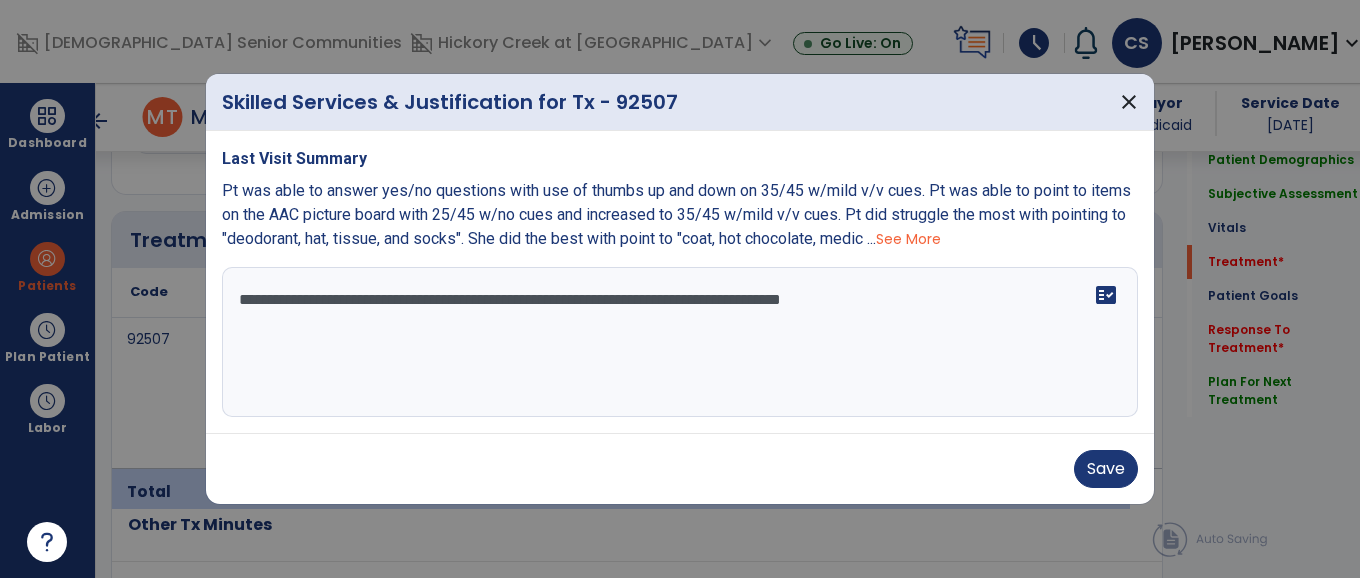 click on "**********" at bounding box center (680, 342) 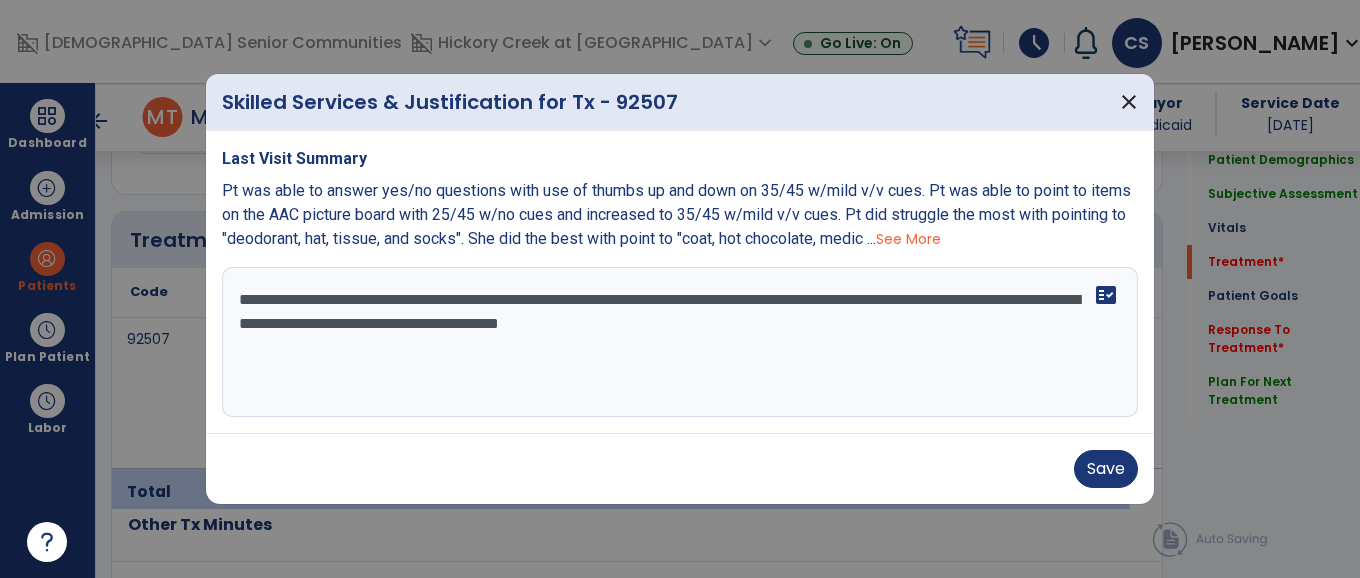 click on "**********" at bounding box center [680, 342] 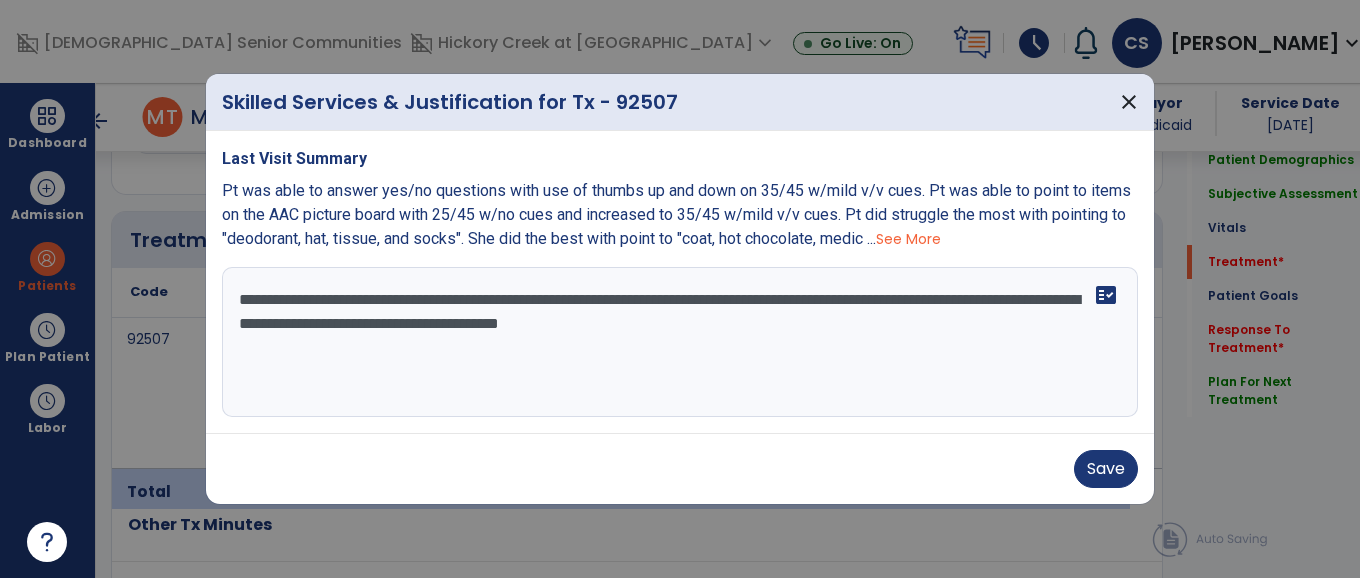 click on "**********" at bounding box center [680, 342] 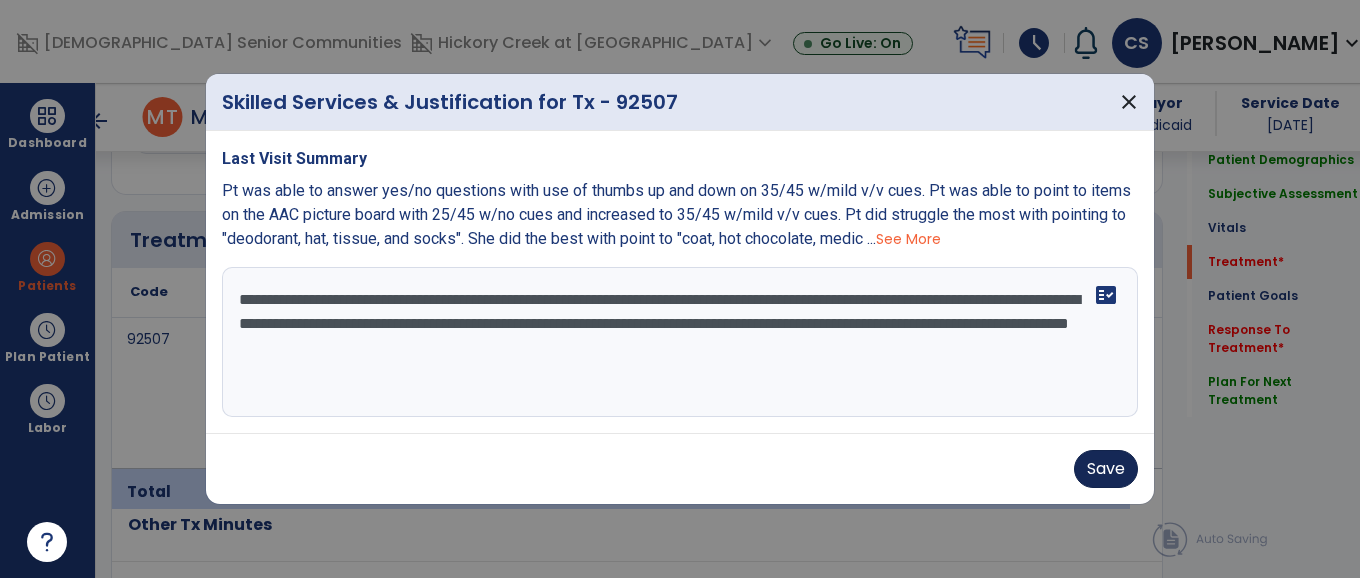 type on "**********" 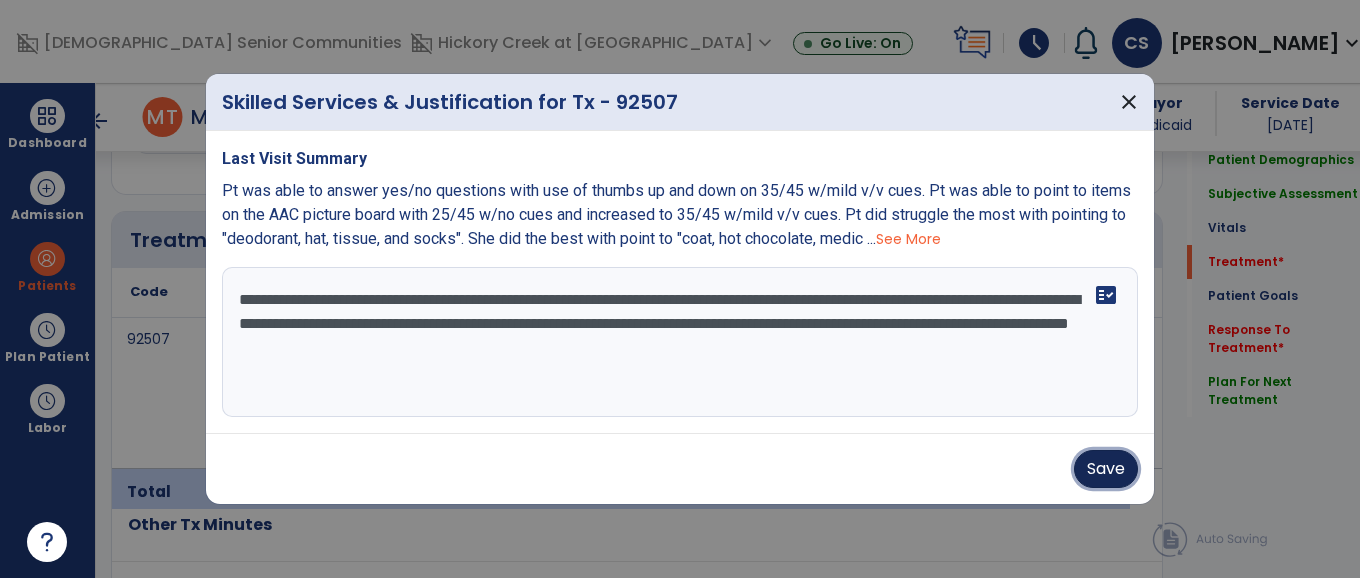 click on "Save" at bounding box center [1106, 469] 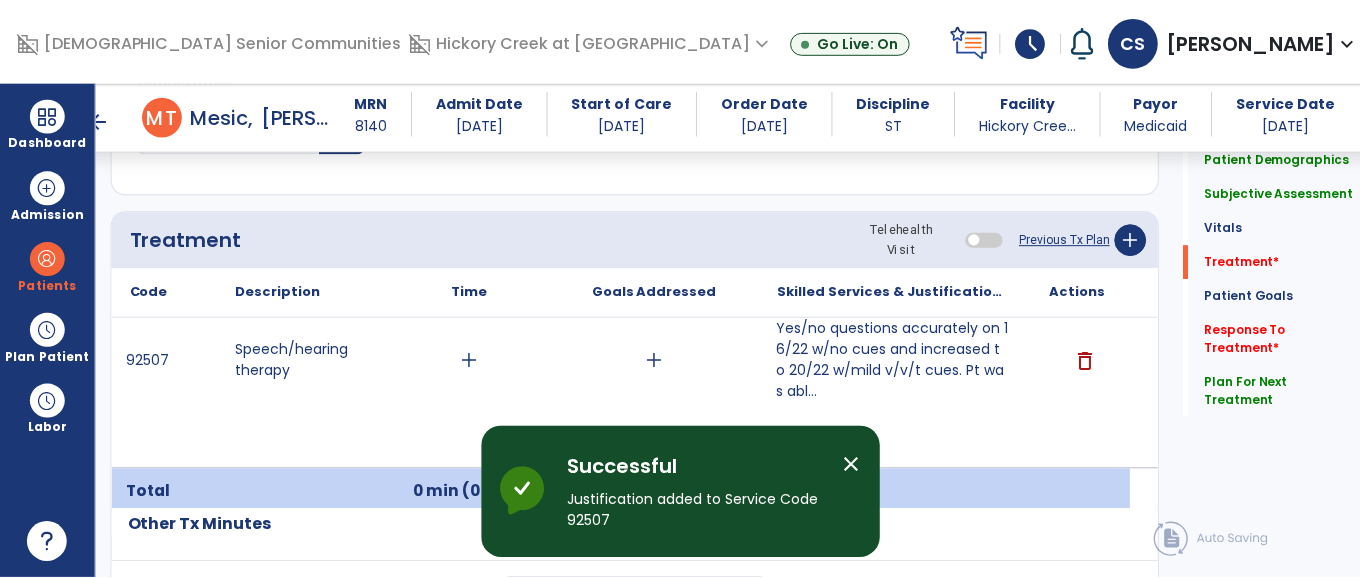 scroll, scrollTop: 1158, scrollLeft: 0, axis: vertical 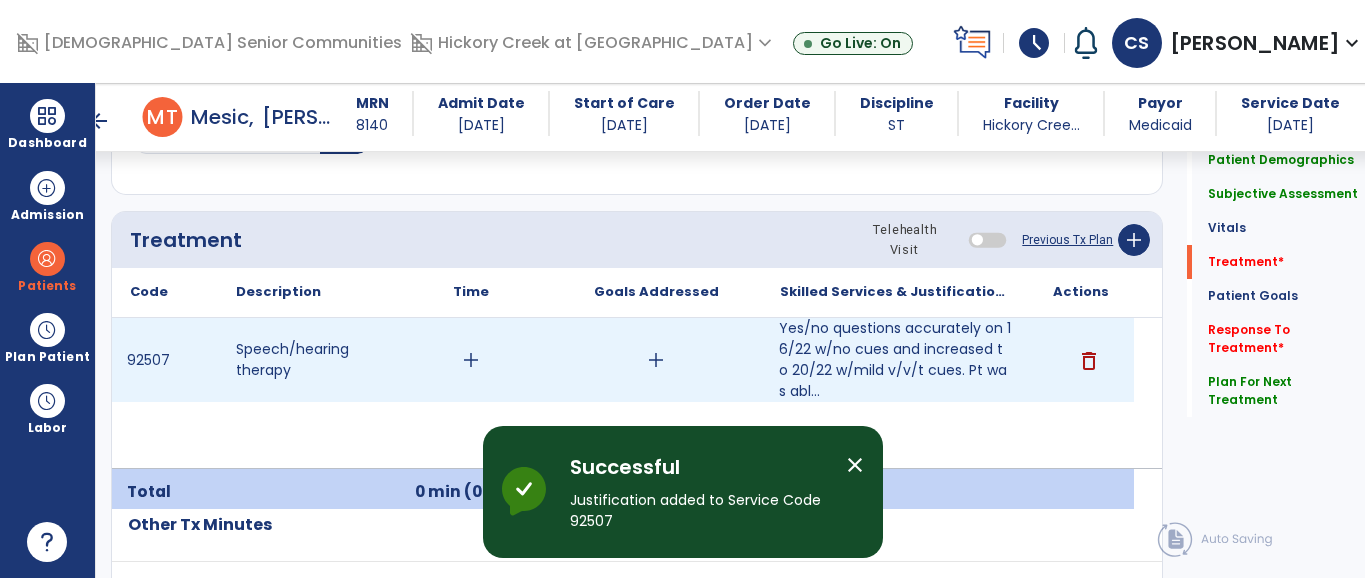 click on "add" at bounding box center (656, 360) 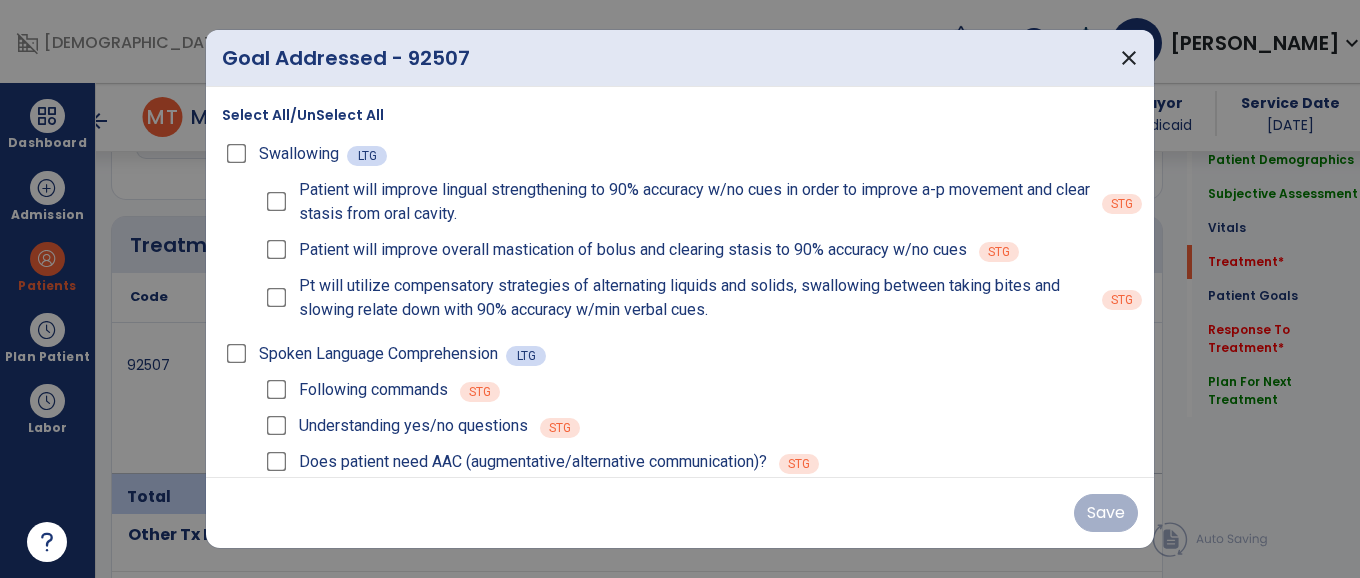 scroll, scrollTop: 1158, scrollLeft: 0, axis: vertical 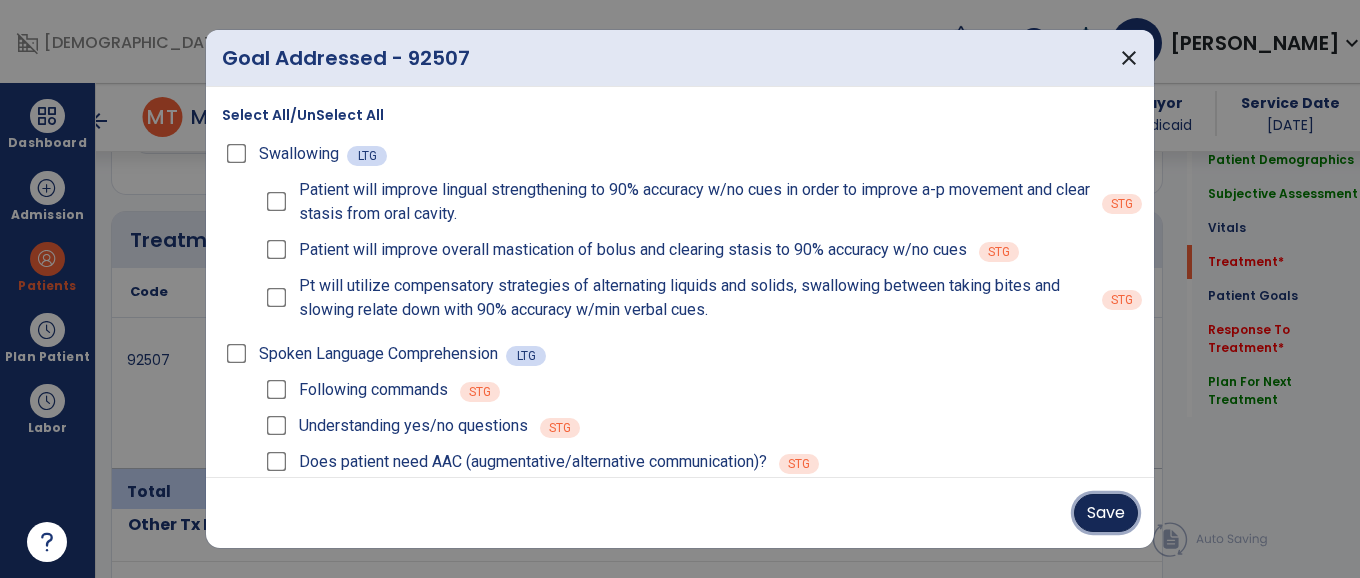 click on "Save" at bounding box center (1106, 513) 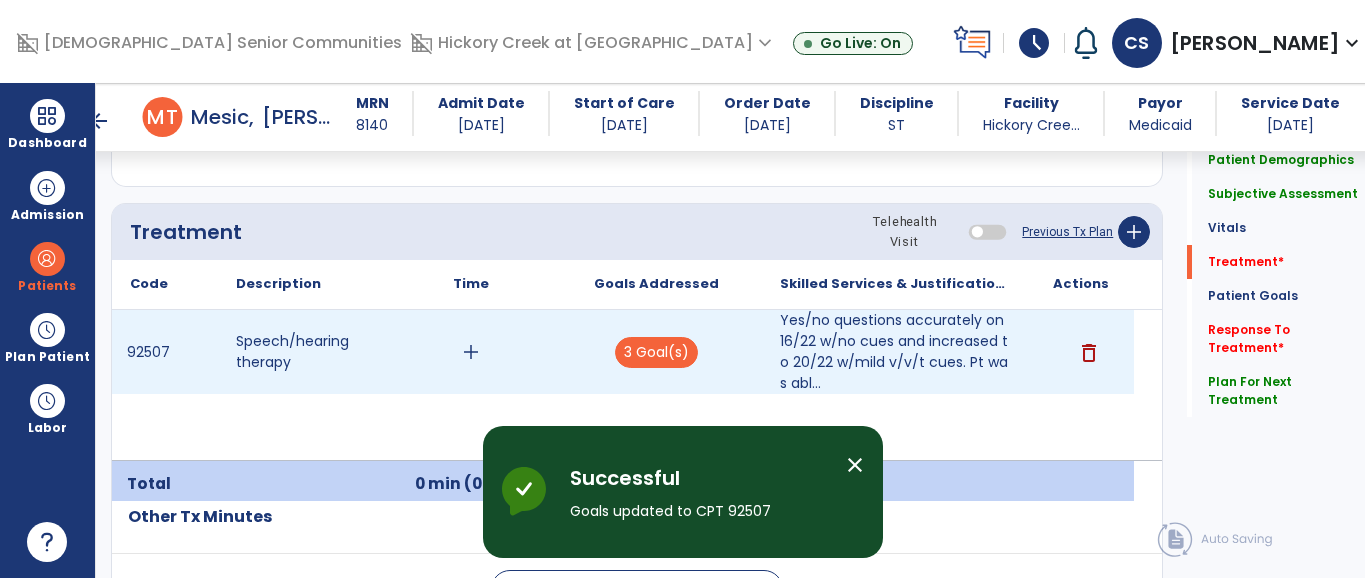scroll, scrollTop: 1158, scrollLeft: 0, axis: vertical 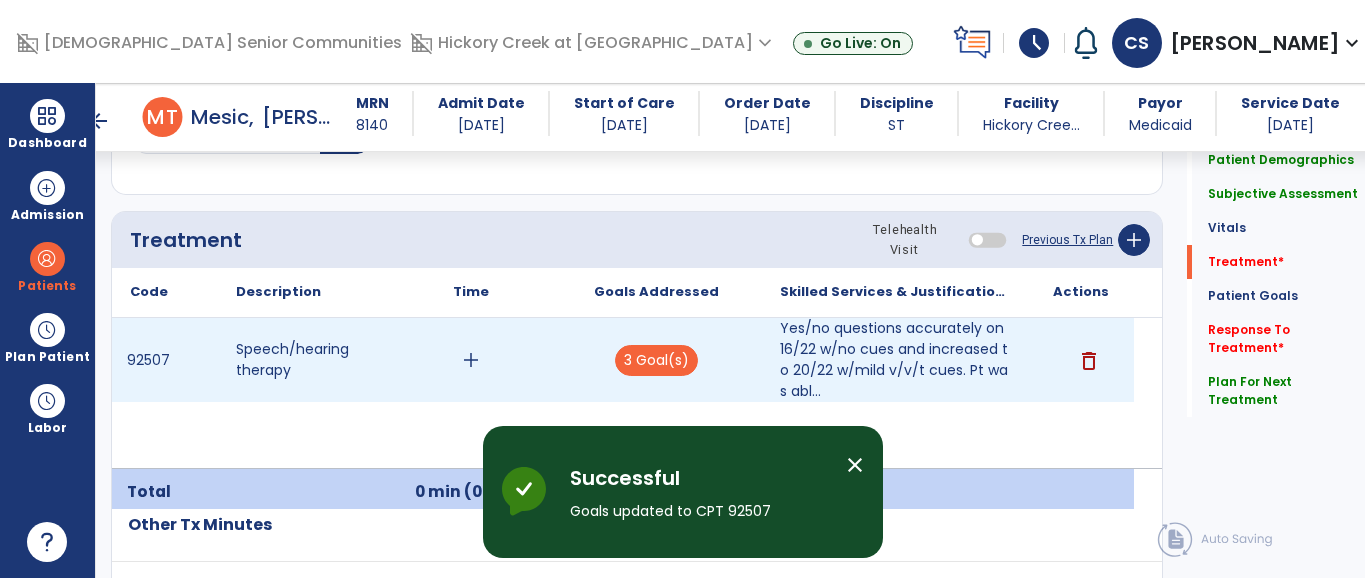 click on "add" at bounding box center [471, 360] 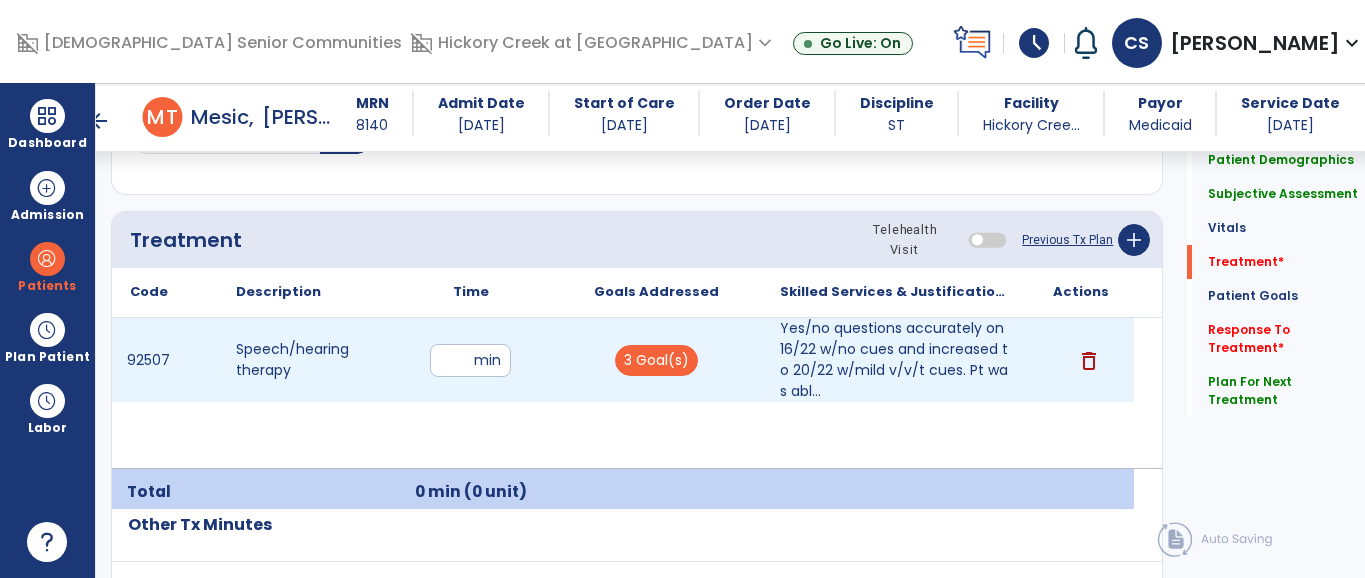 type on "*" 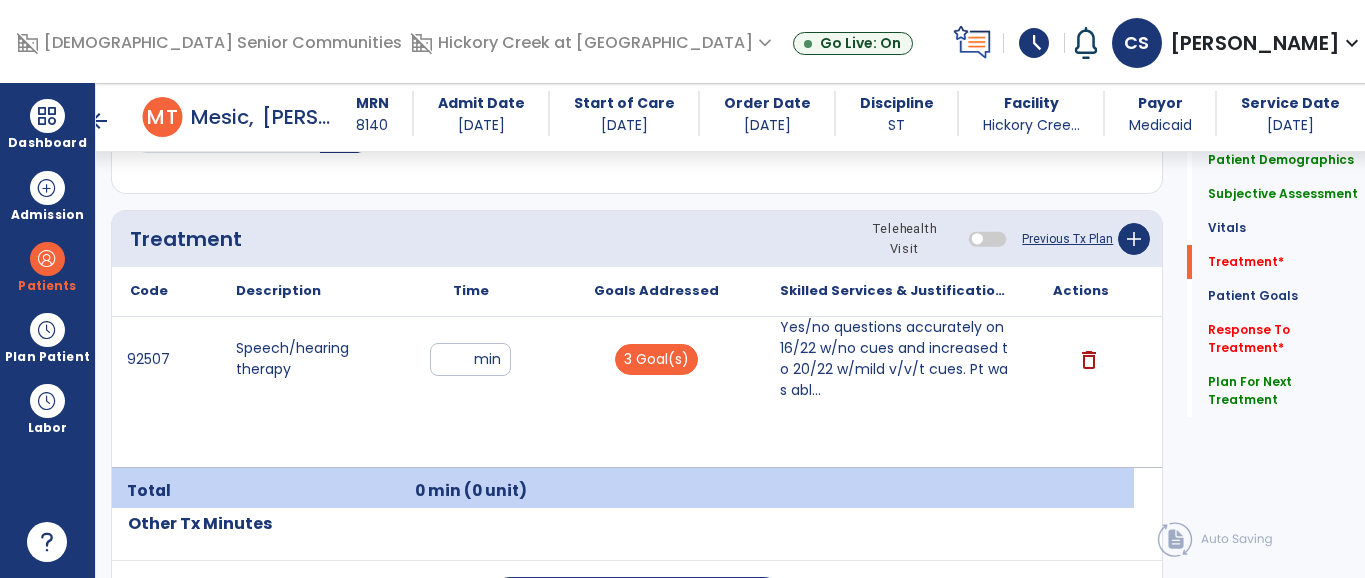 scroll, scrollTop: 1158, scrollLeft: 0, axis: vertical 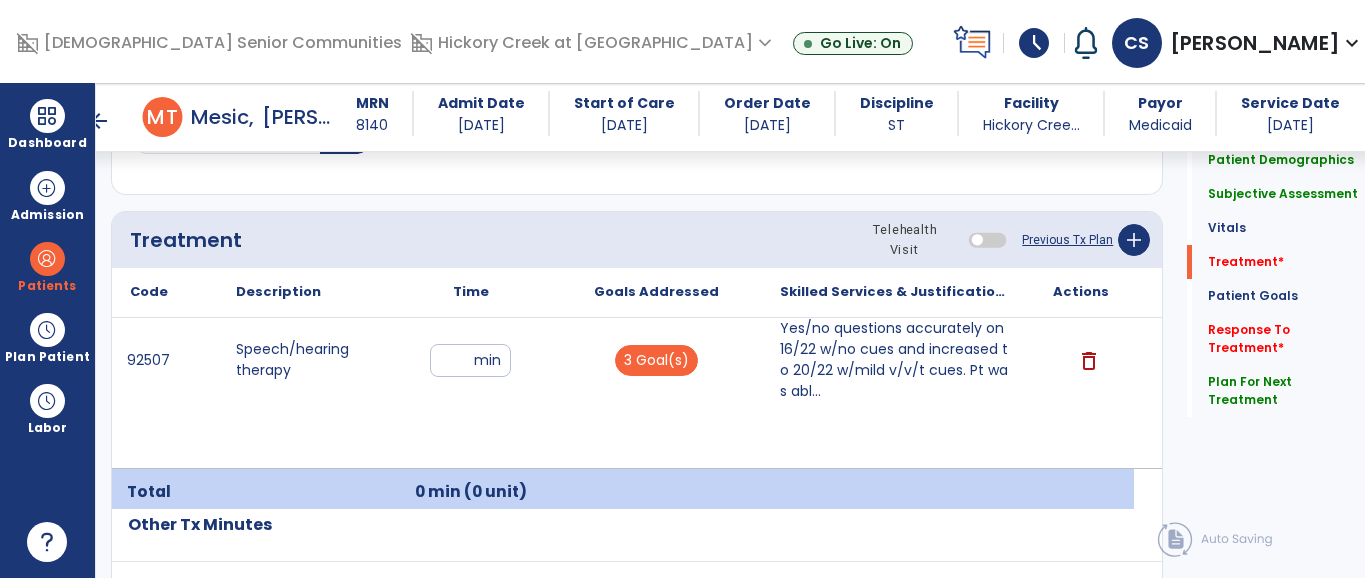 click on "Quick Links  Patient Demographics   Patient Demographics   Subjective Assessment   Subjective Assessment   Vitals   Vitals   Treatment   *  Treatment   *  Patient Goals   Patient Goals   Response To Treatment   *  Response To Treatment   *  Plan For Next Treatment   Plan For Next Treatment" 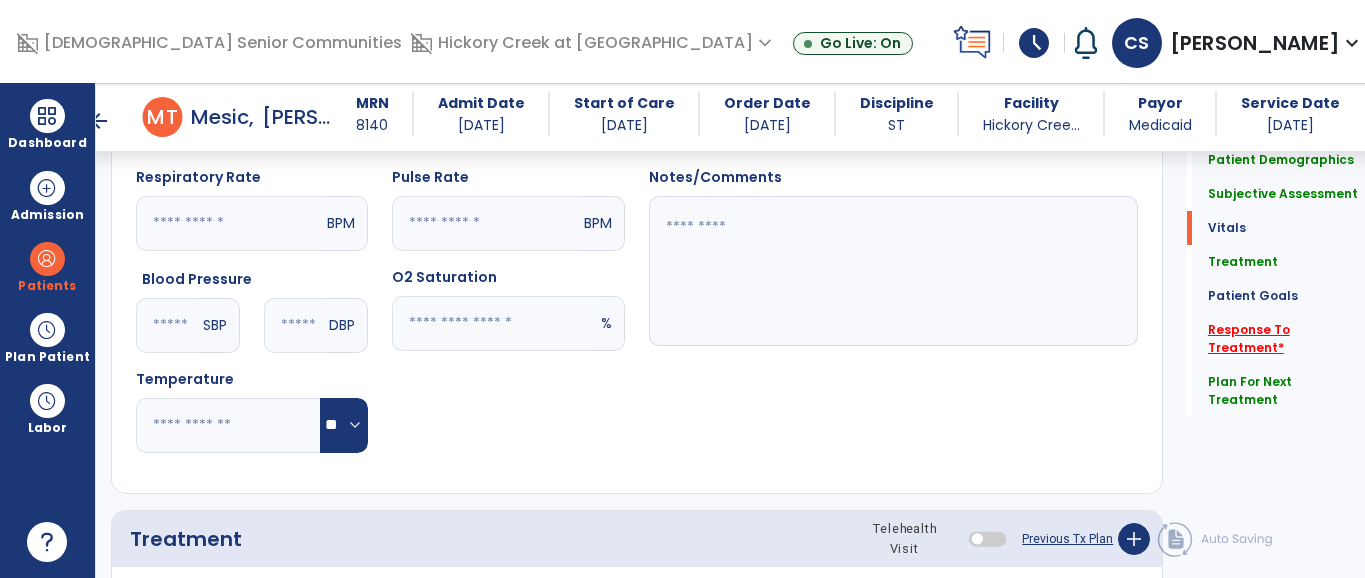 scroll, scrollTop: 858, scrollLeft: 0, axis: vertical 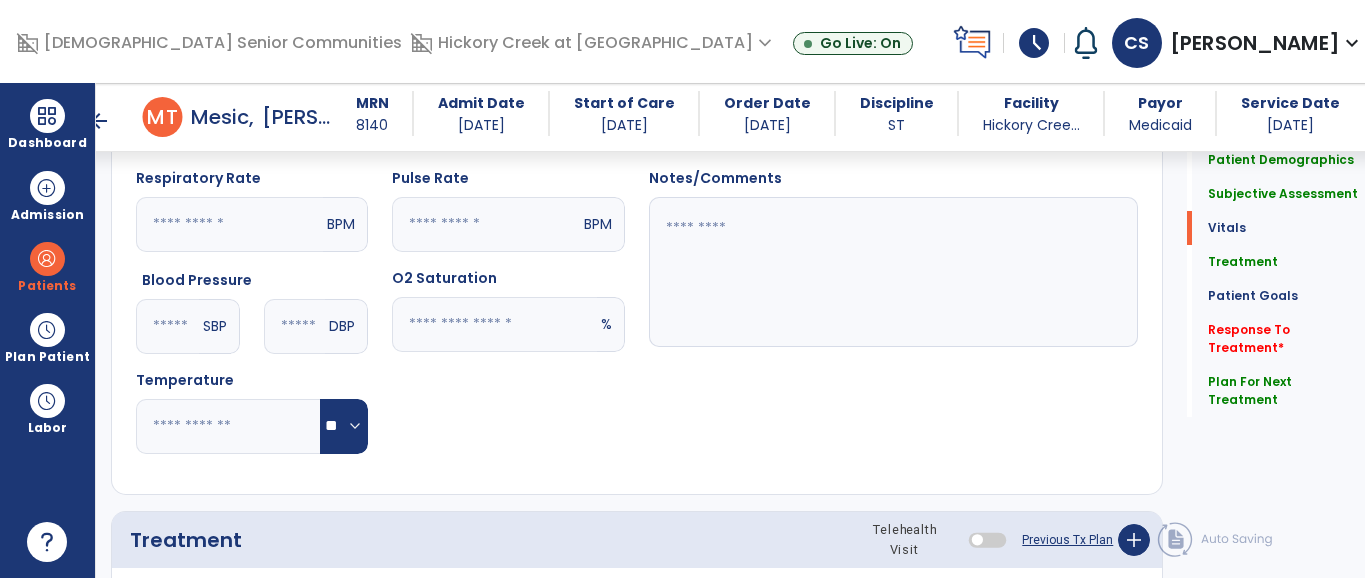 click on "Notes/Comments" 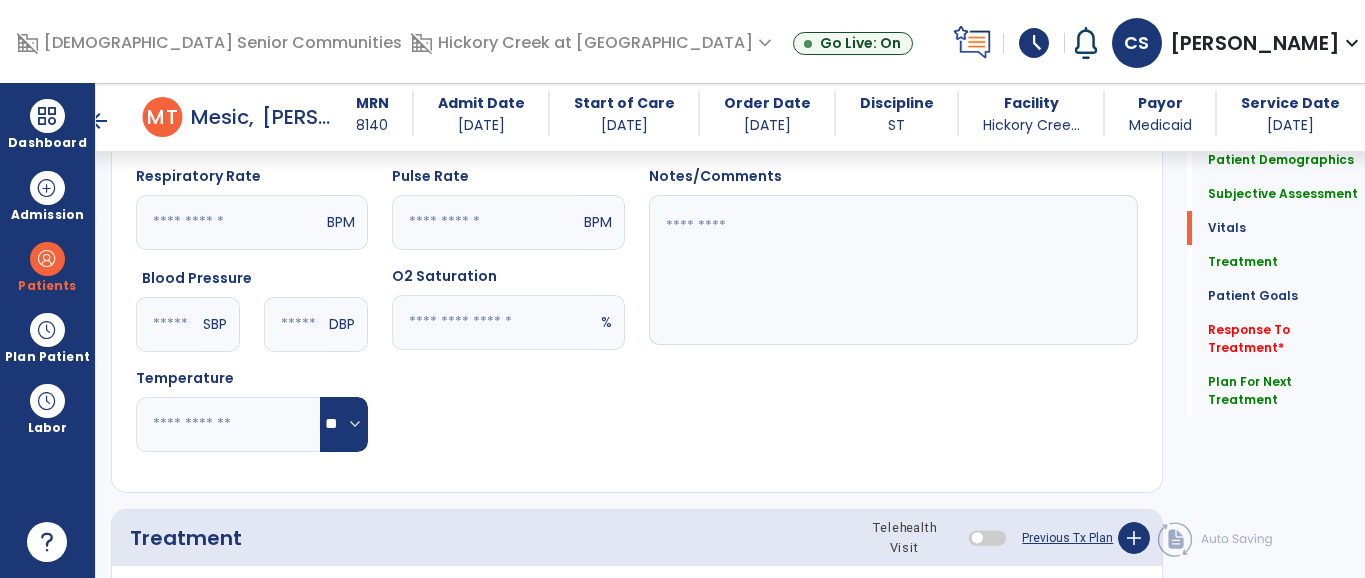 scroll, scrollTop: 859, scrollLeft: 0, axis: vertical 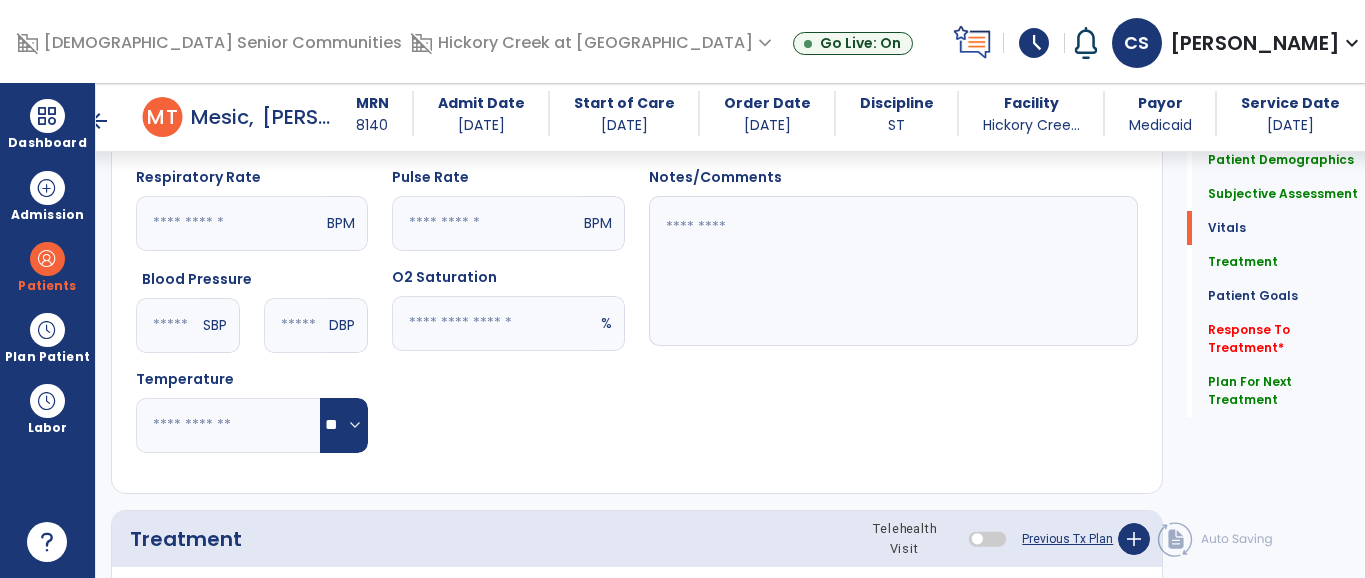 click on "Quick Links  Patient Demographics   Patient Demographics   Subjective Assessment   Subjective Assessment   Vitals   Vitals   Treatment   Treatment   Patient Goals   Patient Goals   Response To Treatment   *  Response To Treatment   *  Plan For Next Treatment   Plan For Next Treatment" 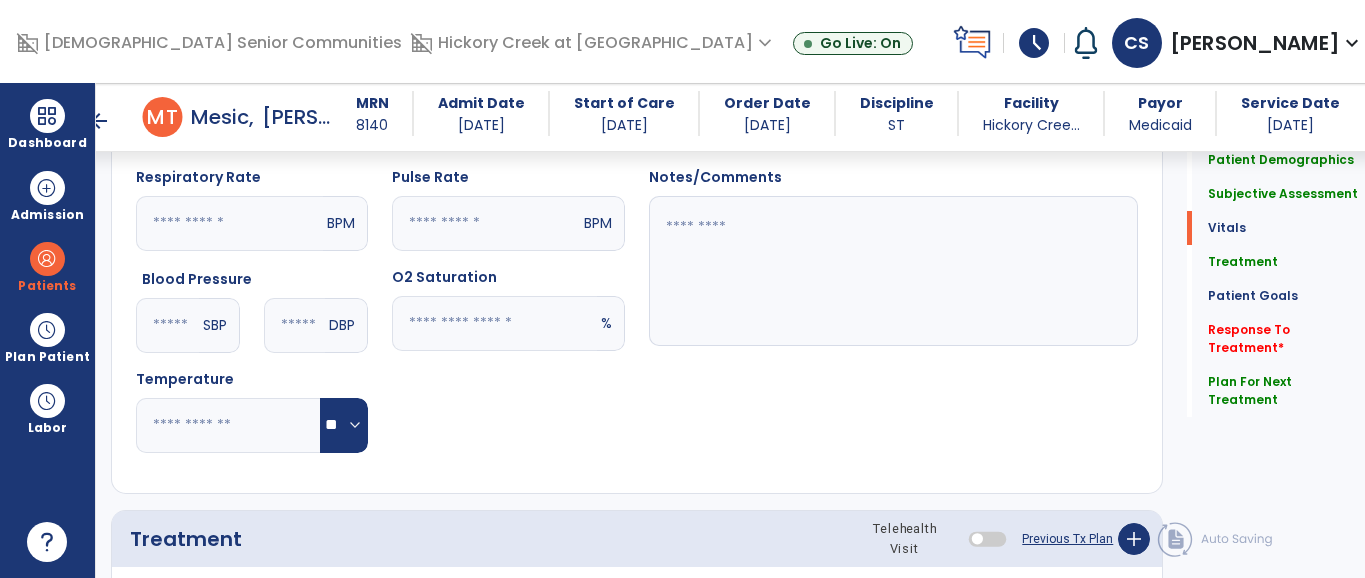 scroll, scrollTop: 859, scrollLeft: 0, axis: vertical 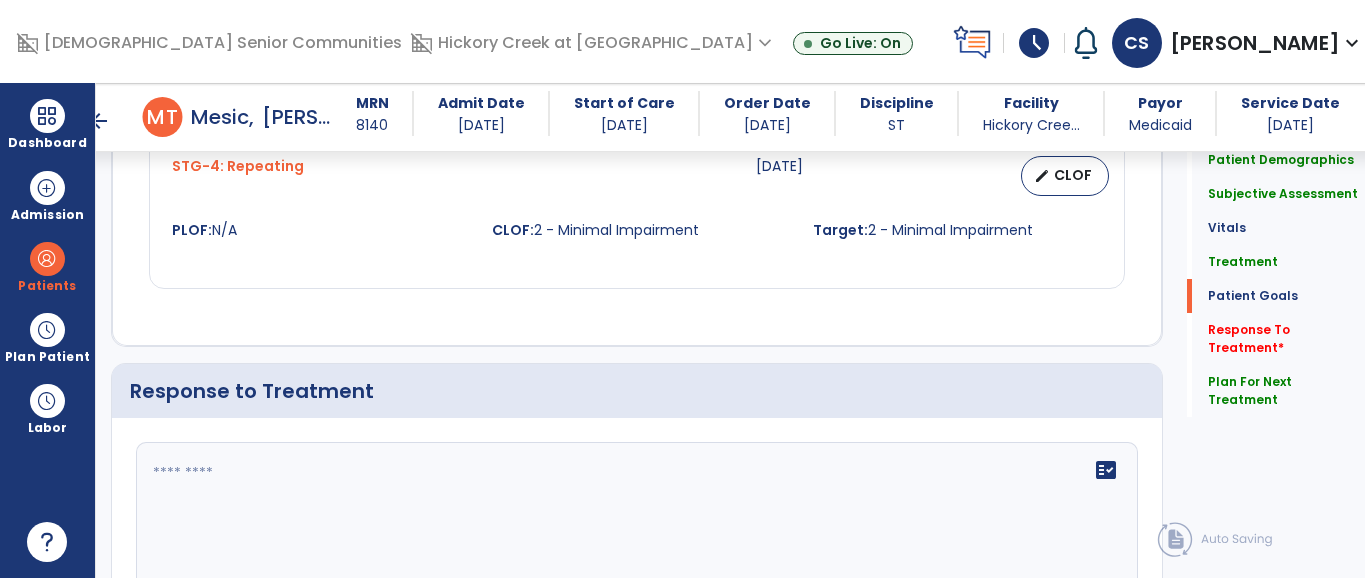 click on "fact_check" 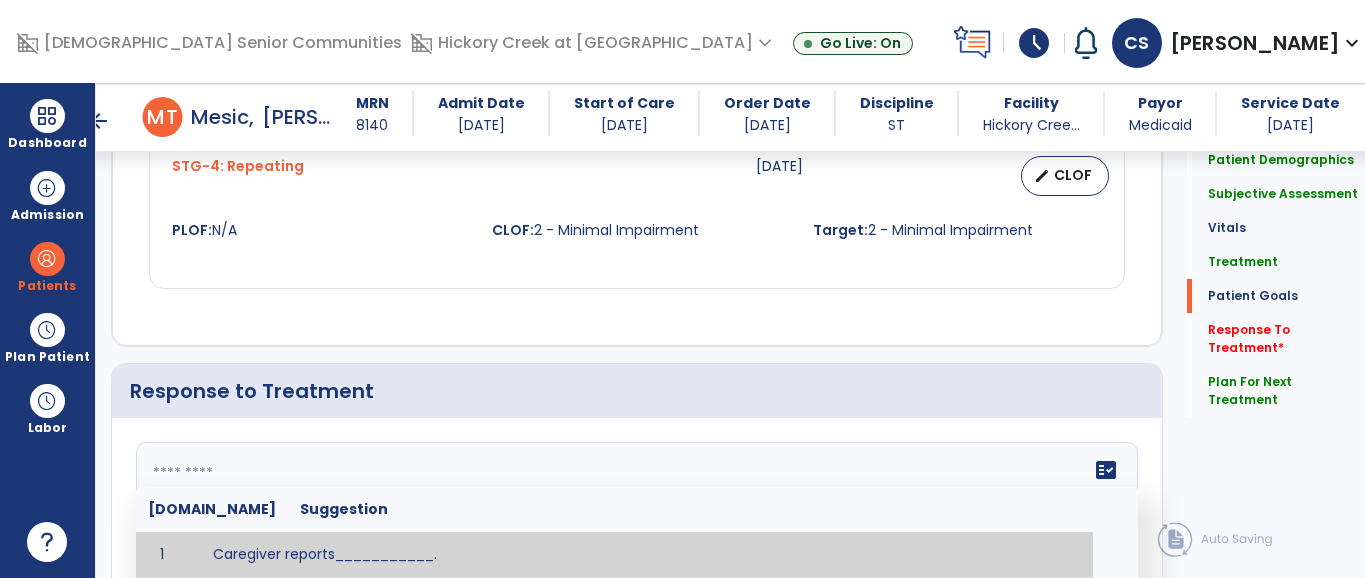 click 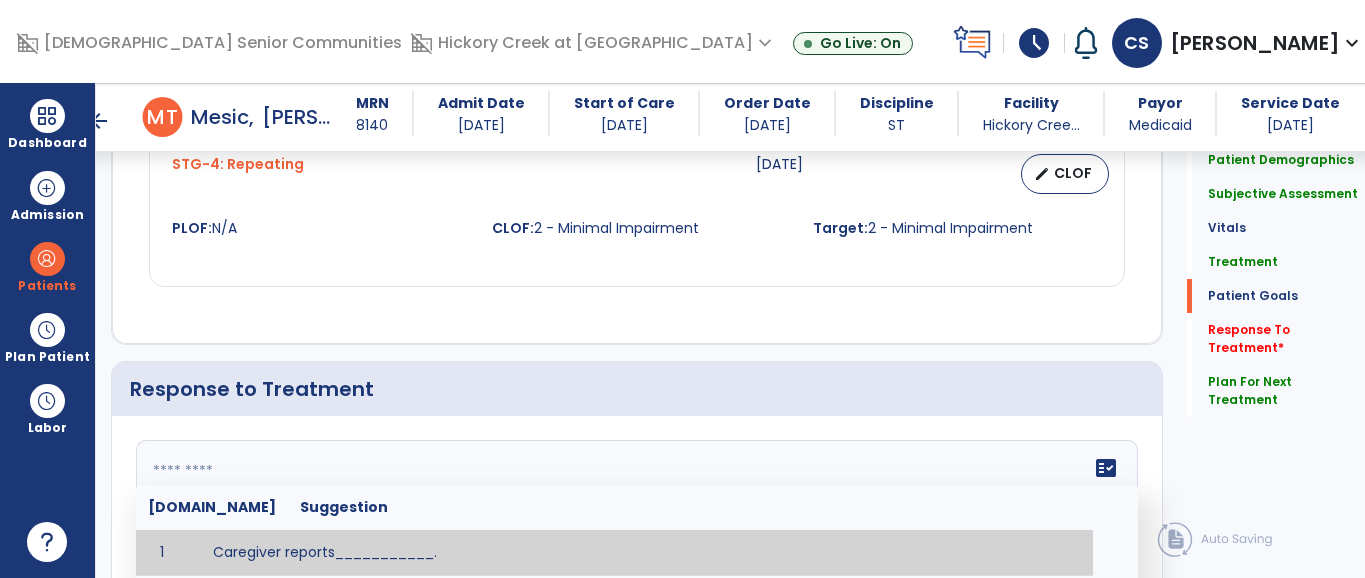 scroll, scrollTop: 3141, scrollLeft: 0, axis: vertical 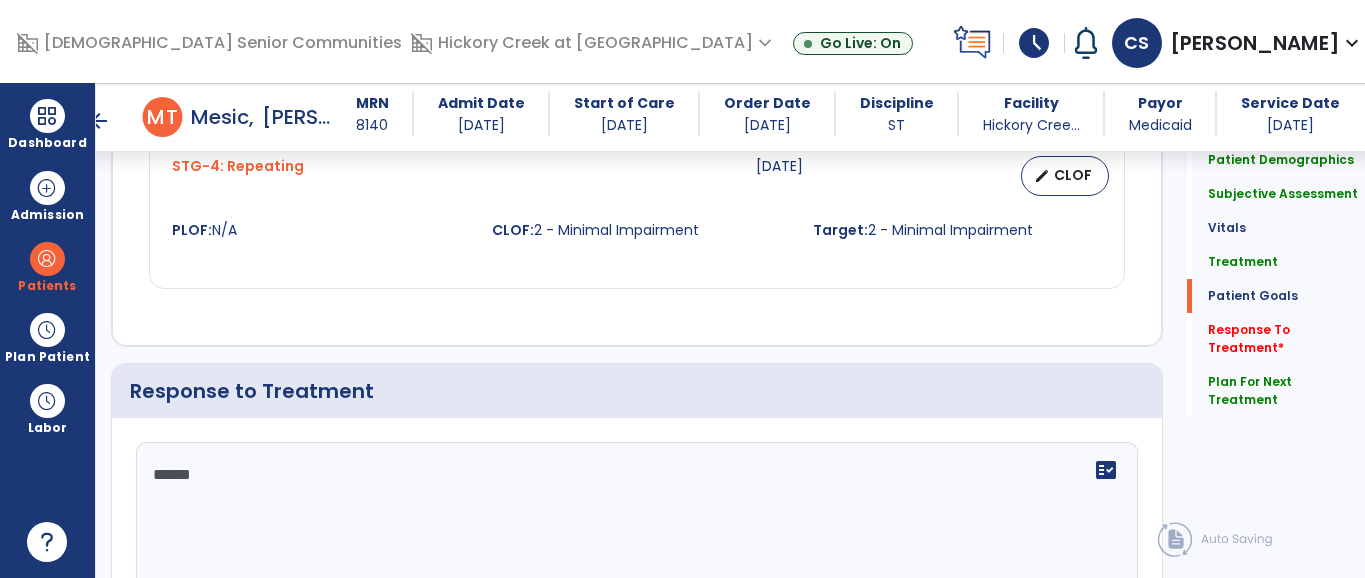 type on "*******" 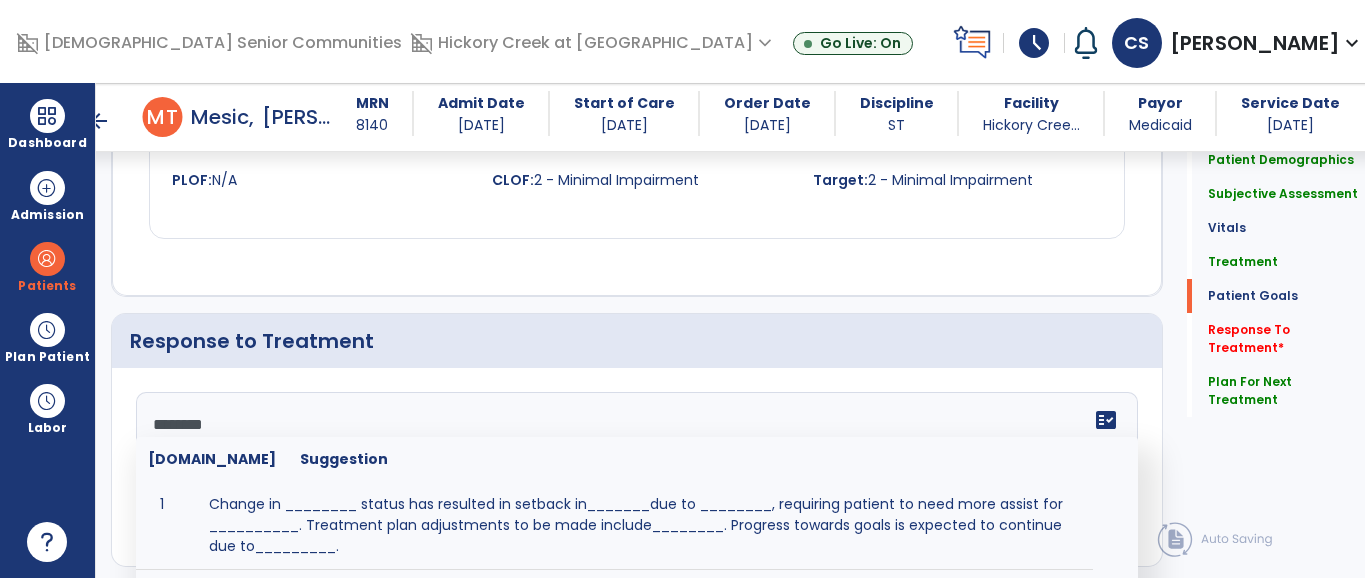 scroll, scrollTop: 3188, scrollLeft: 0, axis: vertical 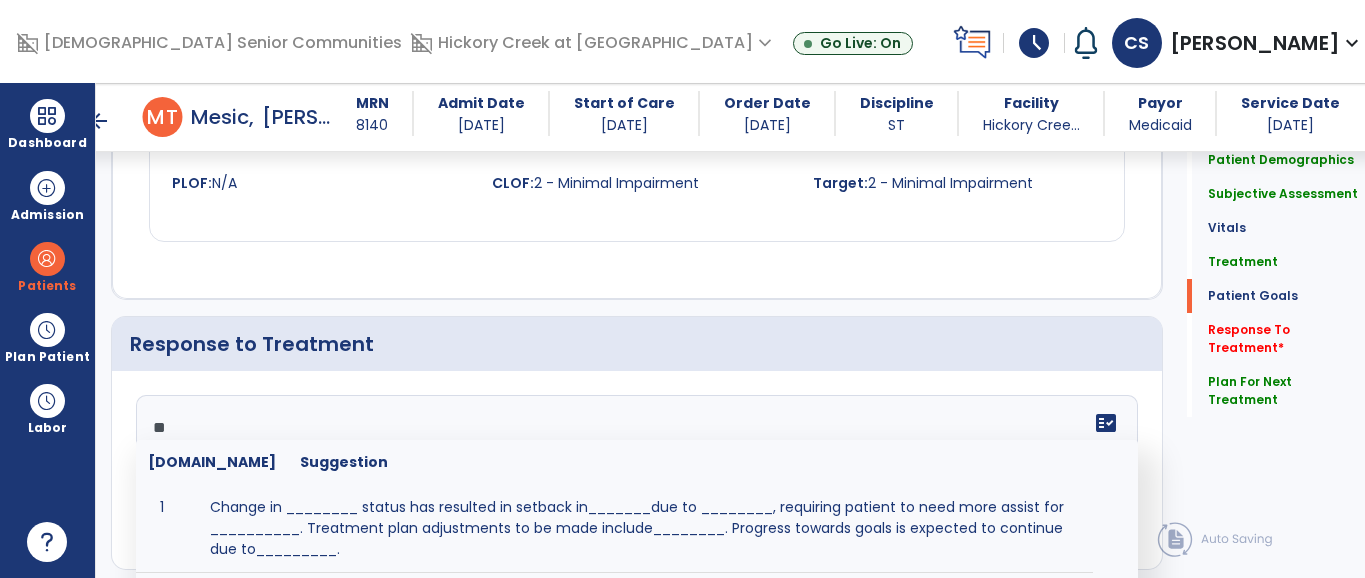 type on "*" 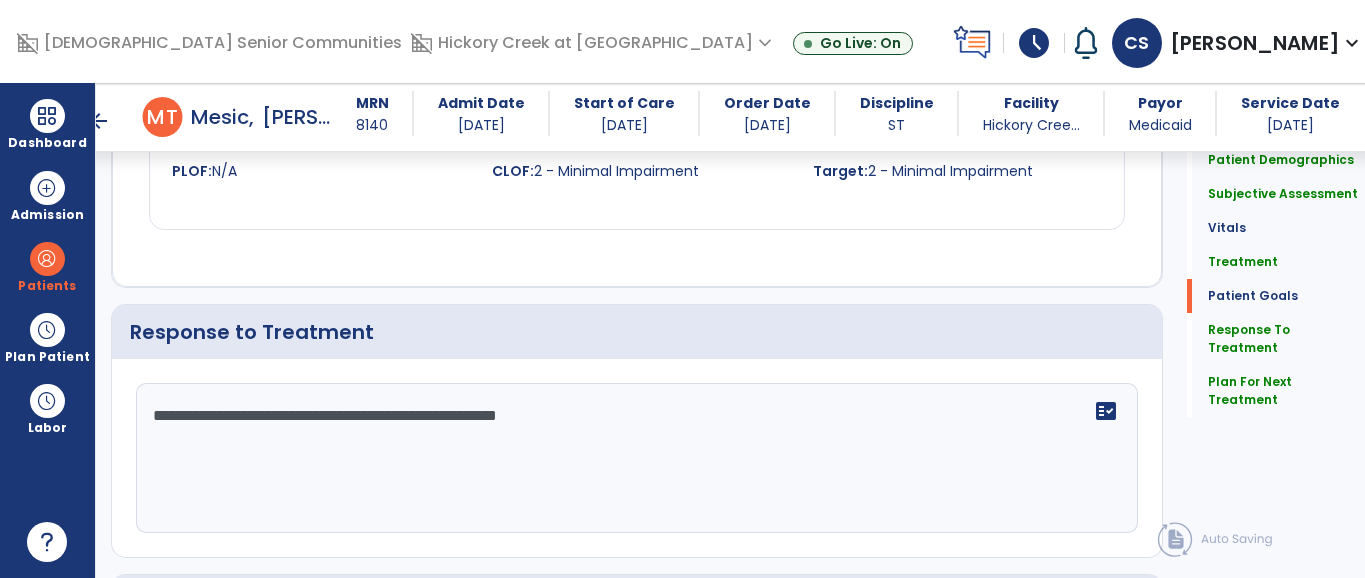 scroll, scrollTop: 3198, scrollLeft: 0, axis: vertical 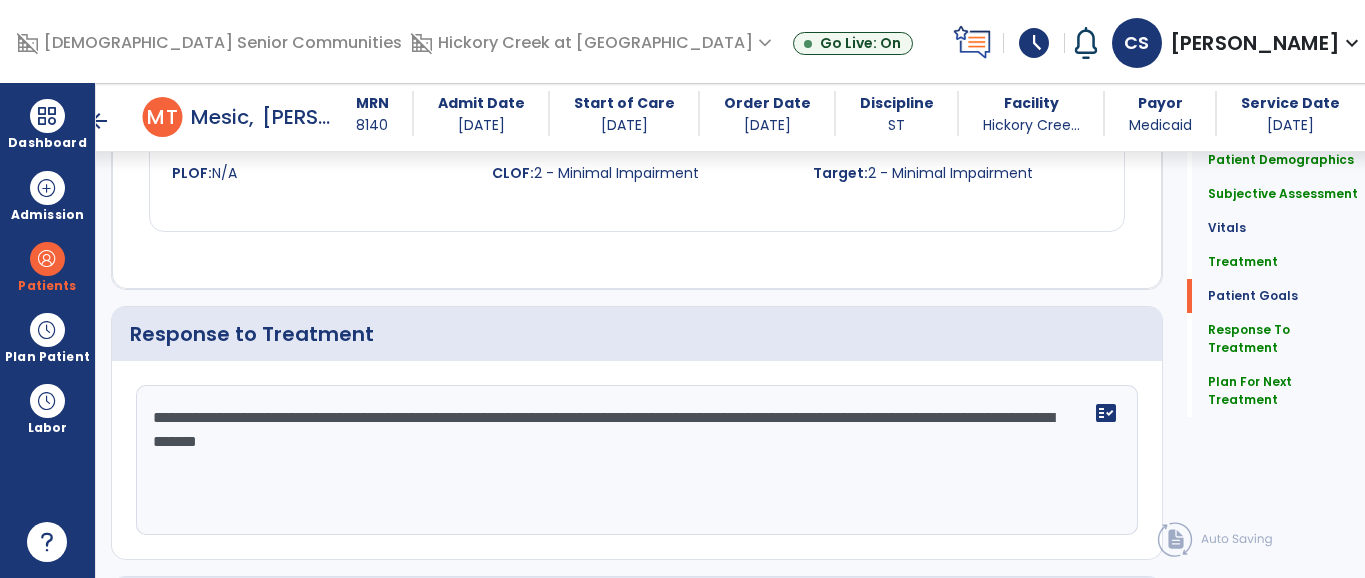 click on "**********" 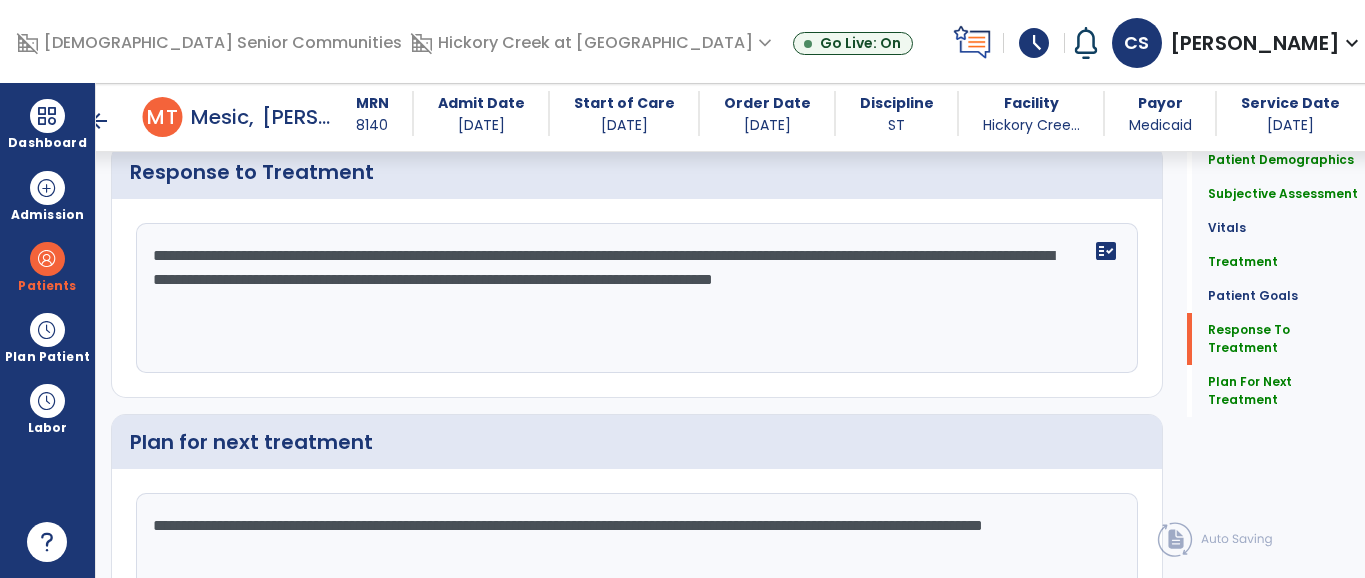 scroll, scrollTop: 3359, scrollLeft: 0, axis: vertical 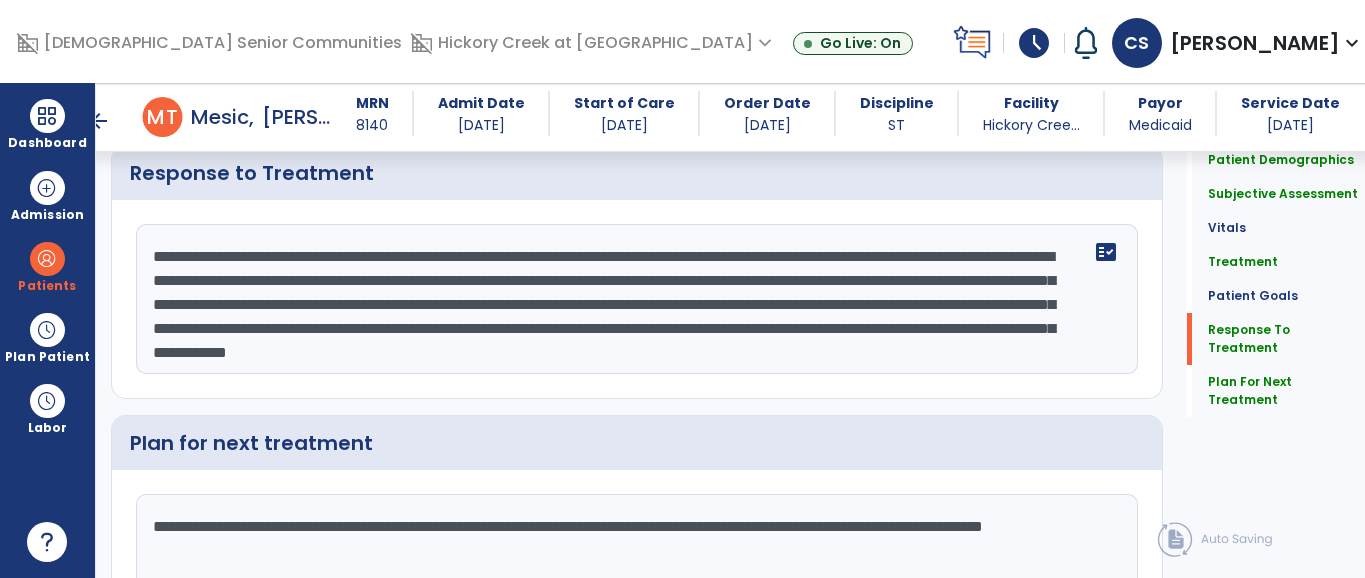 click on "Pt was able to repeat BINGO several times after SLP. She did struggle at first and had to have redirection and look at SLP lips in order to follow thru with saying. However, once she said x2 correctly  she was able to say several times without needing those verbal cues. Pt was more accurate with pointing to pictures that she wants/needs during therapy session with the use of the AAC communication board. Pt did better with answering yes/no questions throughout therapy session. She did still have some issues with doing a thumbs up for a no or just answering automatically without listening to the question.    fact_check" 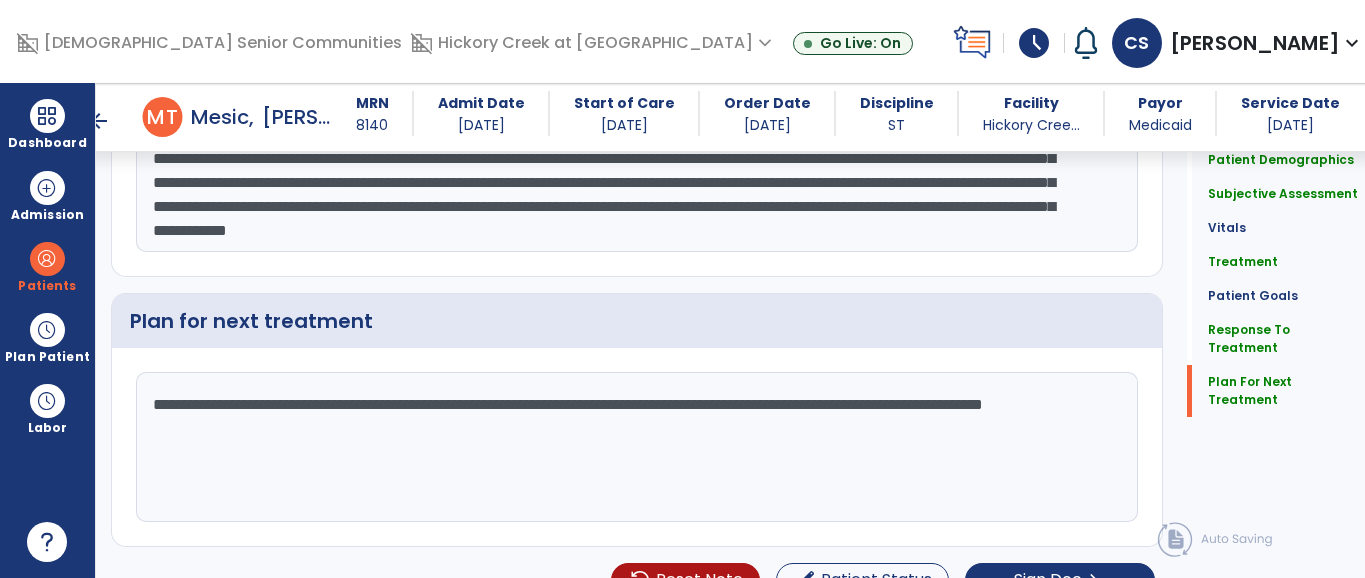 scroll, scrollTop: 3514, scrollLeft: 0, axis: vertical 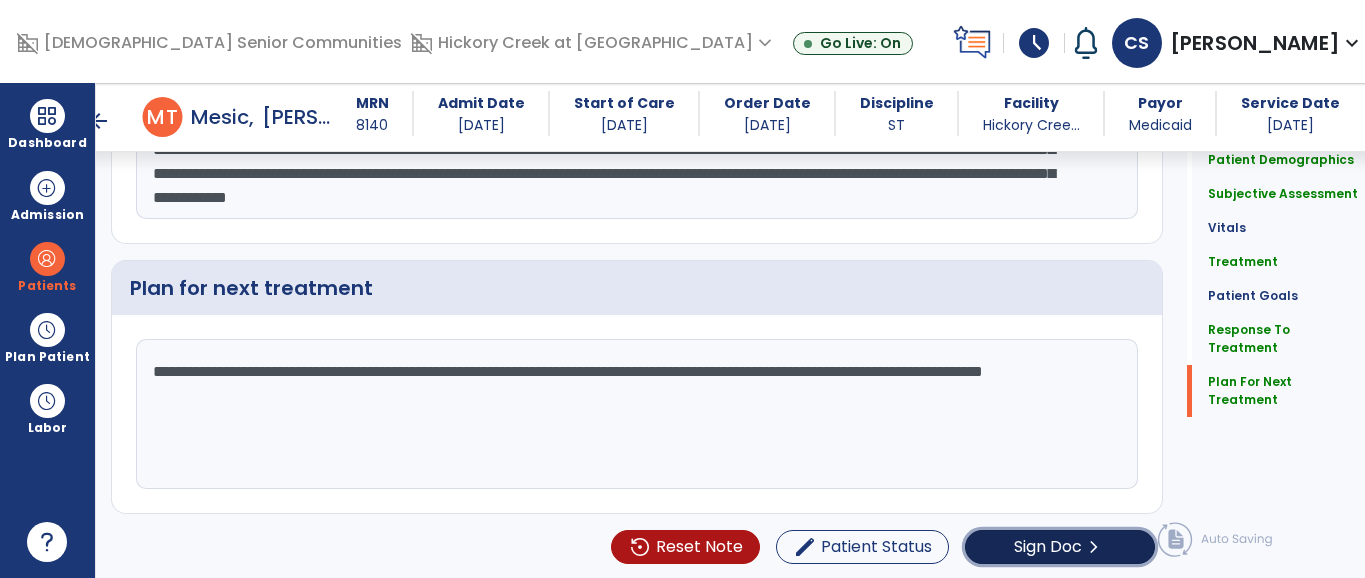 drag, startPoint x: 999, startPoint y: 561, endPoint x: 805, endPoint y: 236, distance: 378.49835 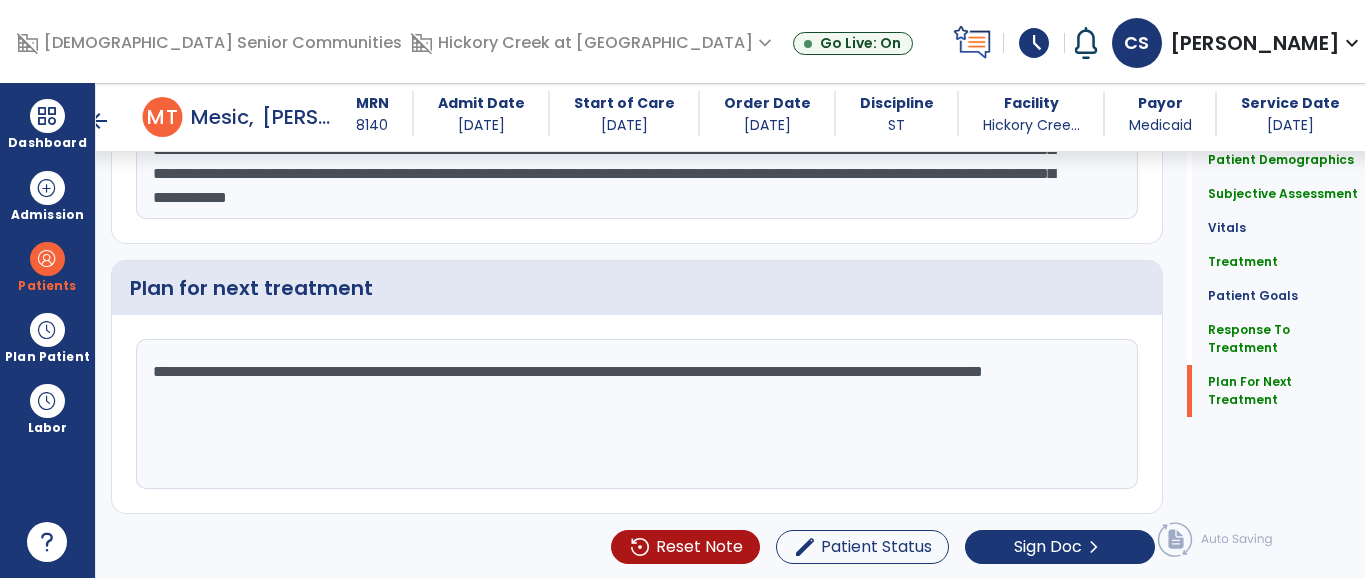 click on "**********" 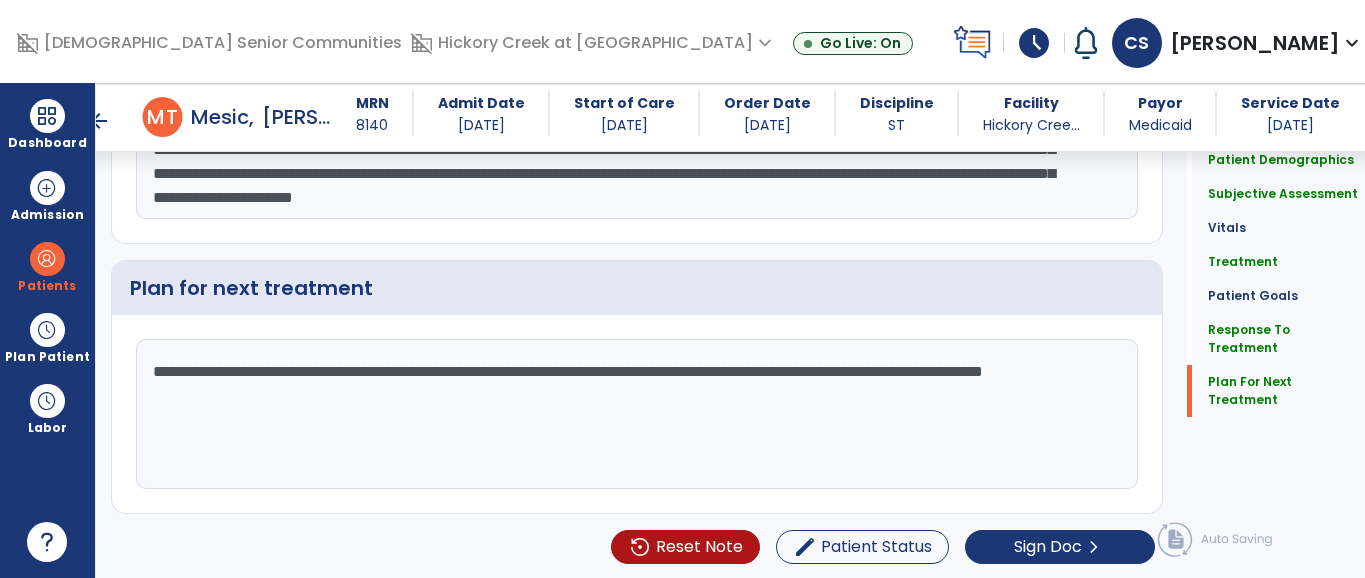 scroll, scrollTop: 24, scrollLeft: 0, axis: vertical 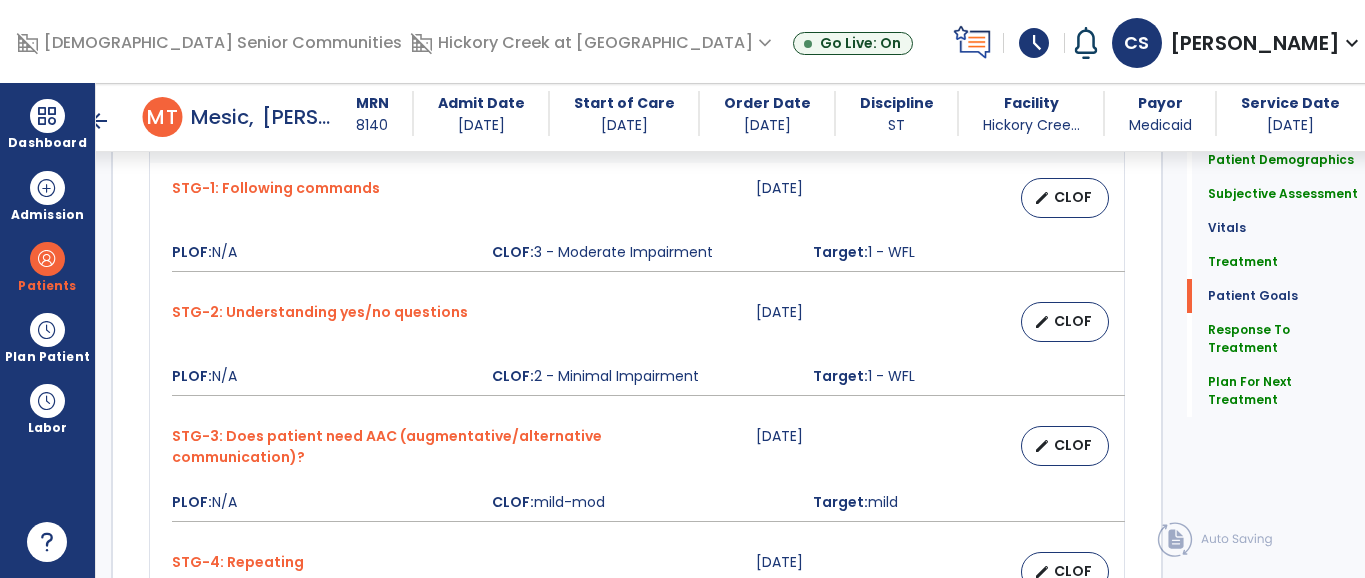 type on "**********" 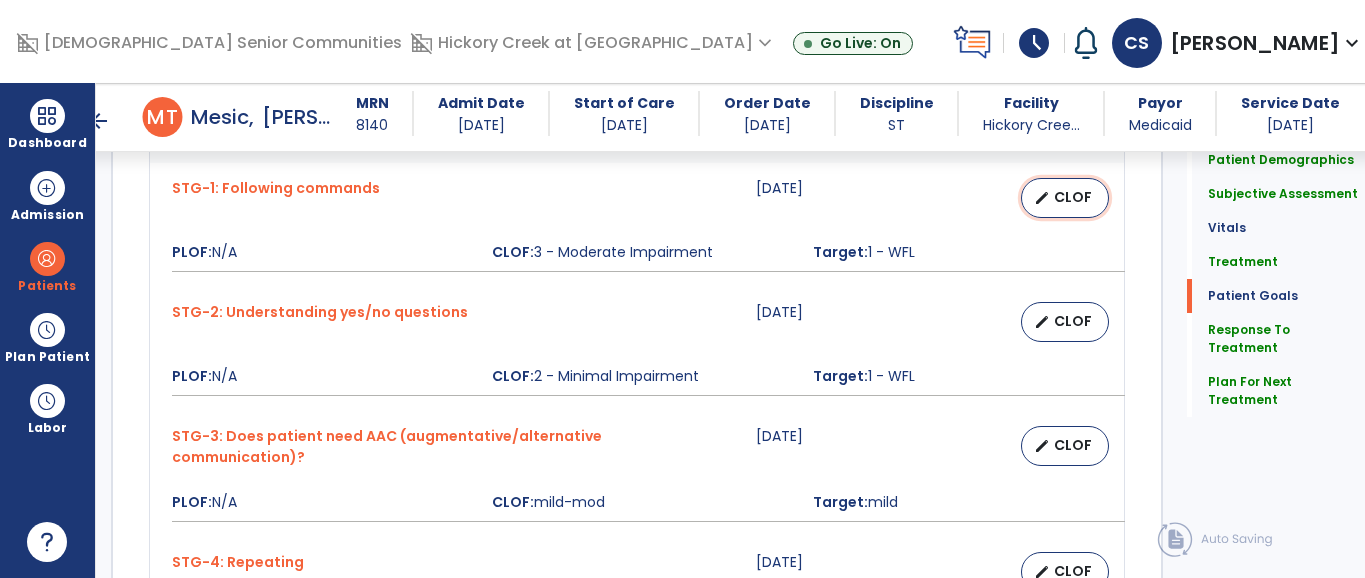 click on "edit" at bounding box center [1042, 198] 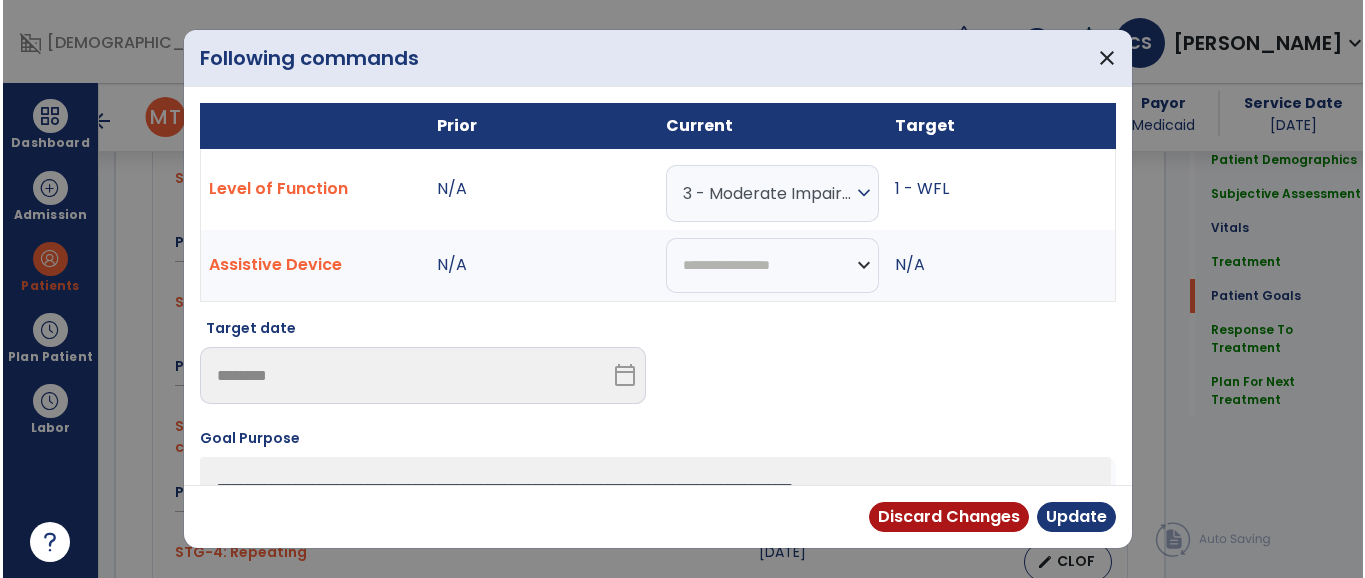scroll, scrollTop: 2745, scrollLeft: 0, axis: vertical 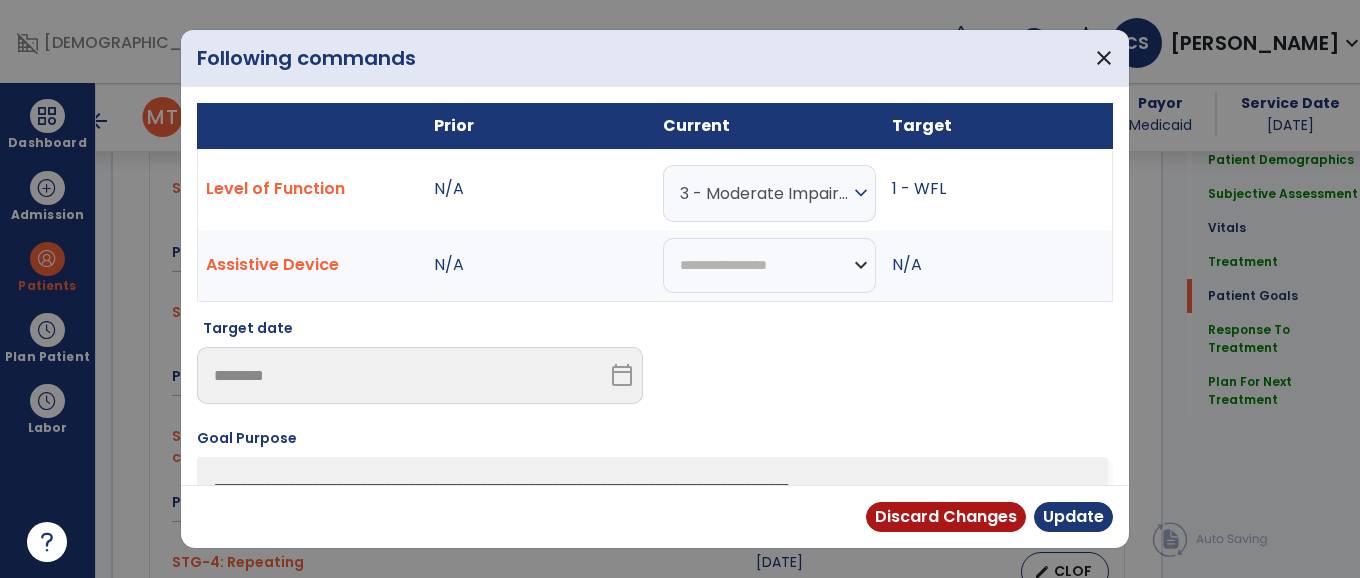 click on "3 - Moderate Impairment" at bounding box center [764, 193] 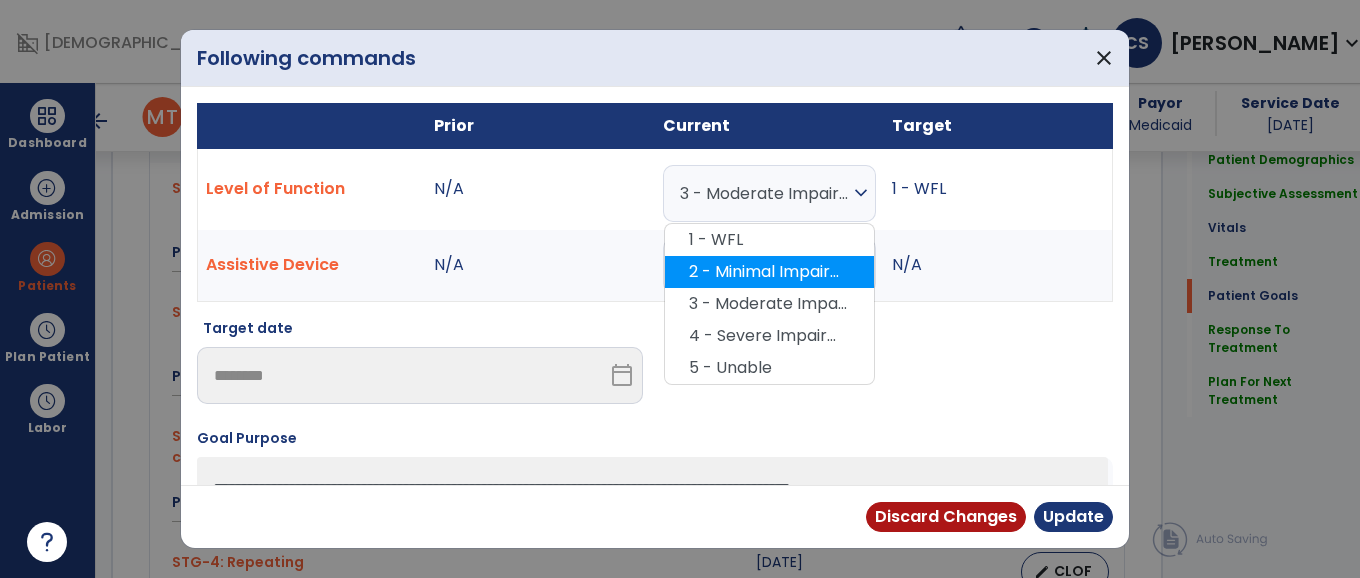 click on "2 - Minimal Impairment" at bounding box center (769, 272) 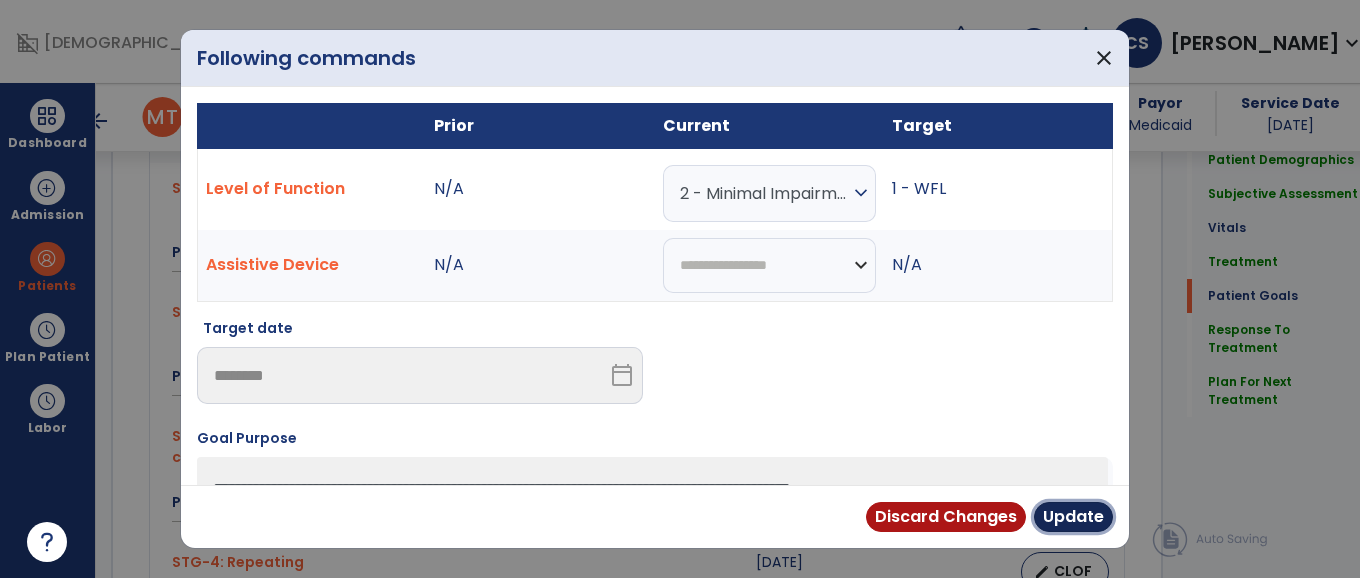 drag, startPoint x: 1074, startPoint y: 503, endPoint x: 1298, endPoint y: 385, distance: 253.17978 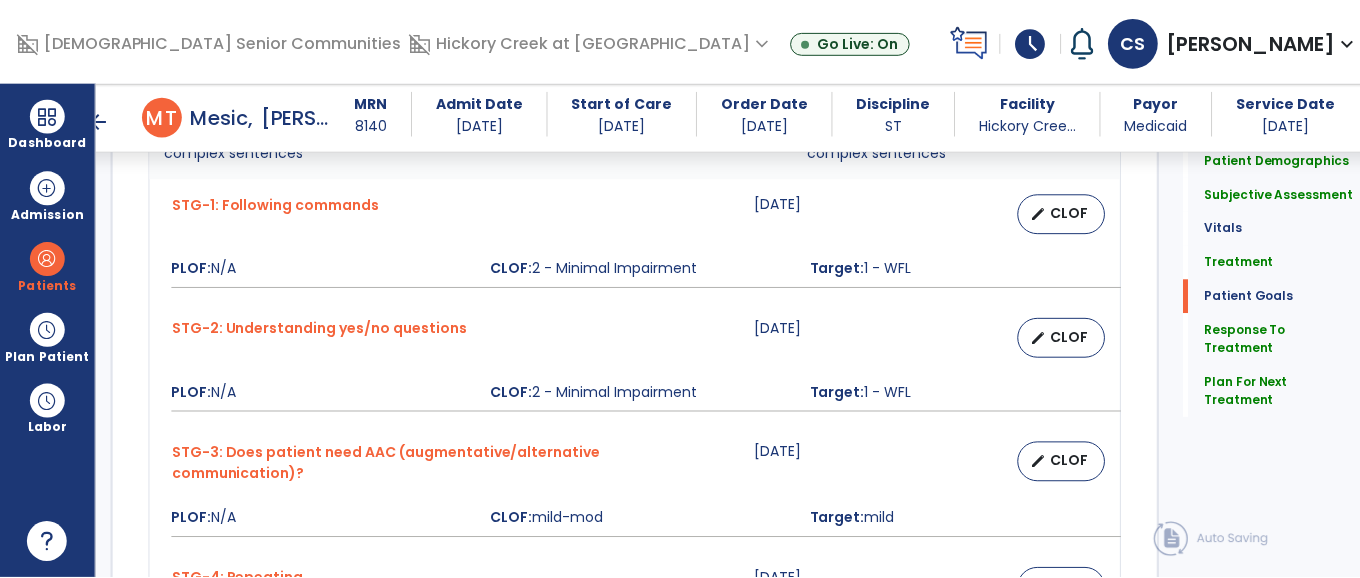 scroll, scrollTop: 2736, scrollLeft: 0, axis: vertical 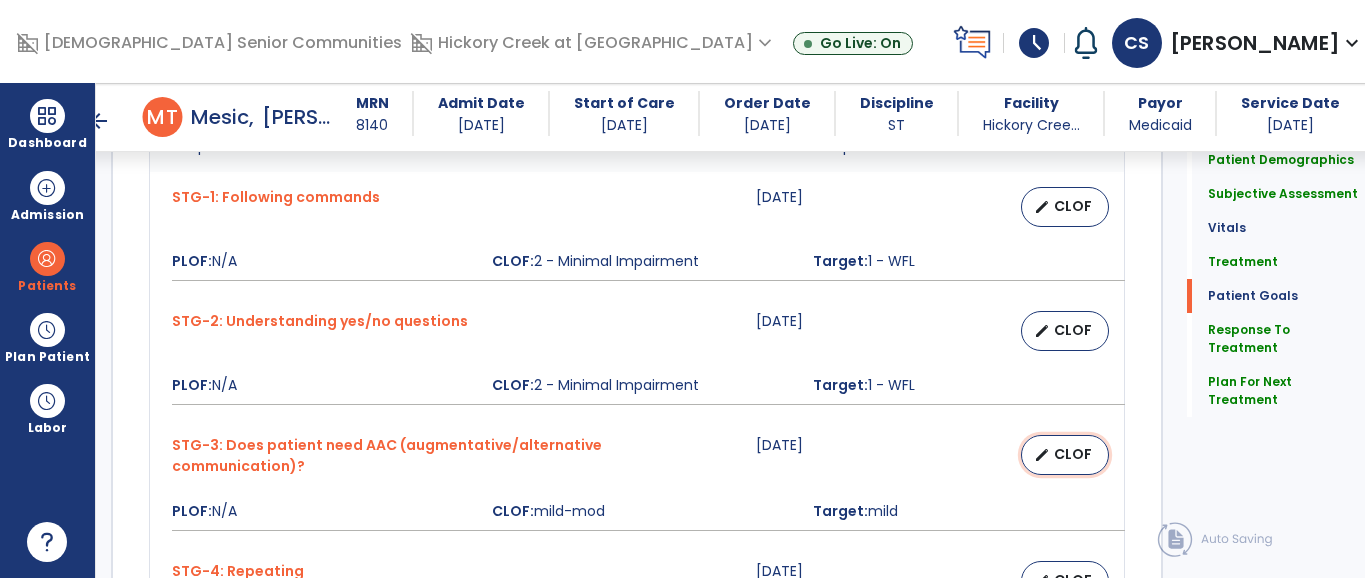 click on "CLOF" at bounding box center [1073, 454] 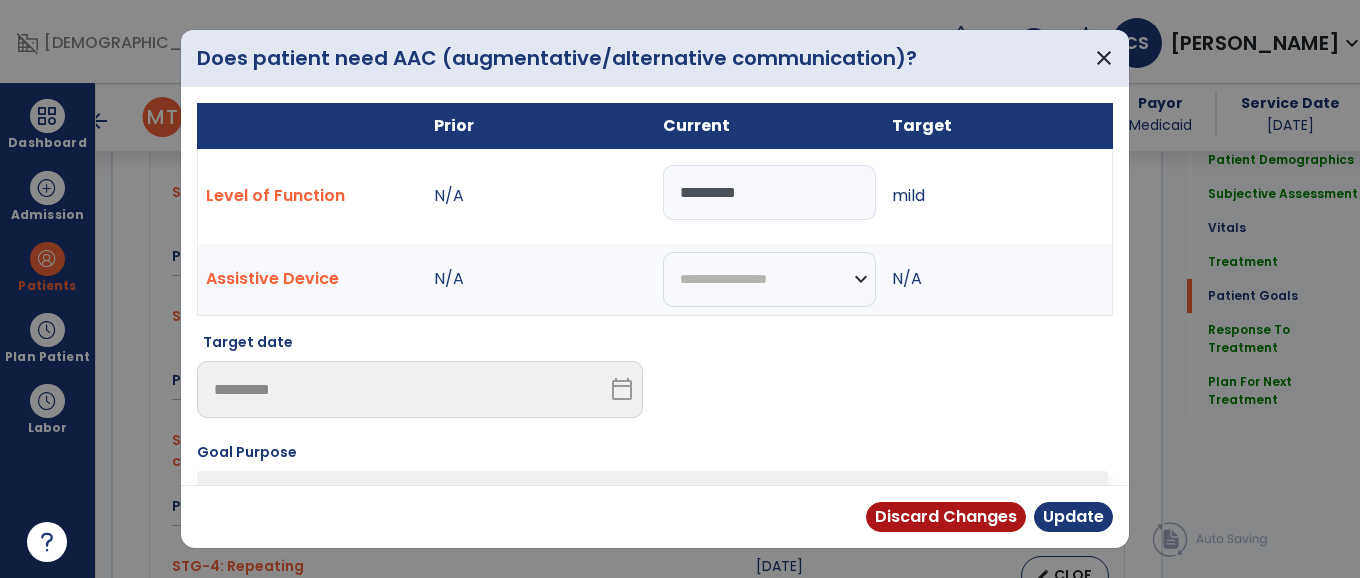 scroll, scrollTop: 2736, scrollLeft: 0, axis: vertical 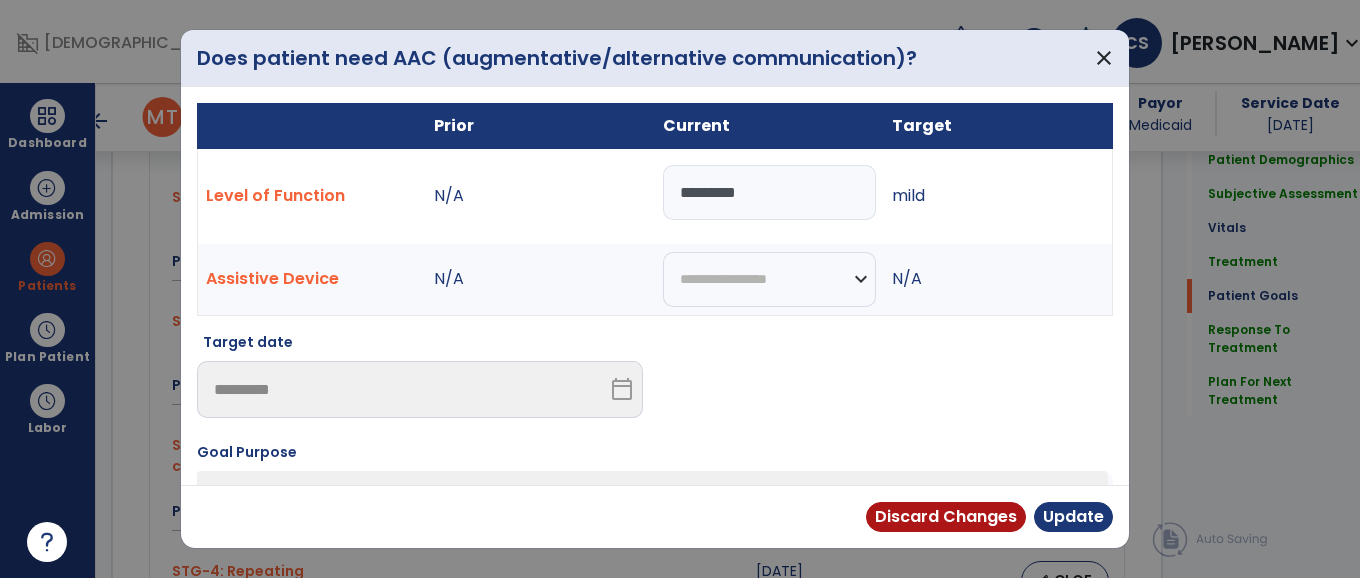 drag, startPoint x: 778, startPoint y: 198, endPoint x: 712, endPoint y: 183, distance: 67.68308 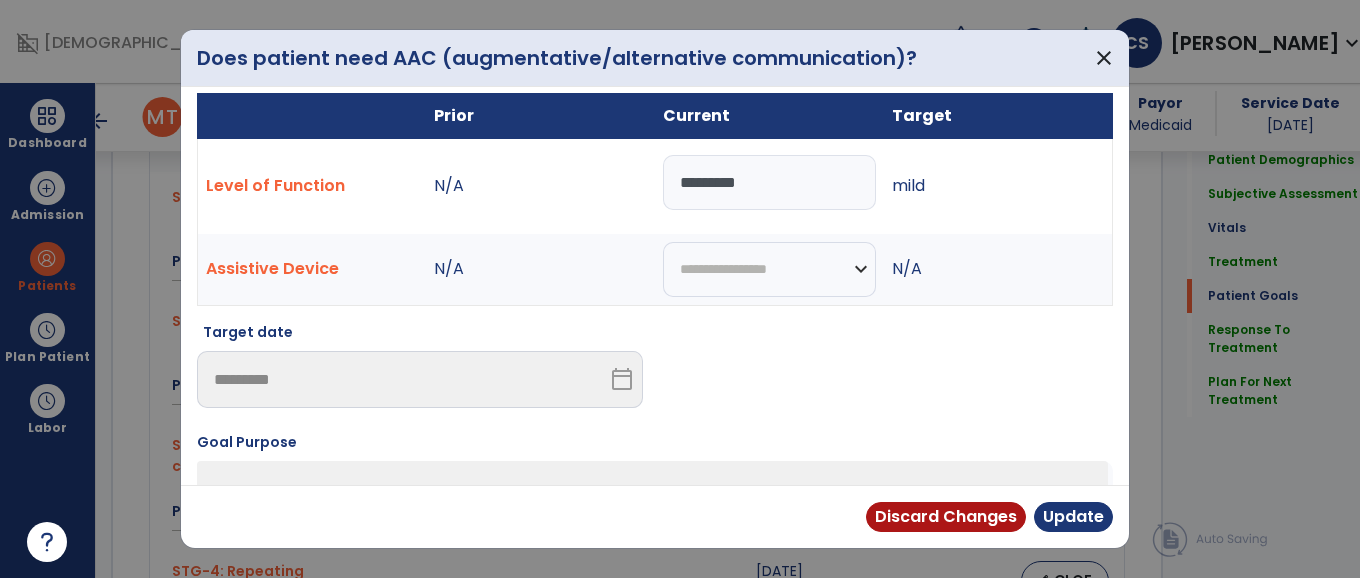 type on "****" 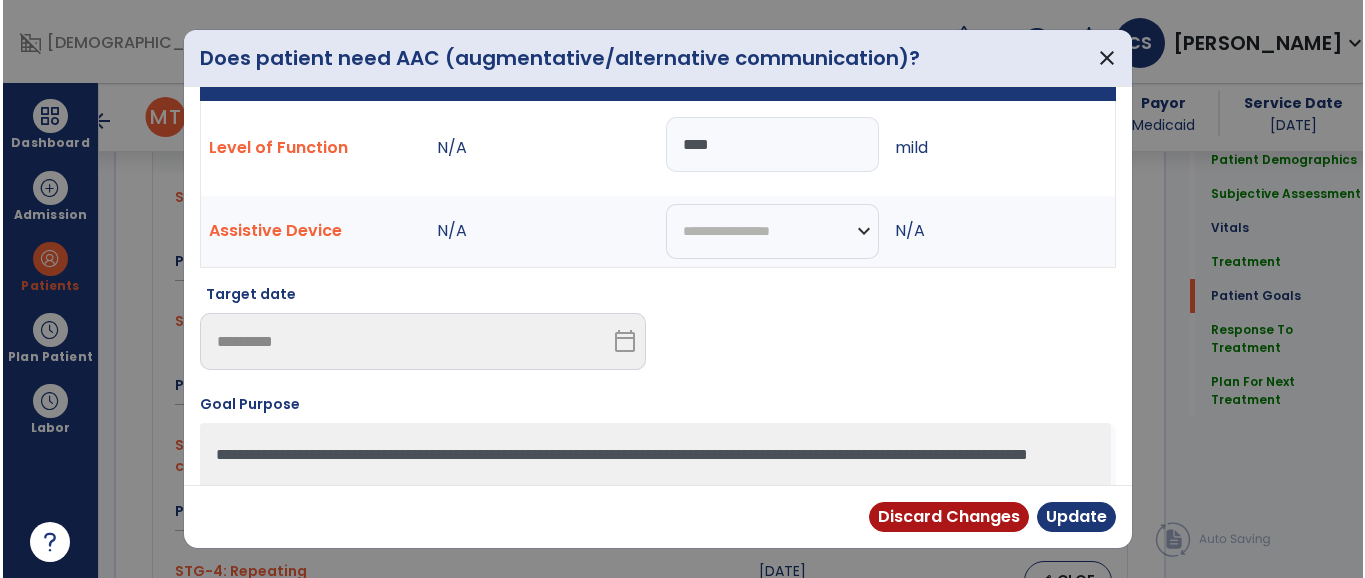 scroll 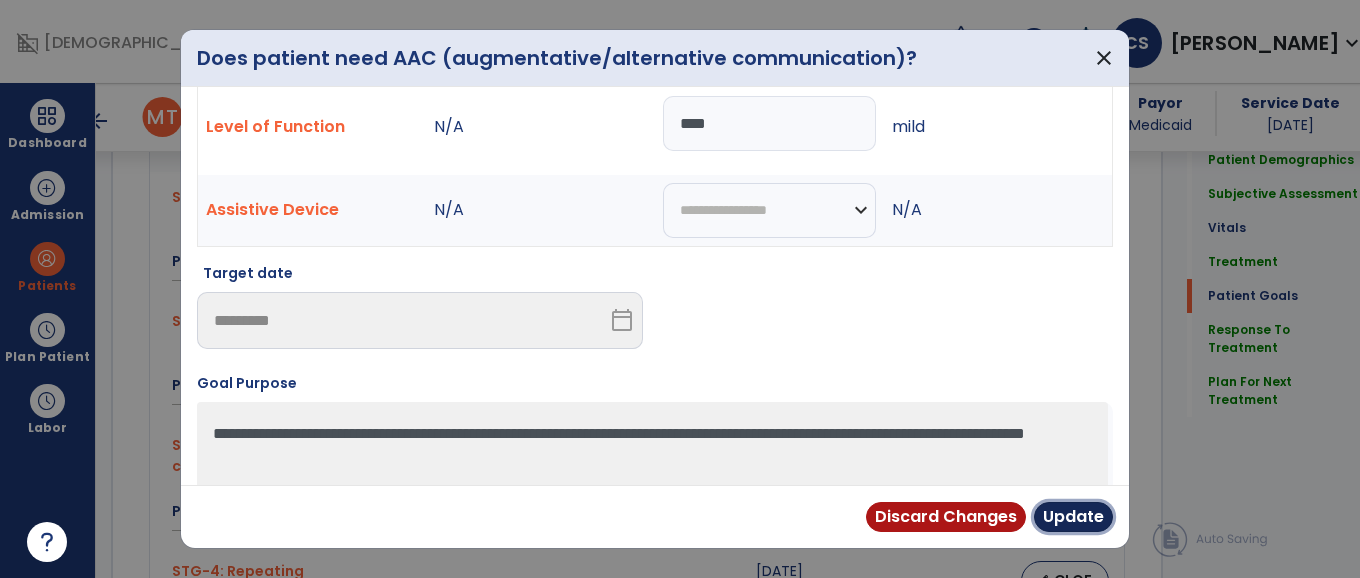 click on "Update" at bounding box center (1073, 517) 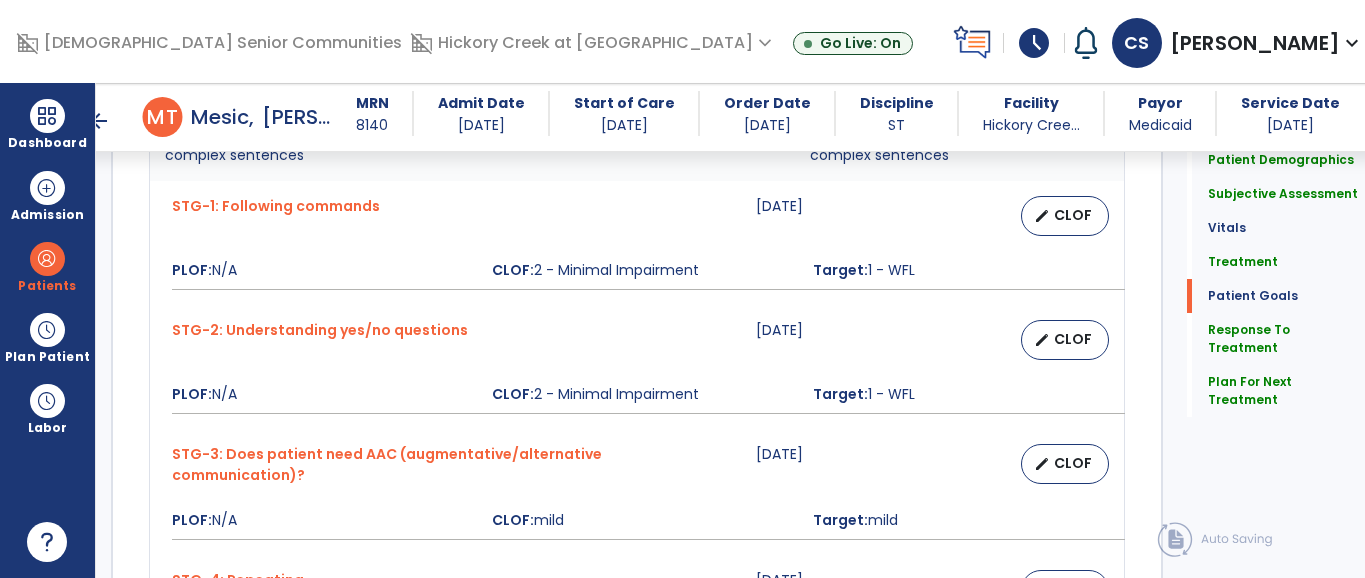 scroll, scrollTop: 2726, scrollLeft: 0, axis: vertical 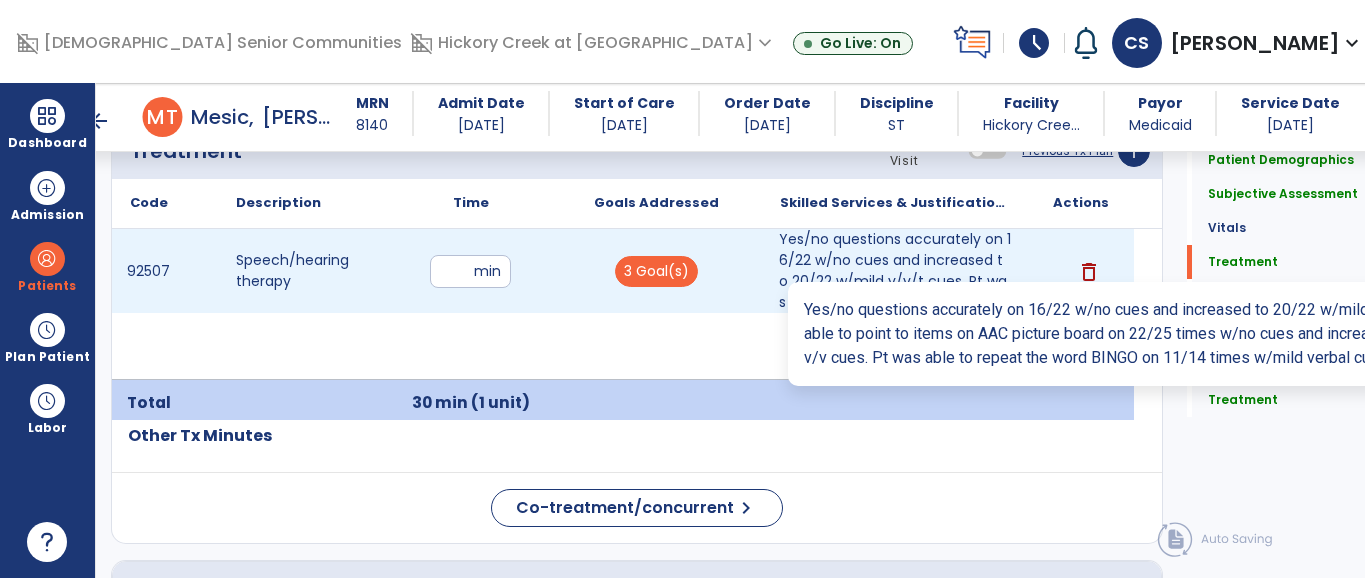 click on "Yes/no questions accurately on 16/22 w/no cues and increased to 20/22 w/mild v/v/t cues.  Pt was abl..." at bounding box center [895, 271] 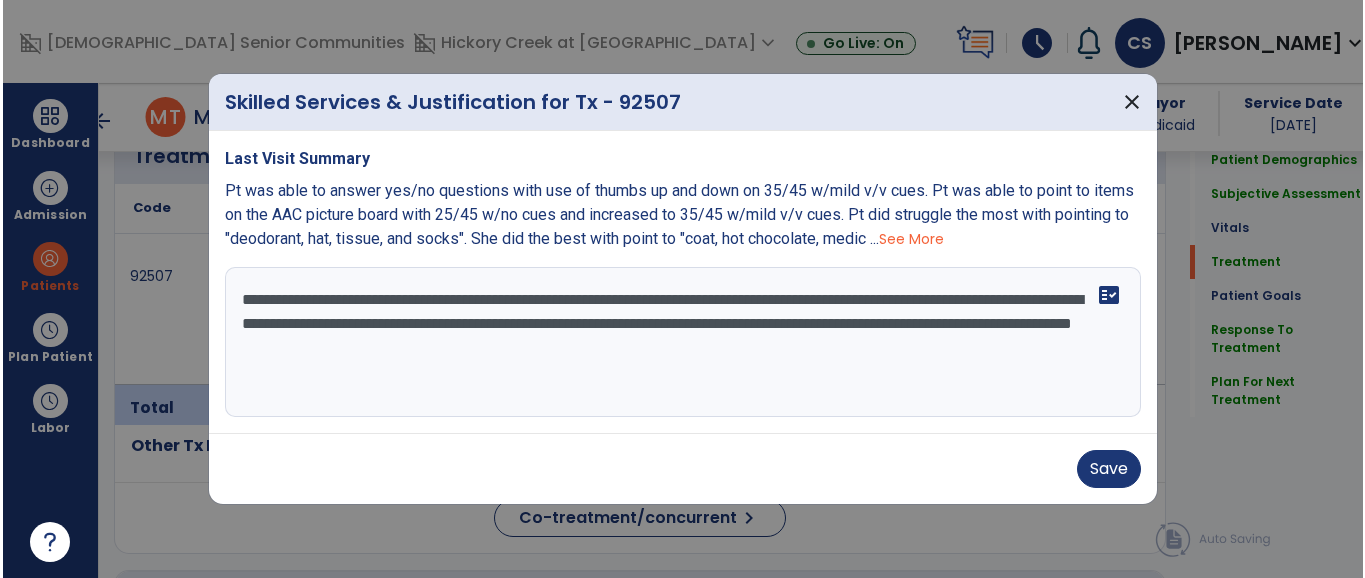 scroll, scrollTop: 1247, scrollLeft: 0, axis: vertical 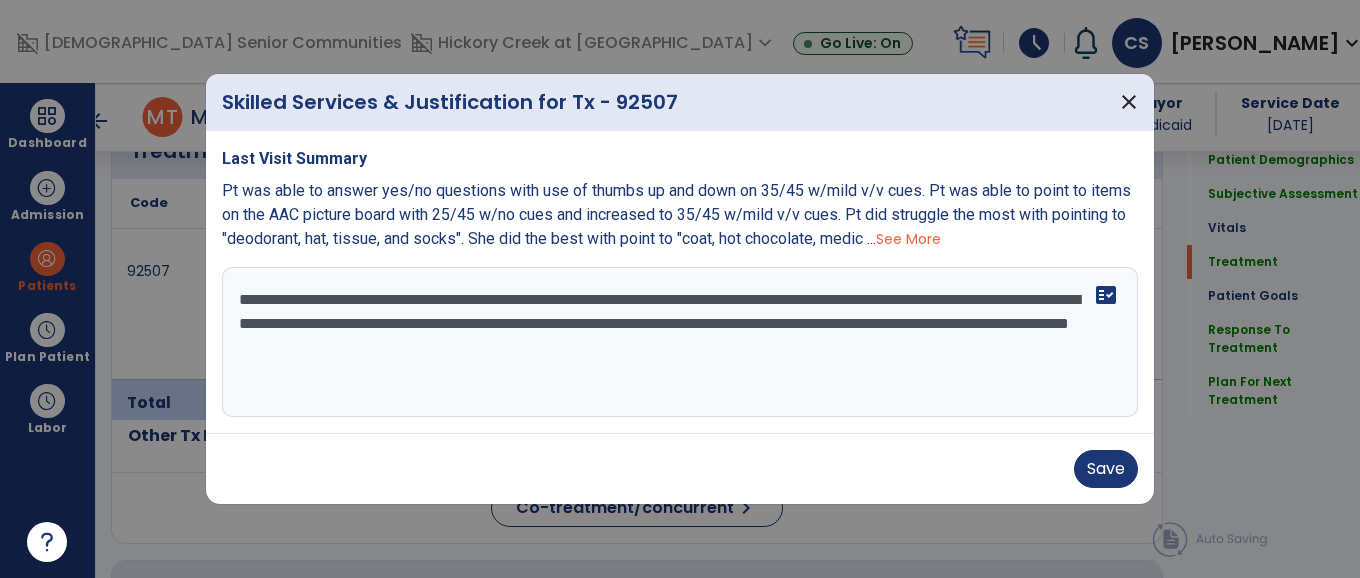 click on "**********" at bounding box center [680, 342] 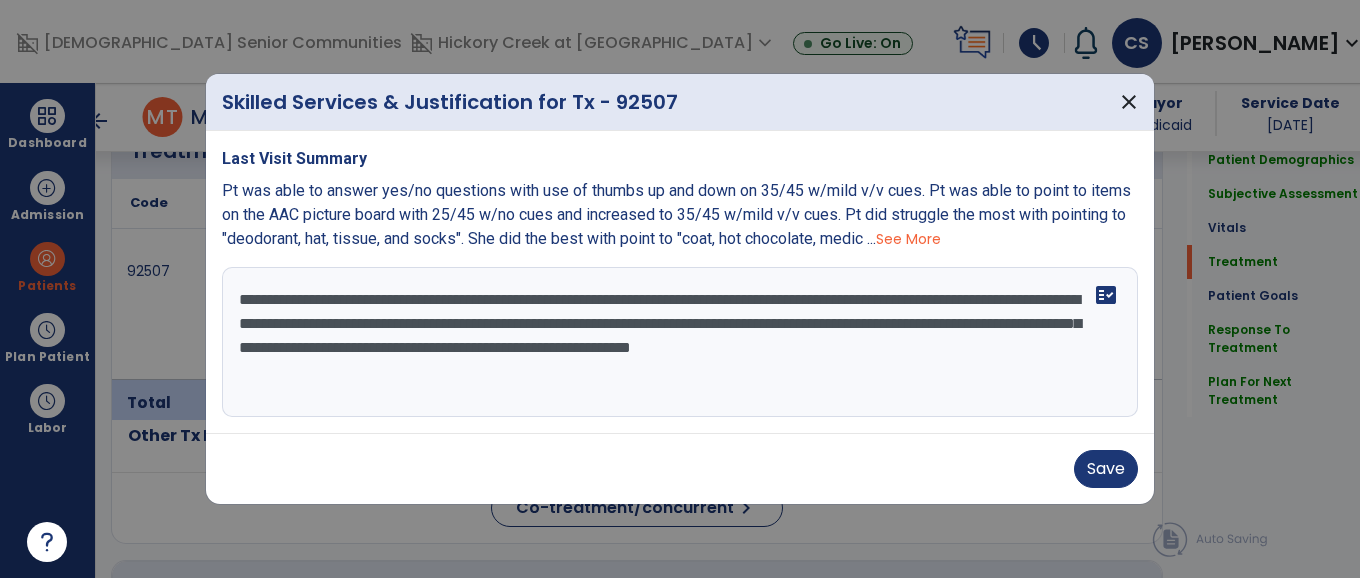 type on "**********" 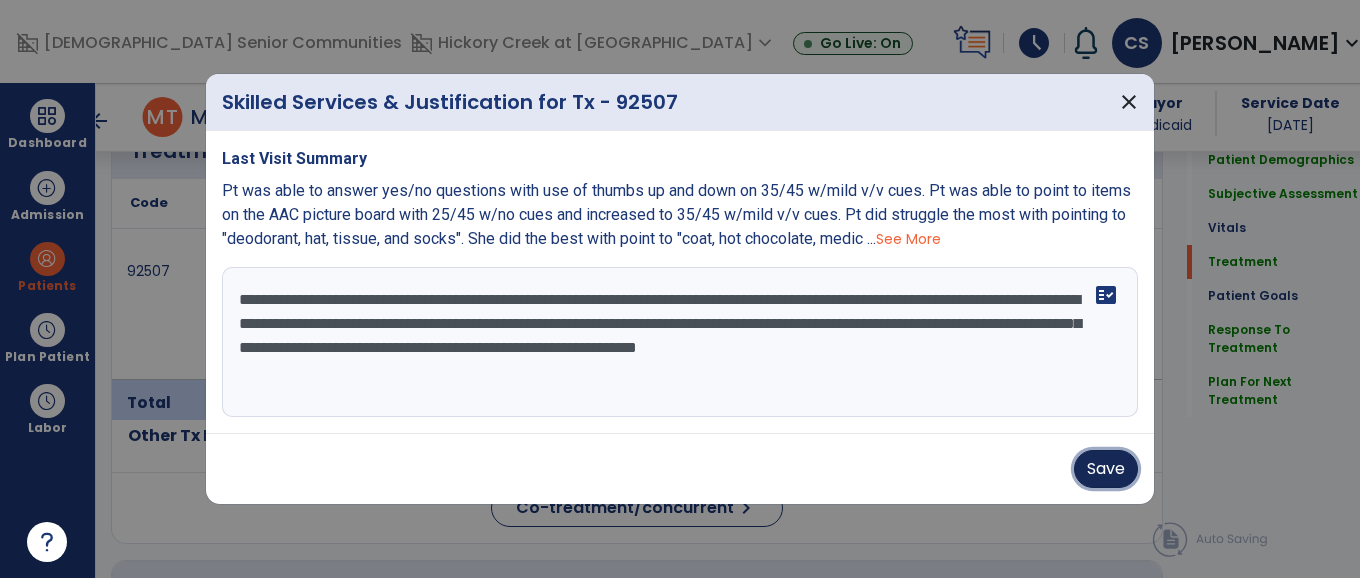 click on "Save" at bounding box center (1106, 469) 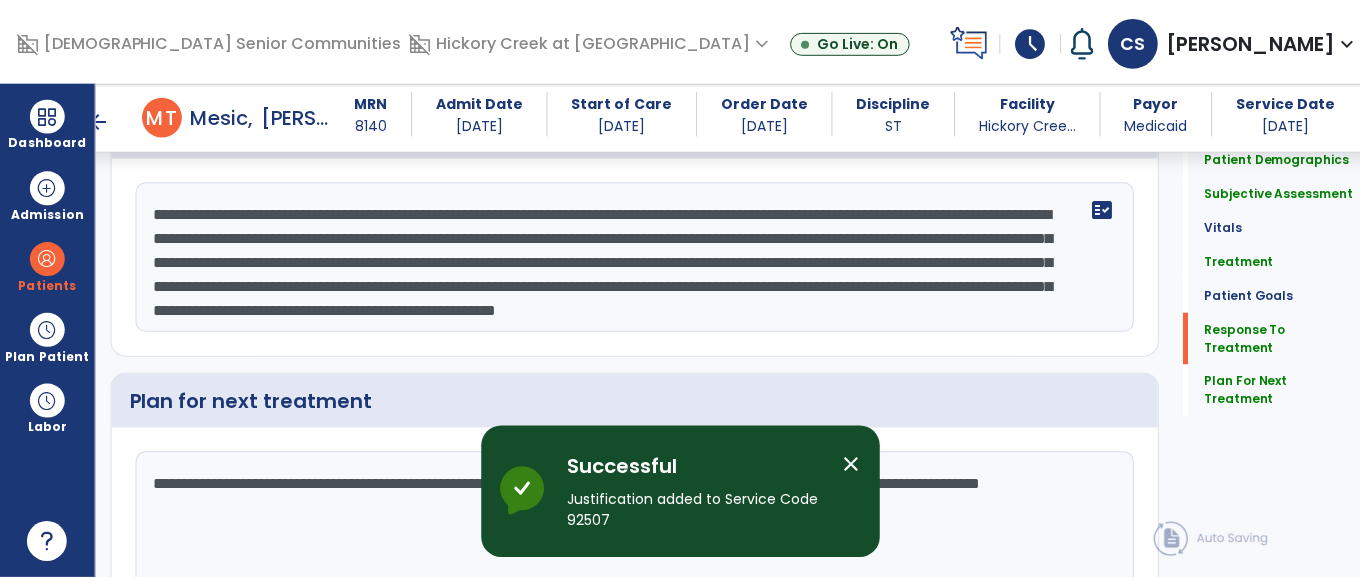 scroll, scrollTop: 3514, scrollLeft: 0, axis: vertical 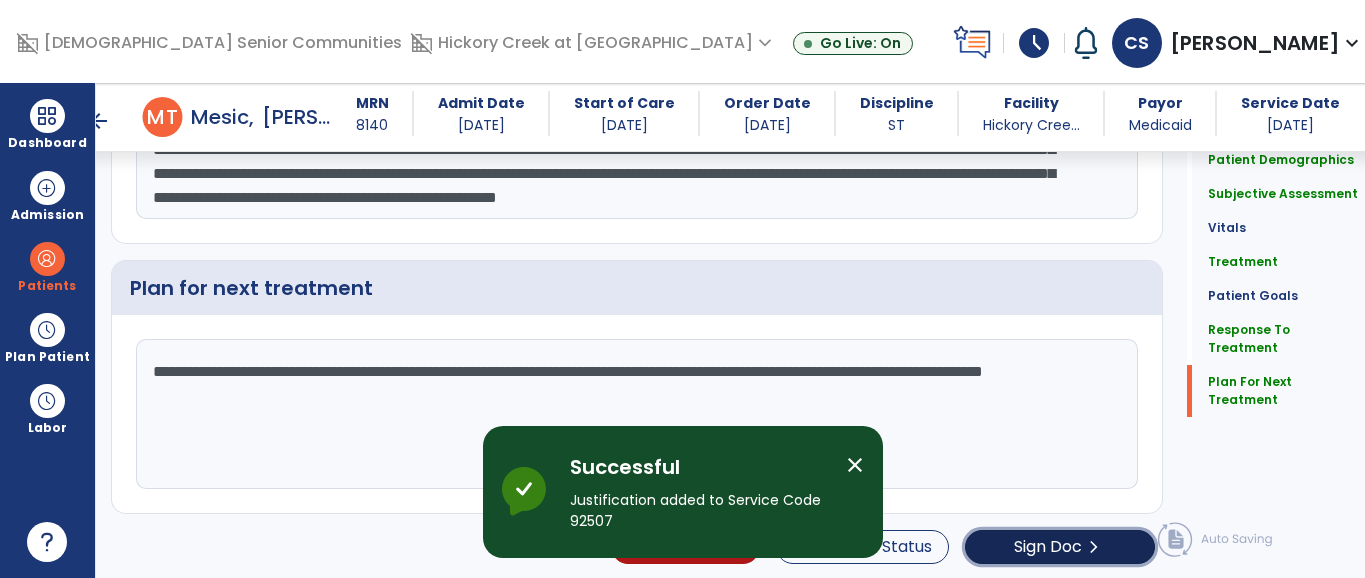 click on "chevron_right" 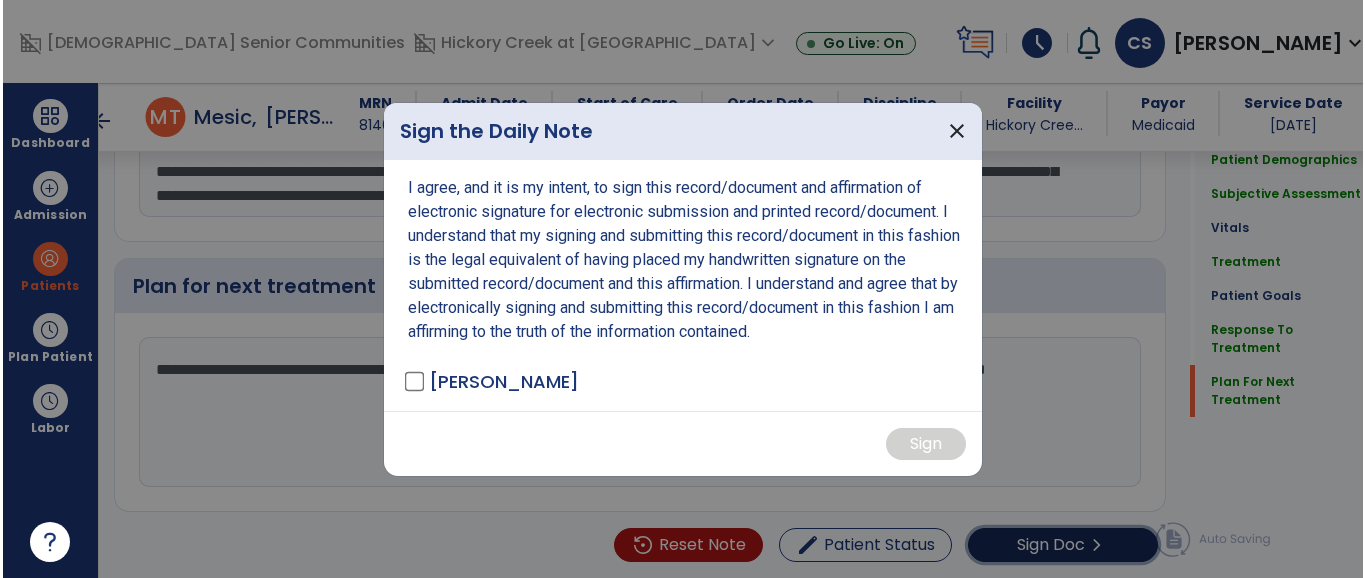 scroll, scrollTop: 3516, scrollLeft: 0, axis: vertical 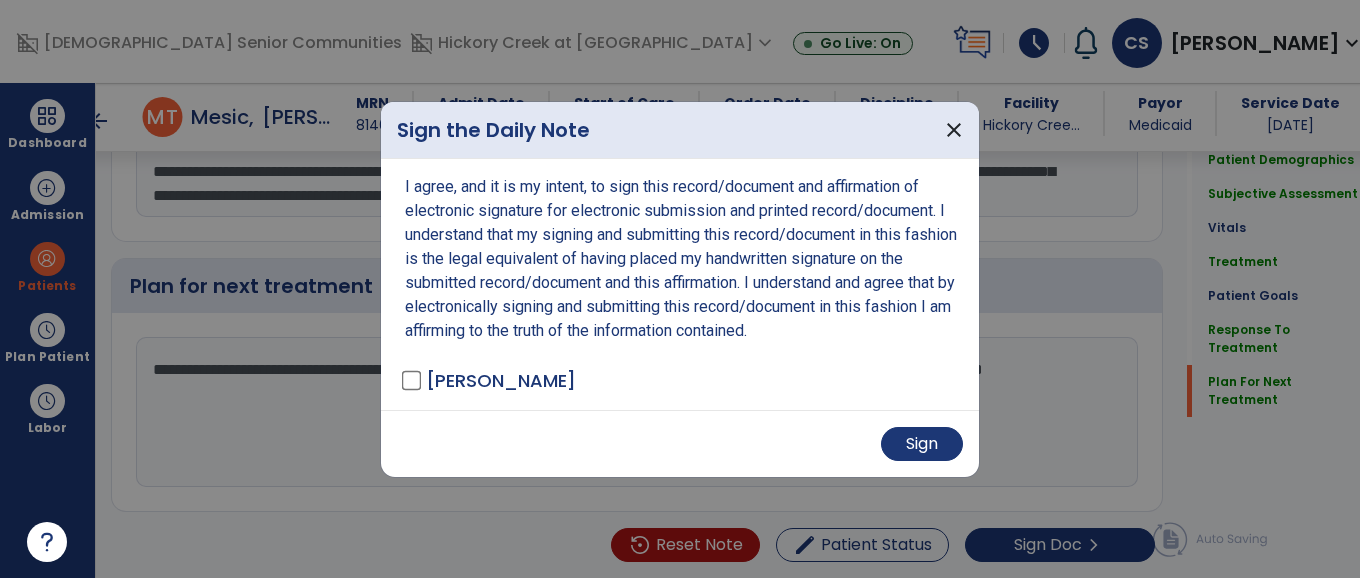 click on "Sign" at bounding box center [680, 443] 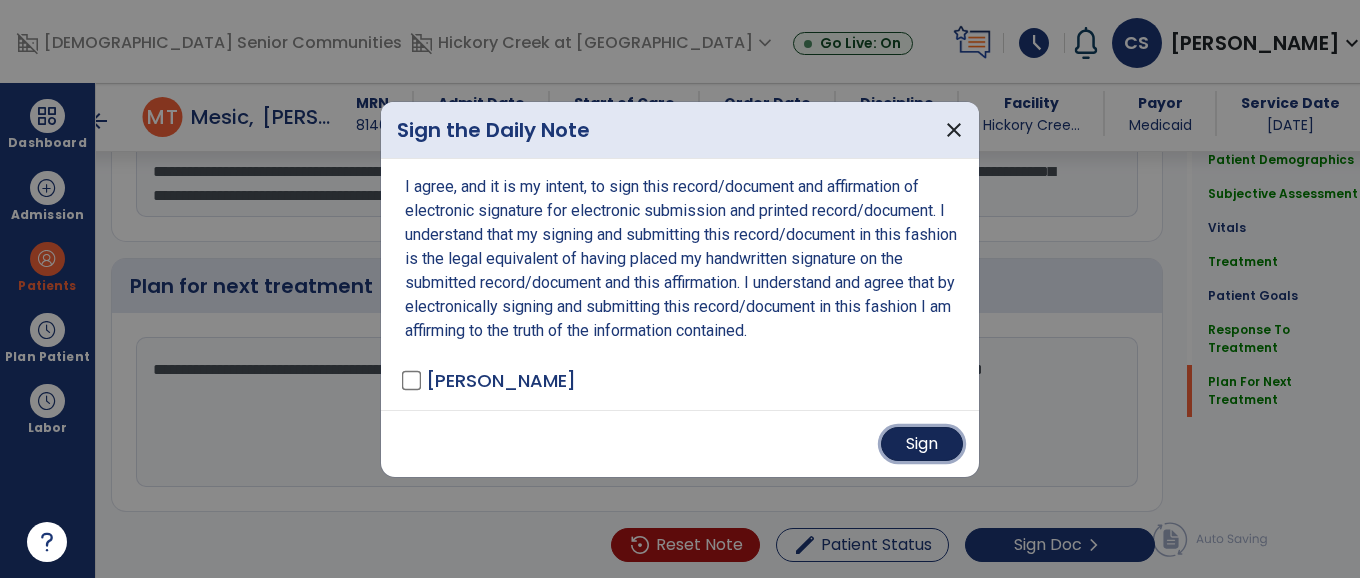 click on "Sign" at bounding box center (922, 444) 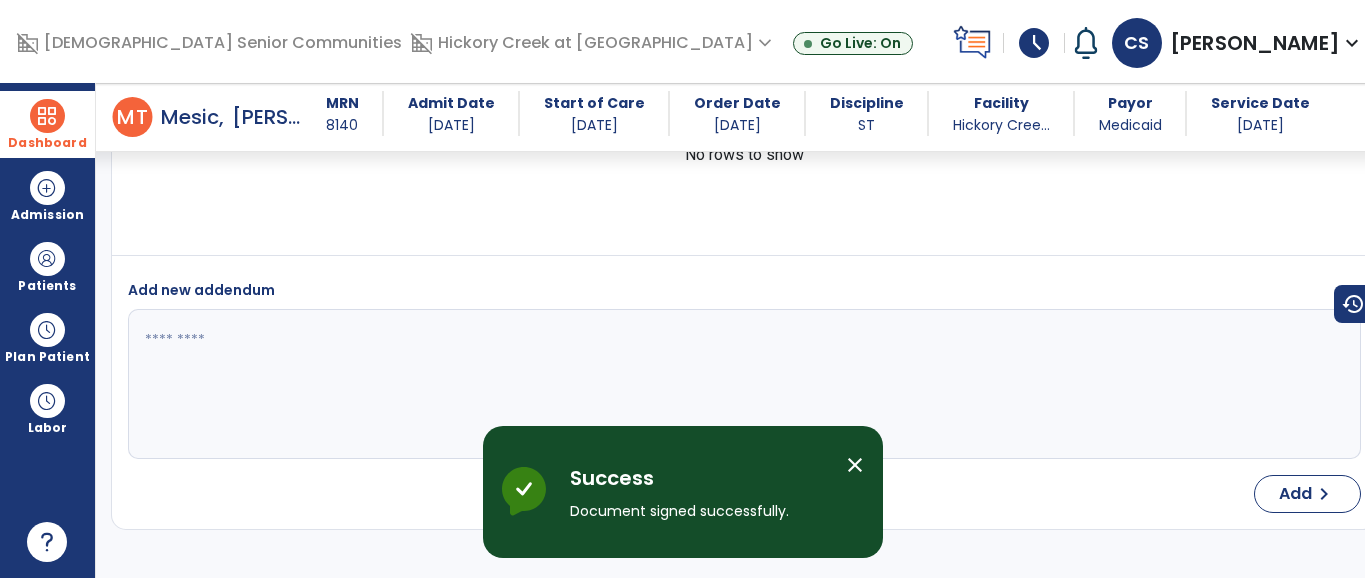 click on "Dashboard" at bounding box center (47, 124) 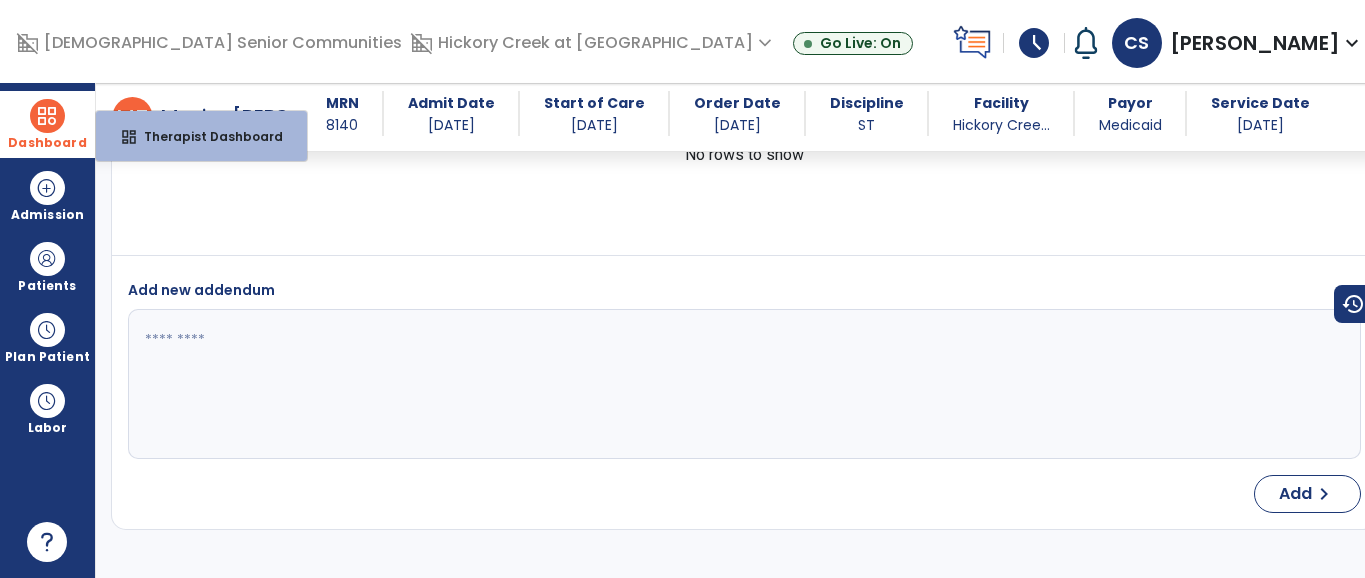 click on "Dashboard" at bounding box center (47, 124) 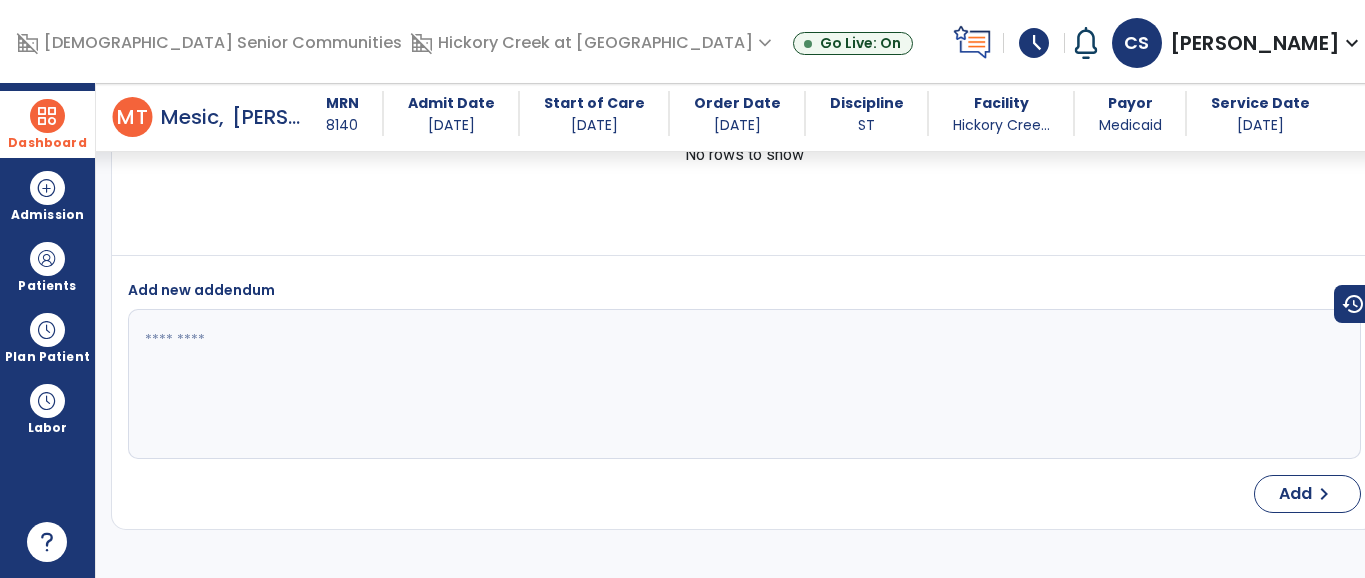 scroll, scrollTop: 5786, scrollLeft: 0, axis: vertical 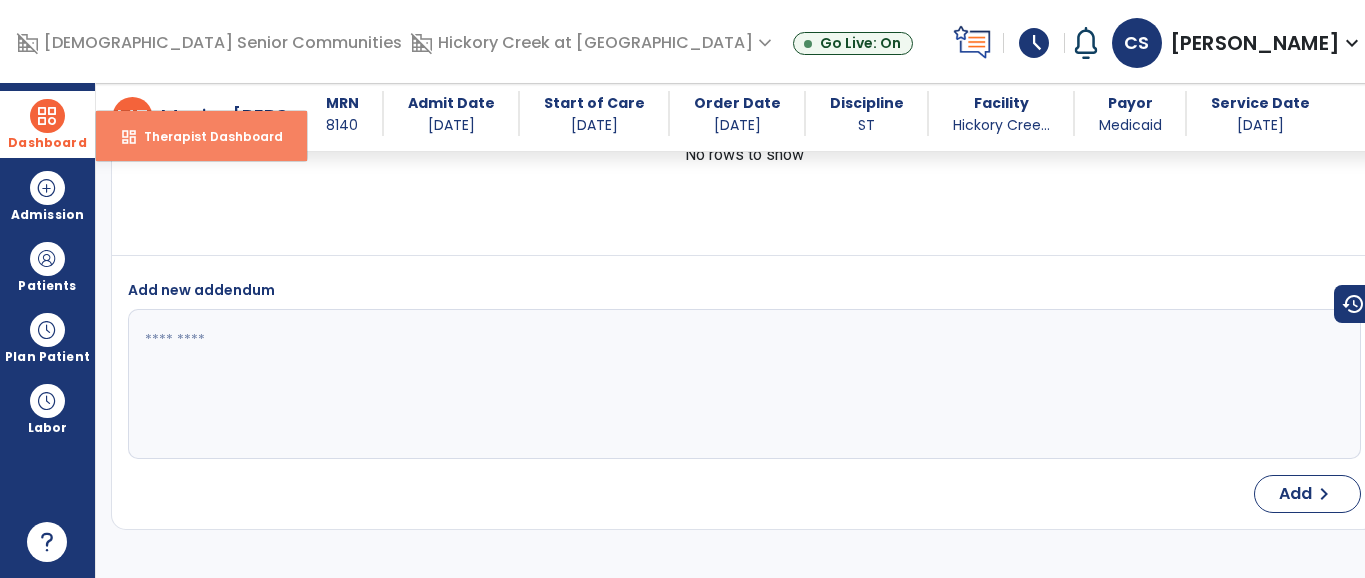 click on "dashboard  Therapist Dashboard" at bounding box center (201, 136) 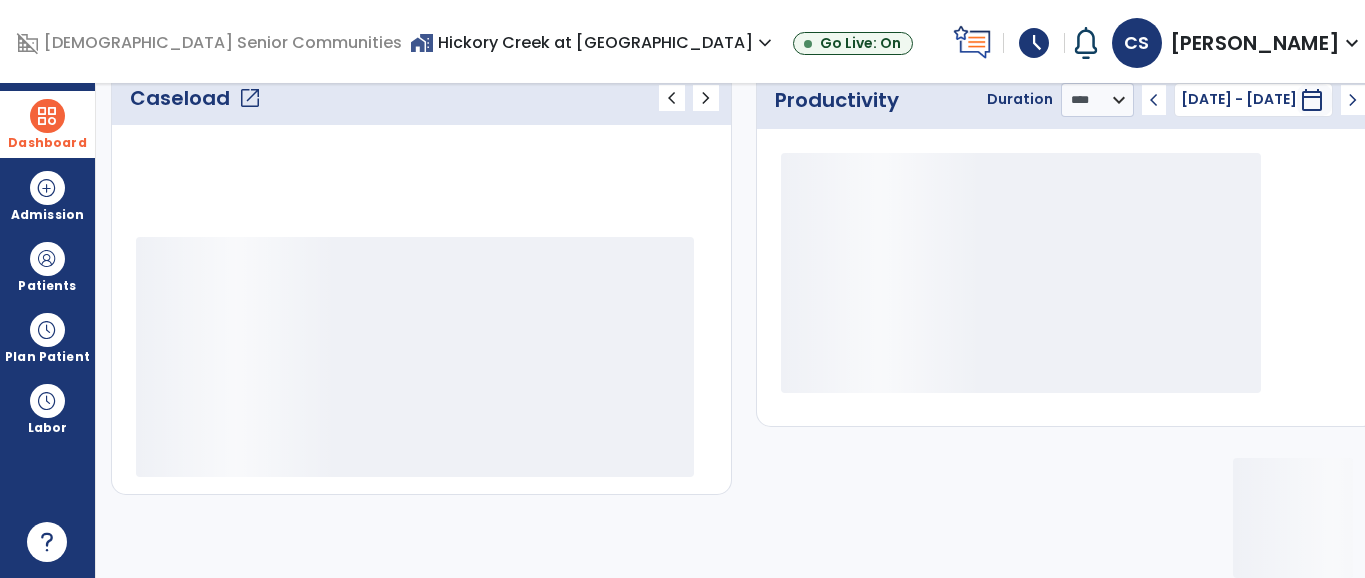 scroll, scrollTop: 299, scrollLeft: 0, axis: vertical 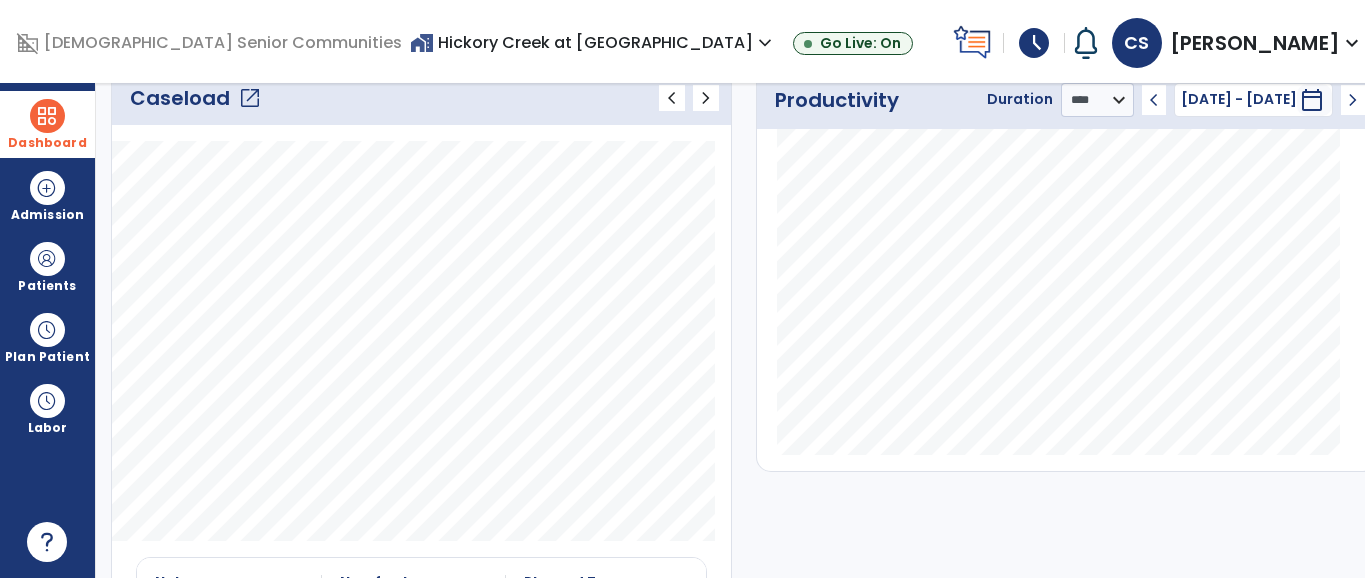 click on "Caseload   open_in_new" 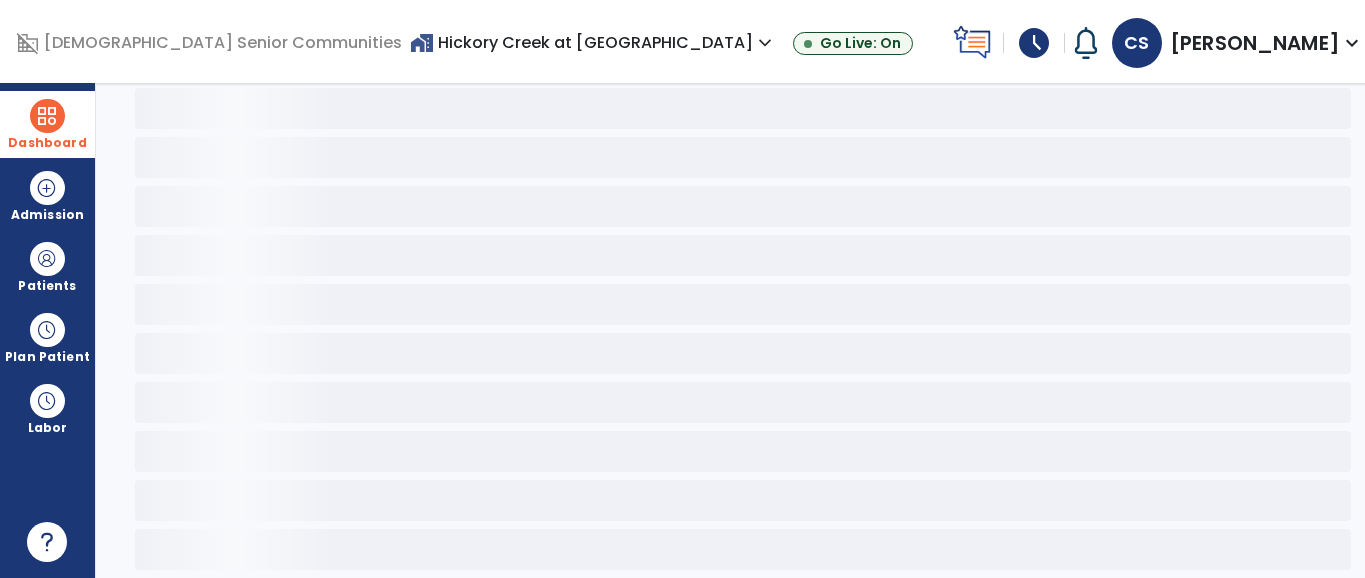 scroll, scrollTop: 99, scrollLeft: 0, axis: vertical 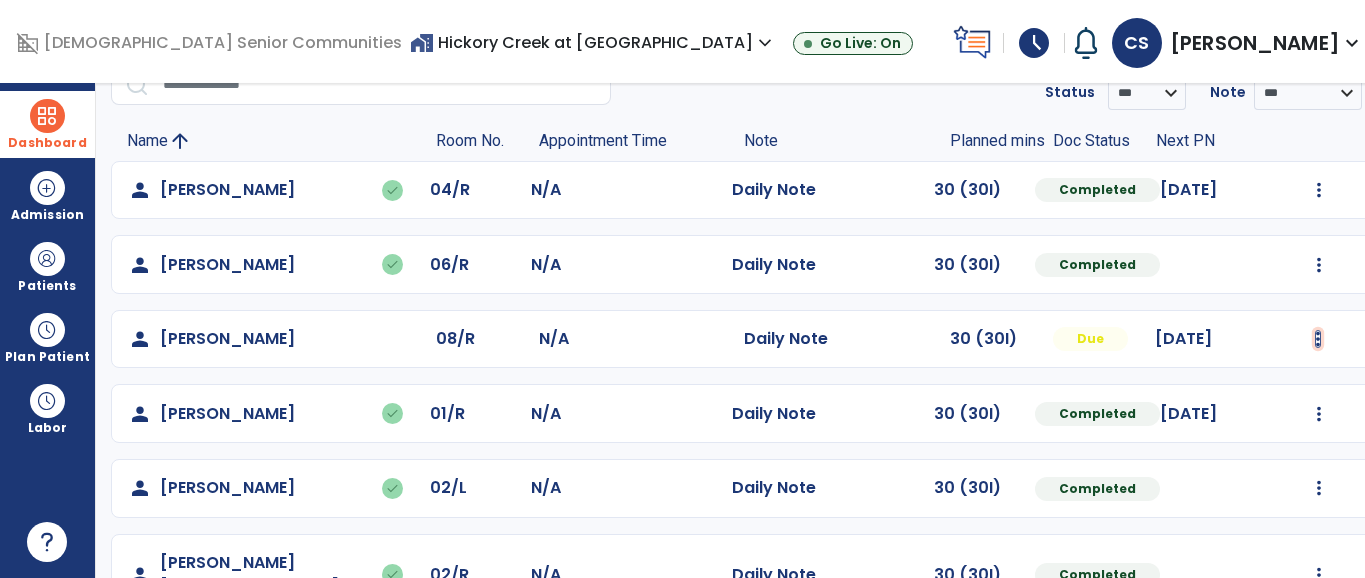 click at bounding box center (1319, 190) 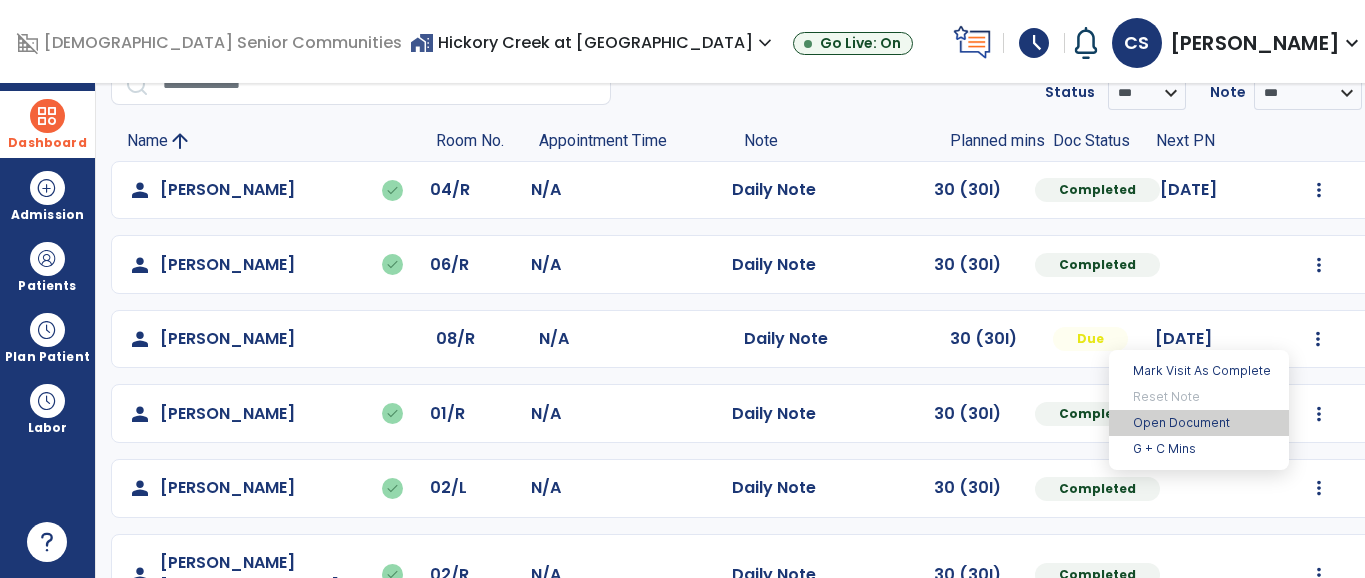 click on "Open Document" at bounding box center [1199, 423] 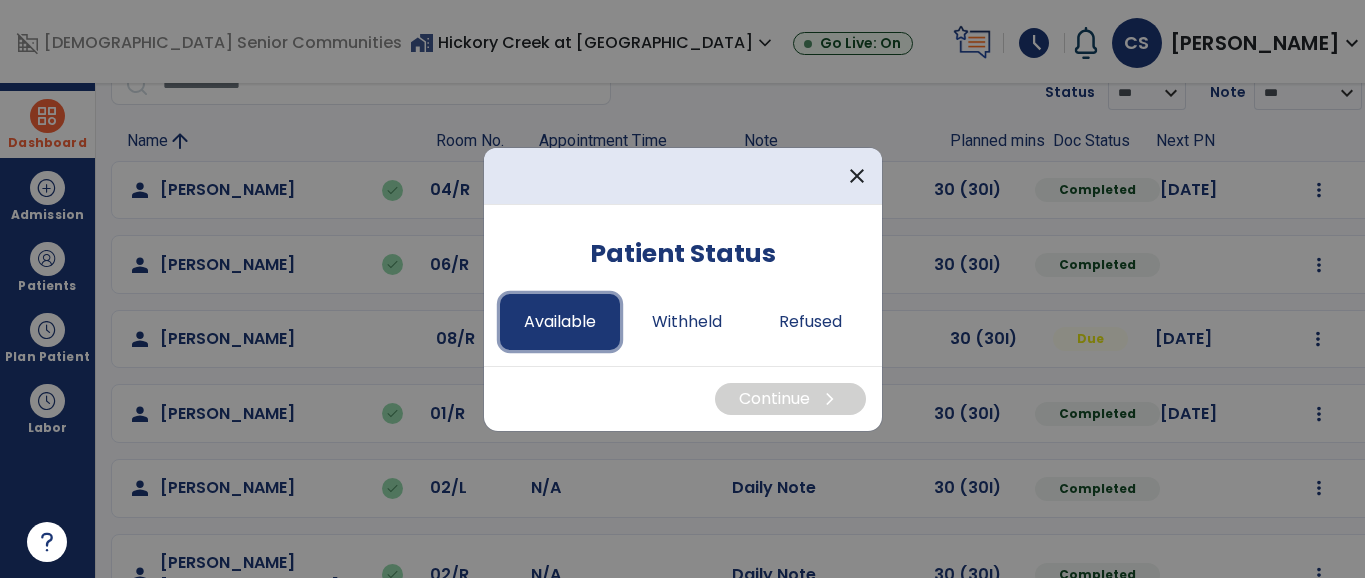 click on "Available" at bounding box center (560, 322) 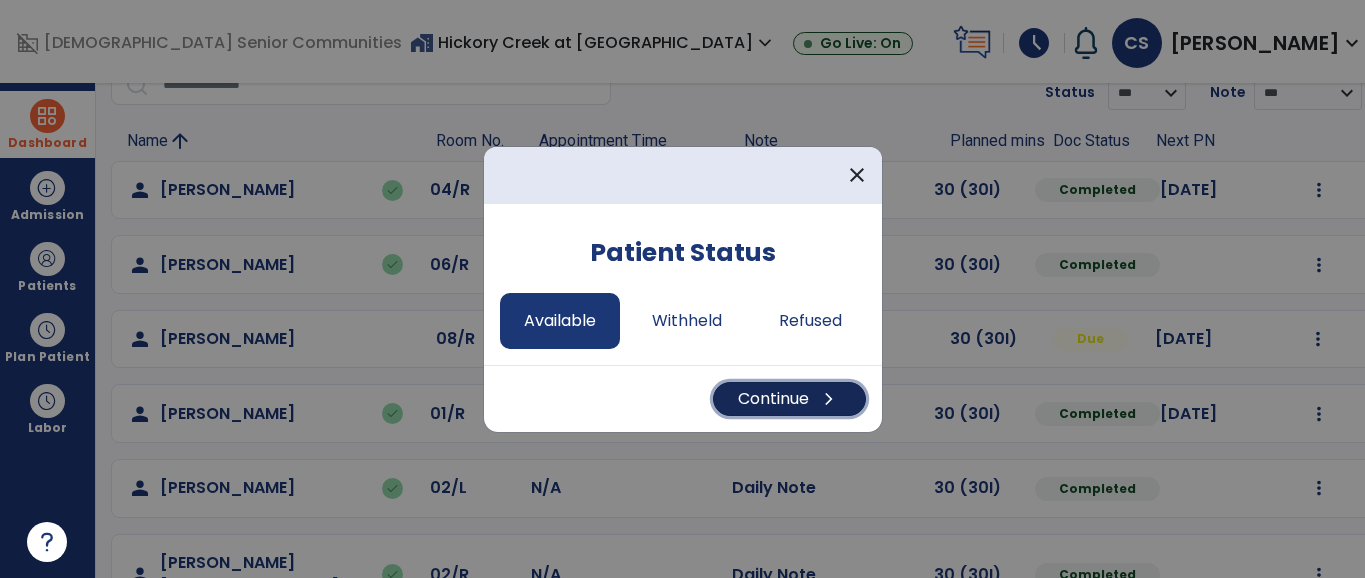 click on "Continue   chevron_right" at bounding box center [789, 399] 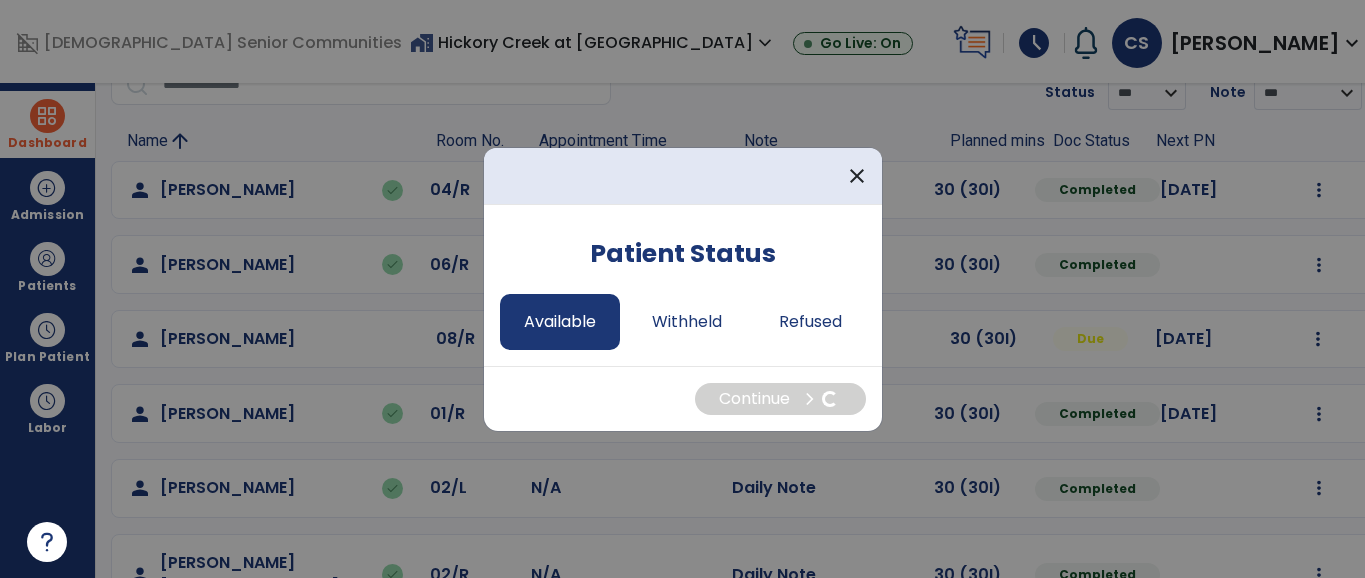 select on "*" 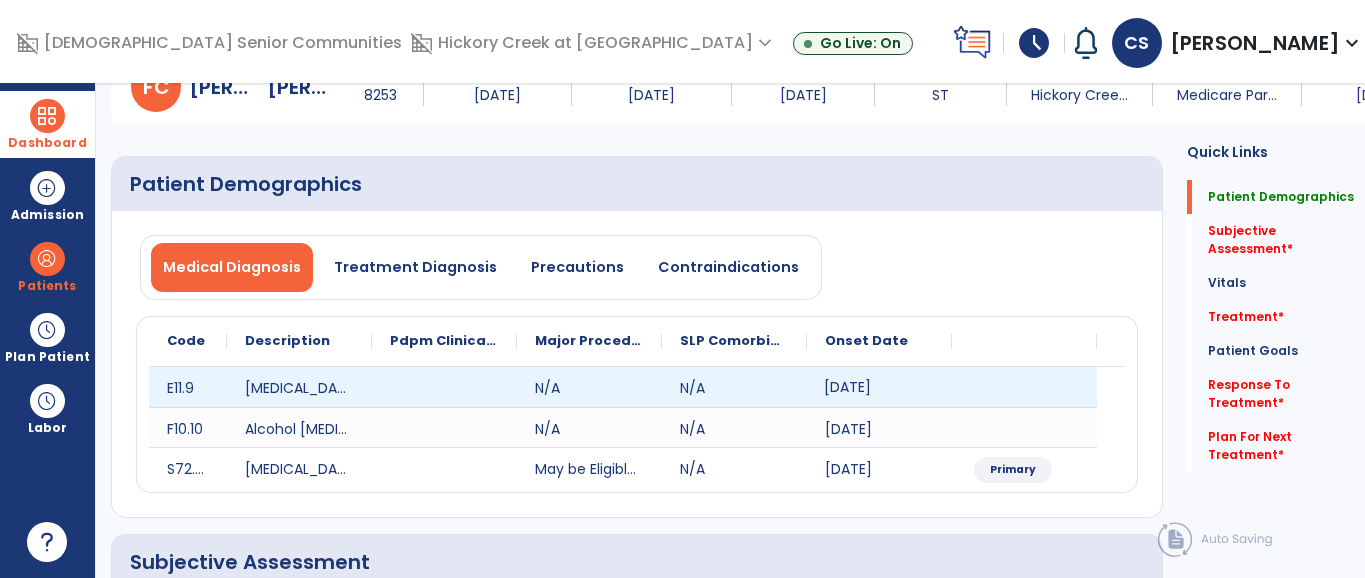click on "[DATE]" 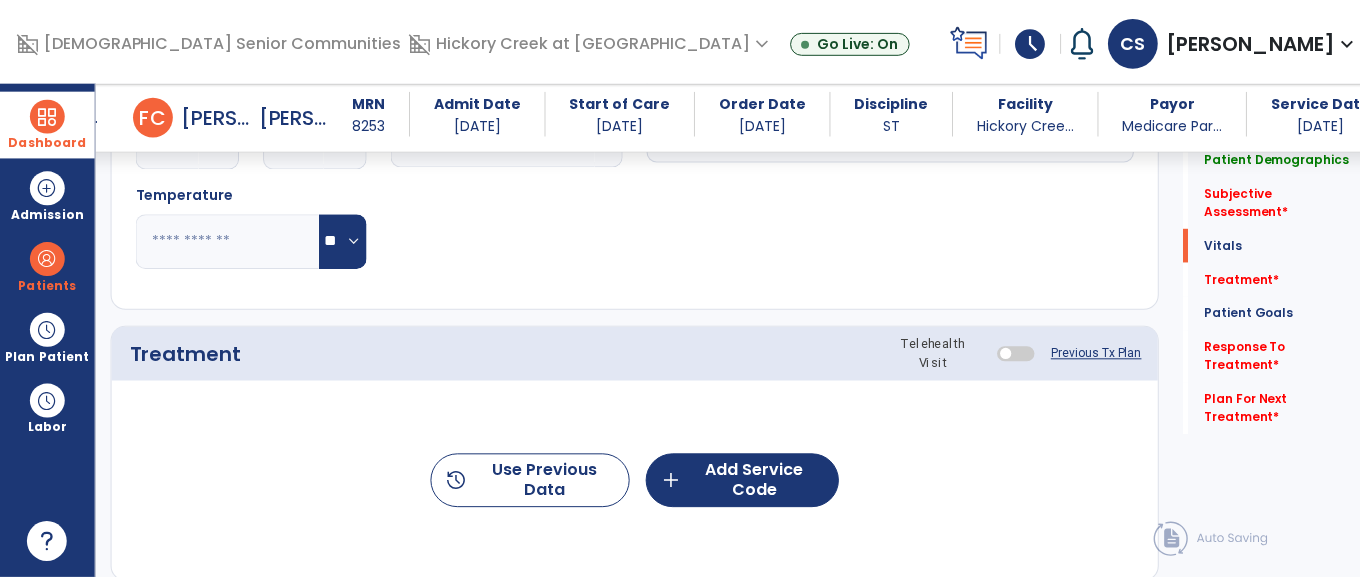 scroll, scrollTop: 1037, scrollLeft: 0, axis: vertical 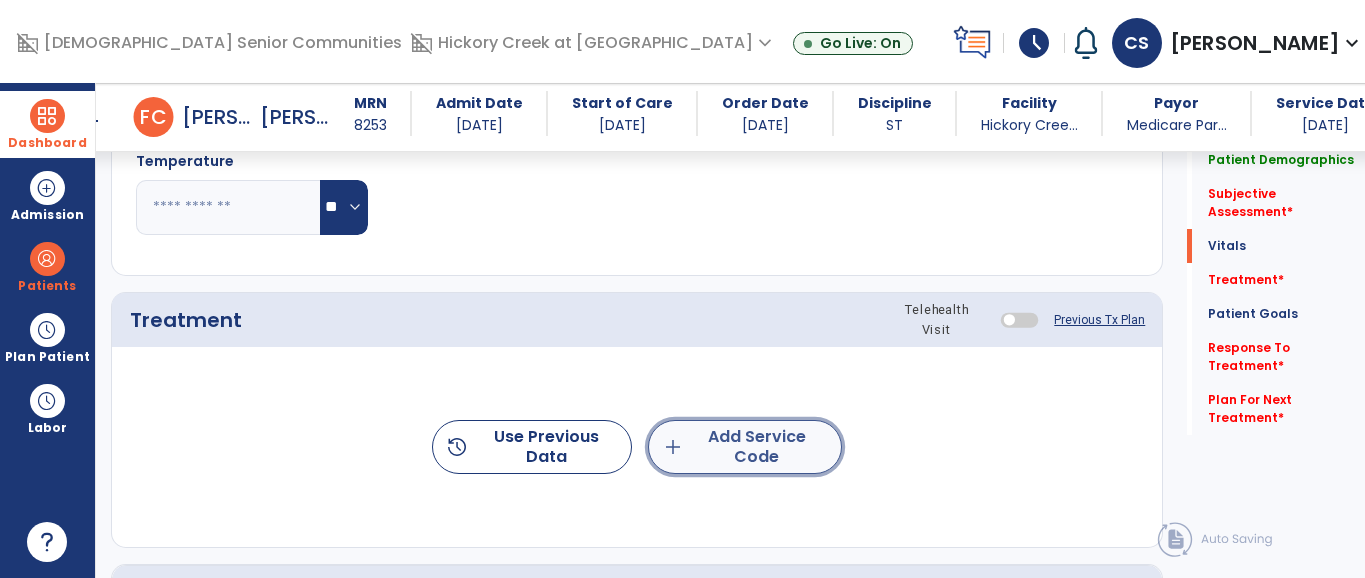 click on "add  Add Service Code" 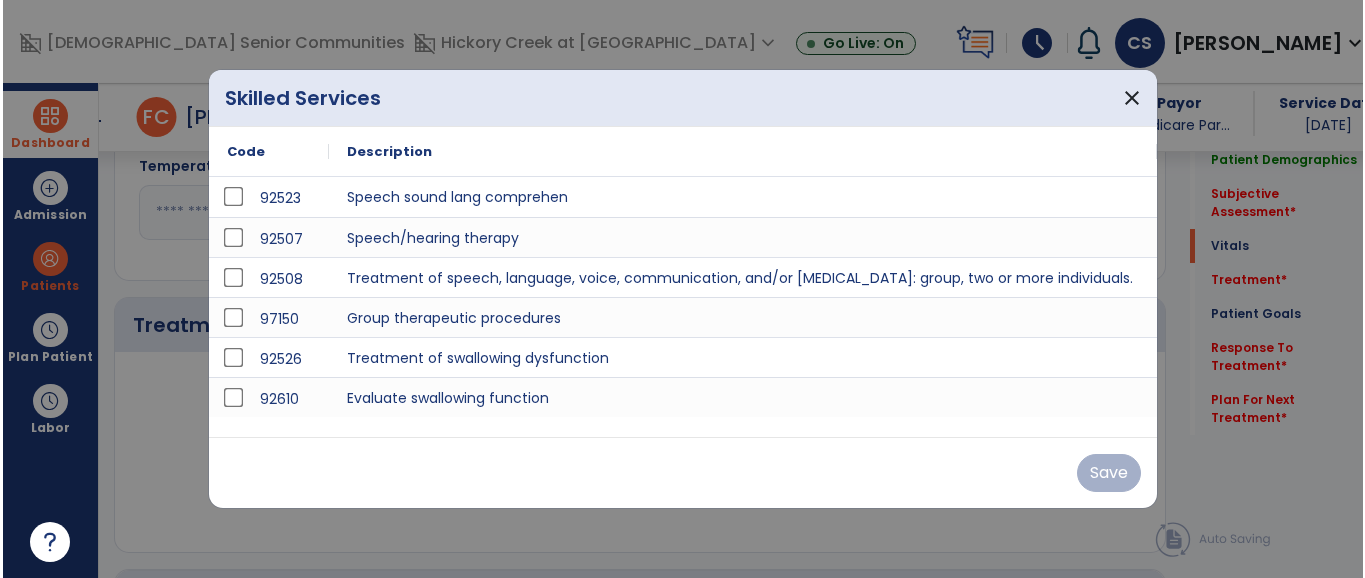 scroll, scrollTop: 1037, scrollLeft: 0, axis: vertical 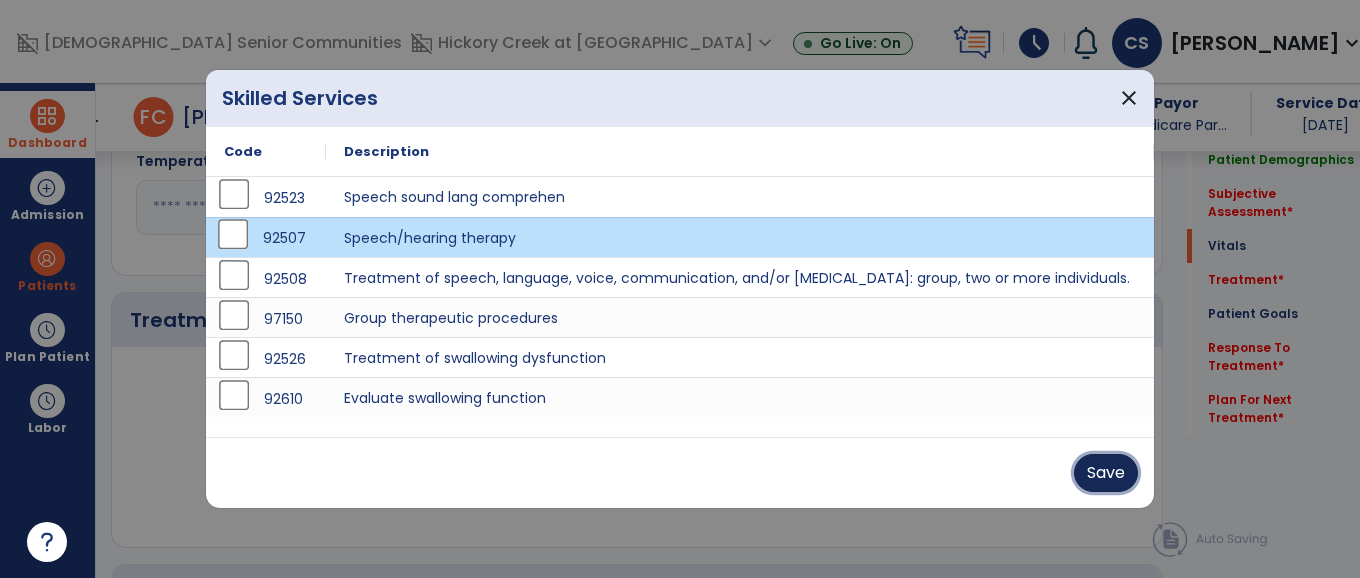 click on "Save" at bounding box center [1106, 473] 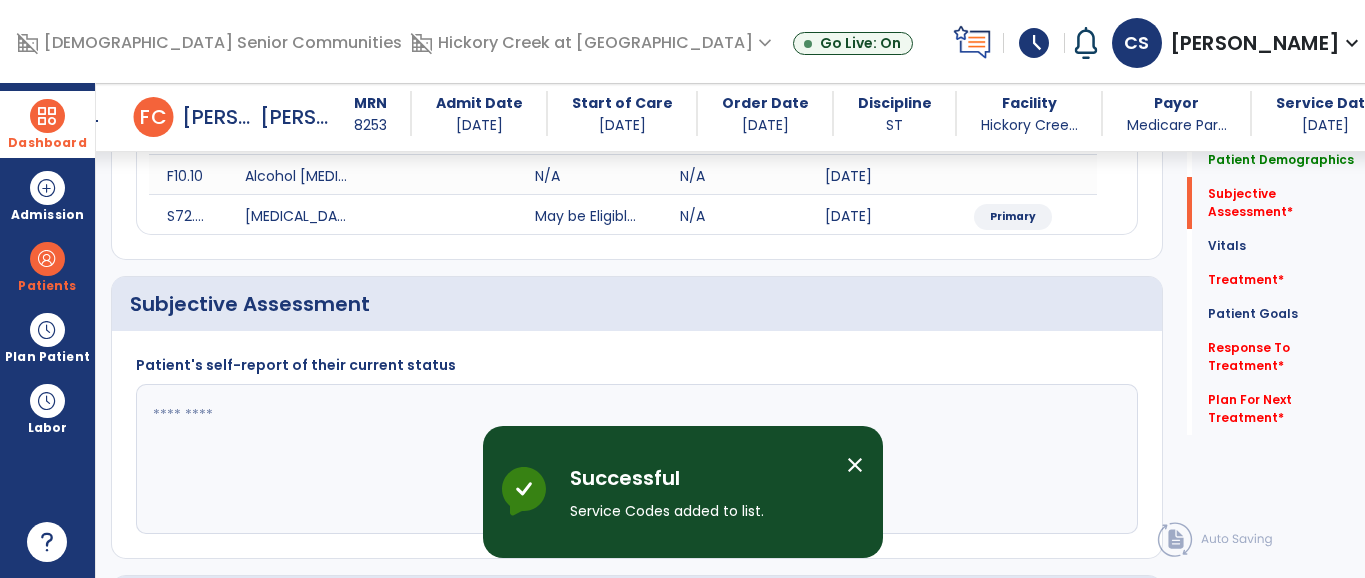 scroll, scrollTop: 333, scrollLeft: 0, axis: vertical 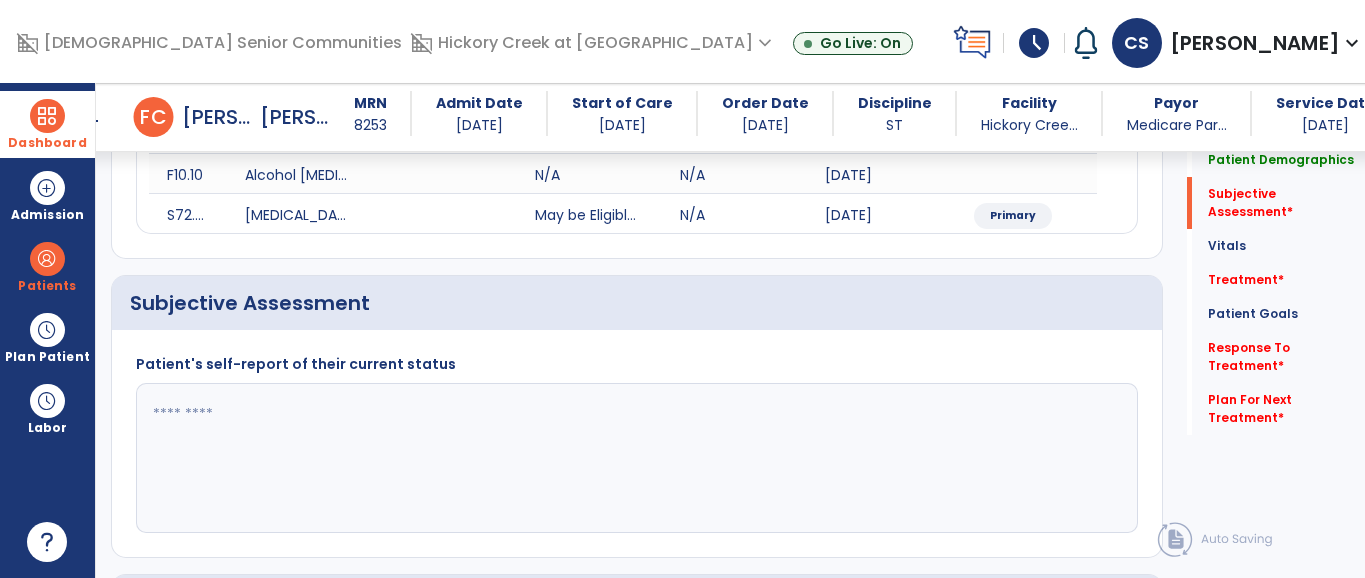 click 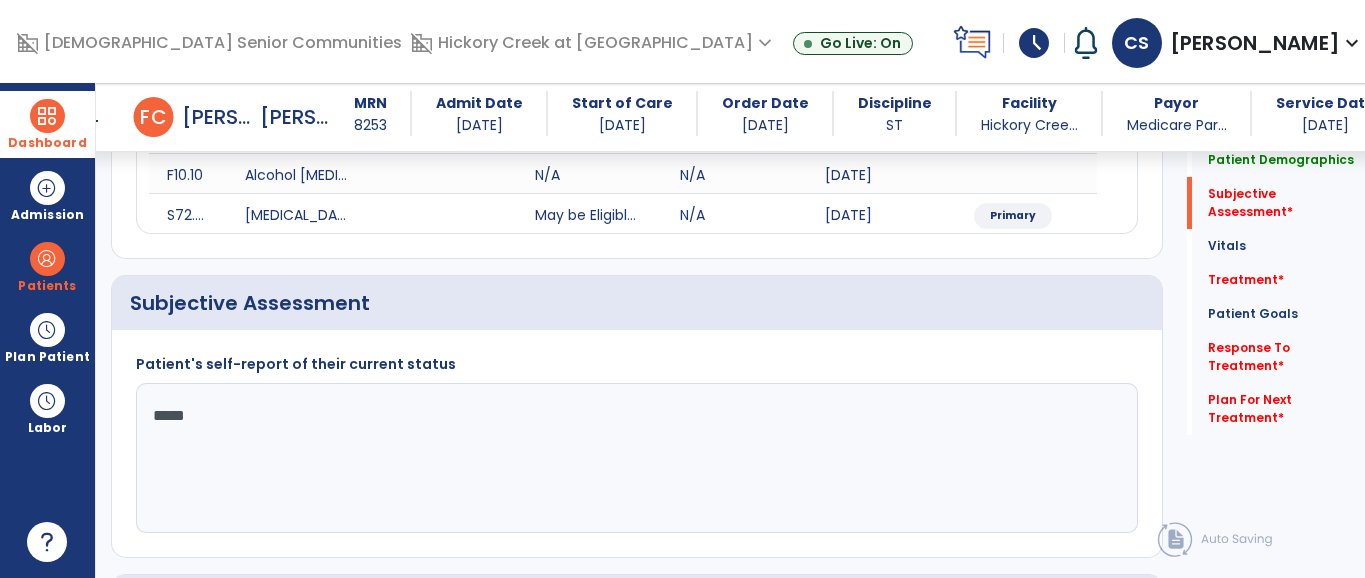 type on "******" 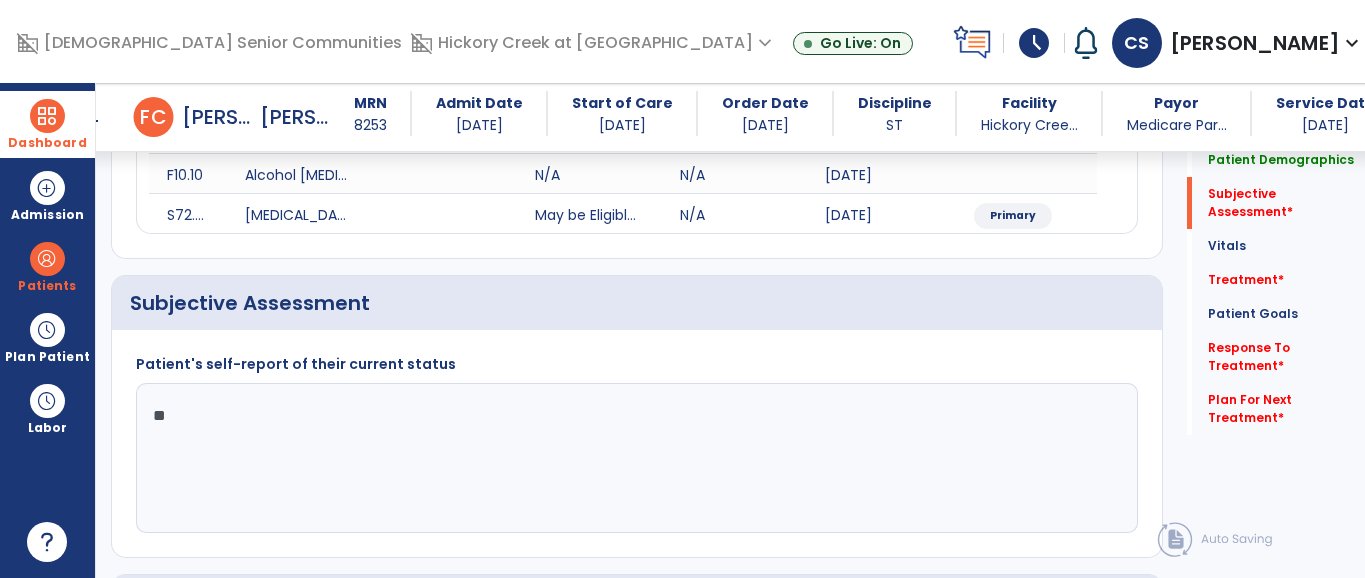 type on "*" 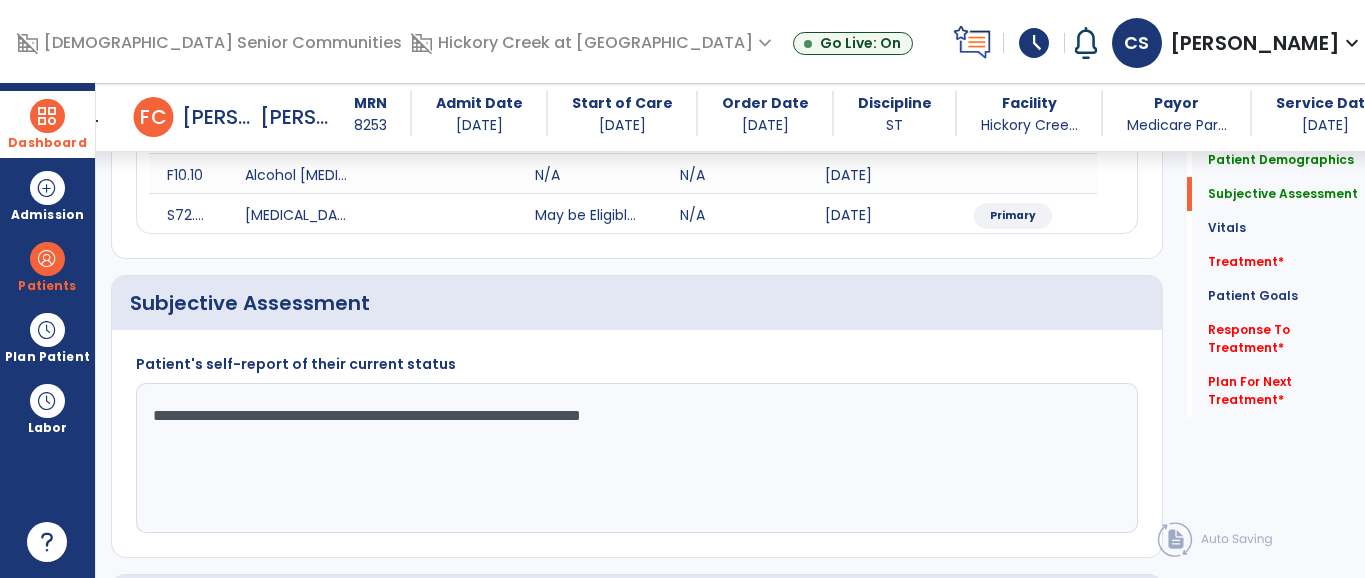 type on "**********" 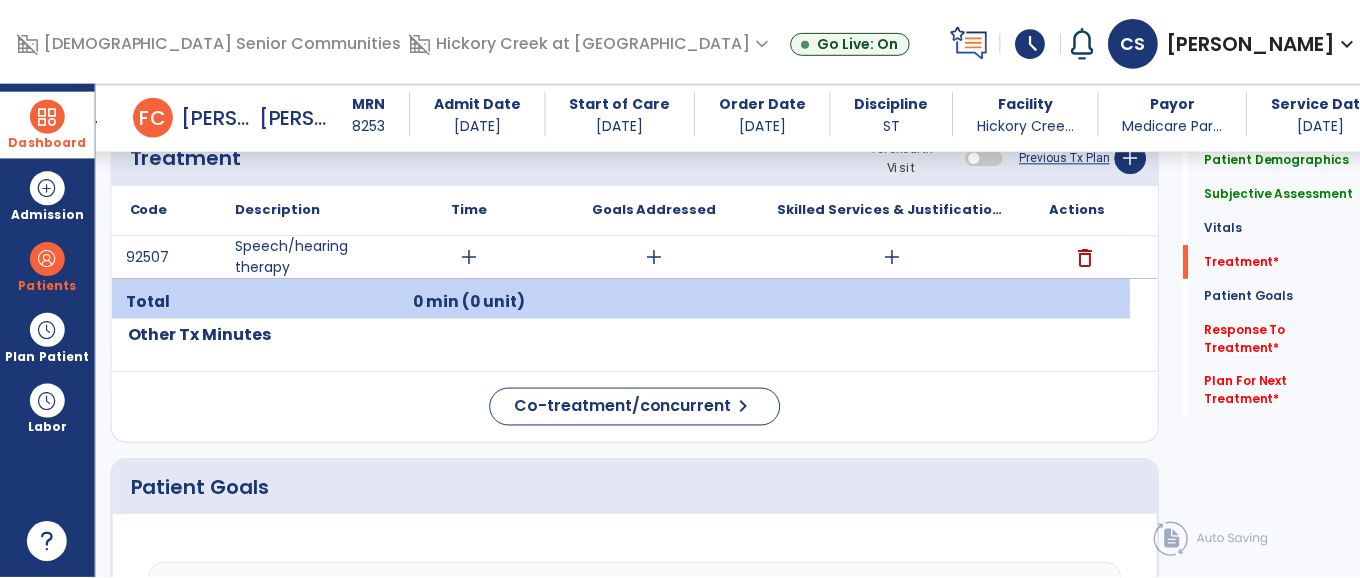scroll, scrollTop: 1217, scrollLeft: 0, axis: vertical 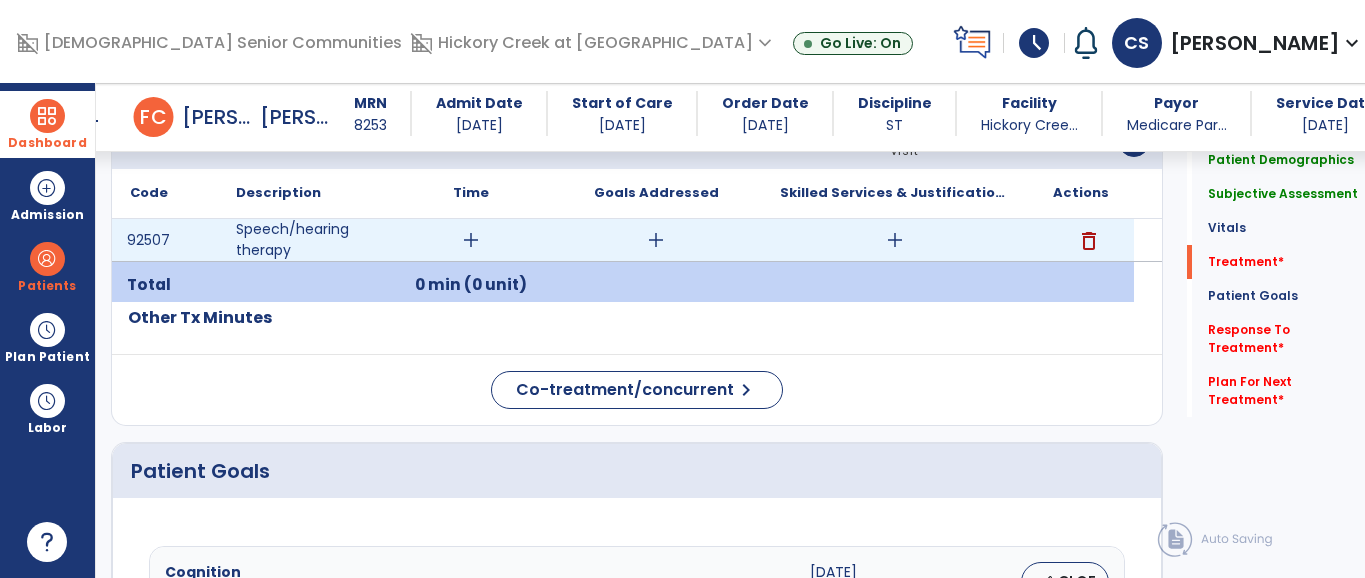 click on "add" at bounding box center [895, 240] 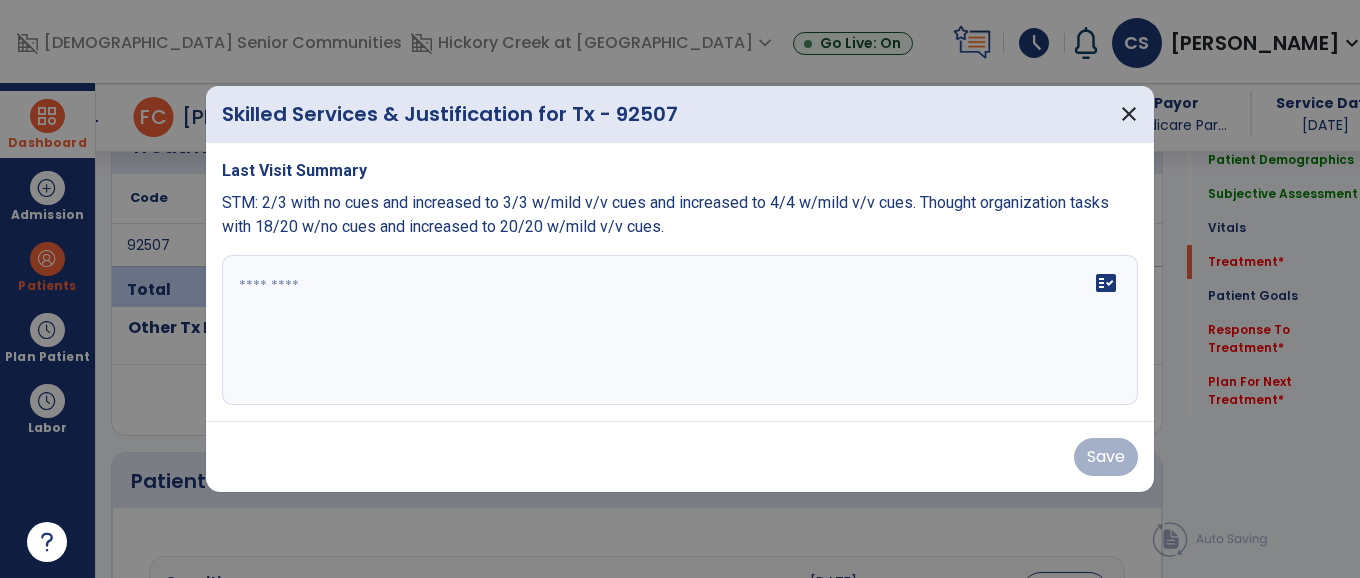 scroll, scrollTop: 1217, scrollLeft: 0, axis: vertical 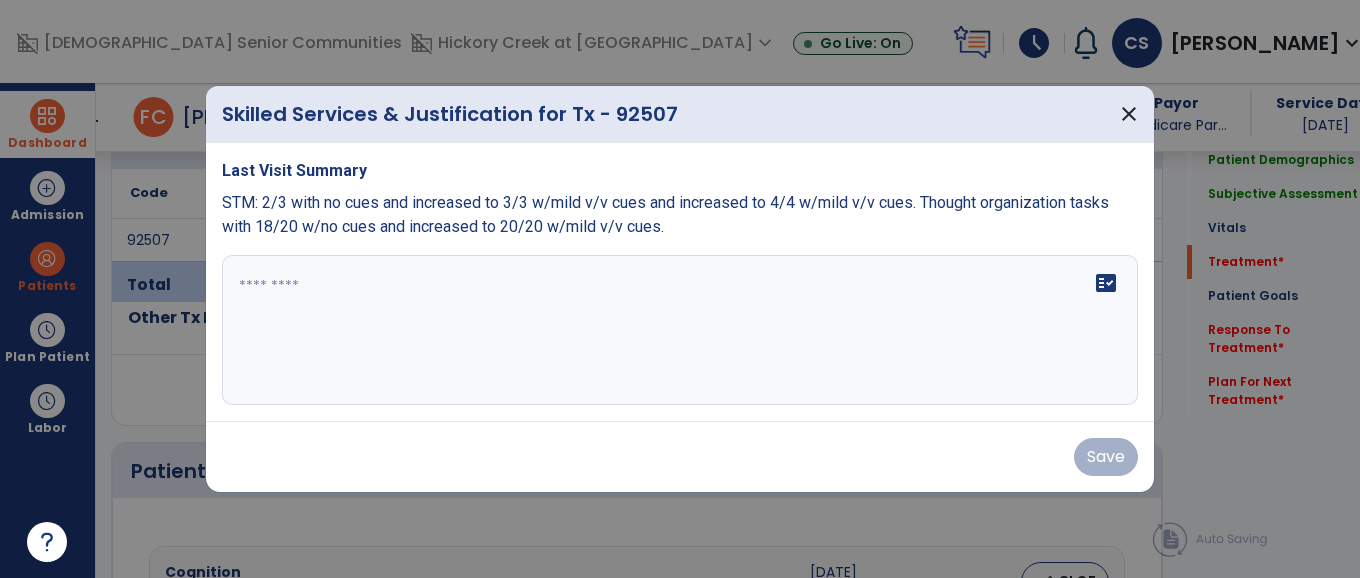 click at bounding box center [680, 330] 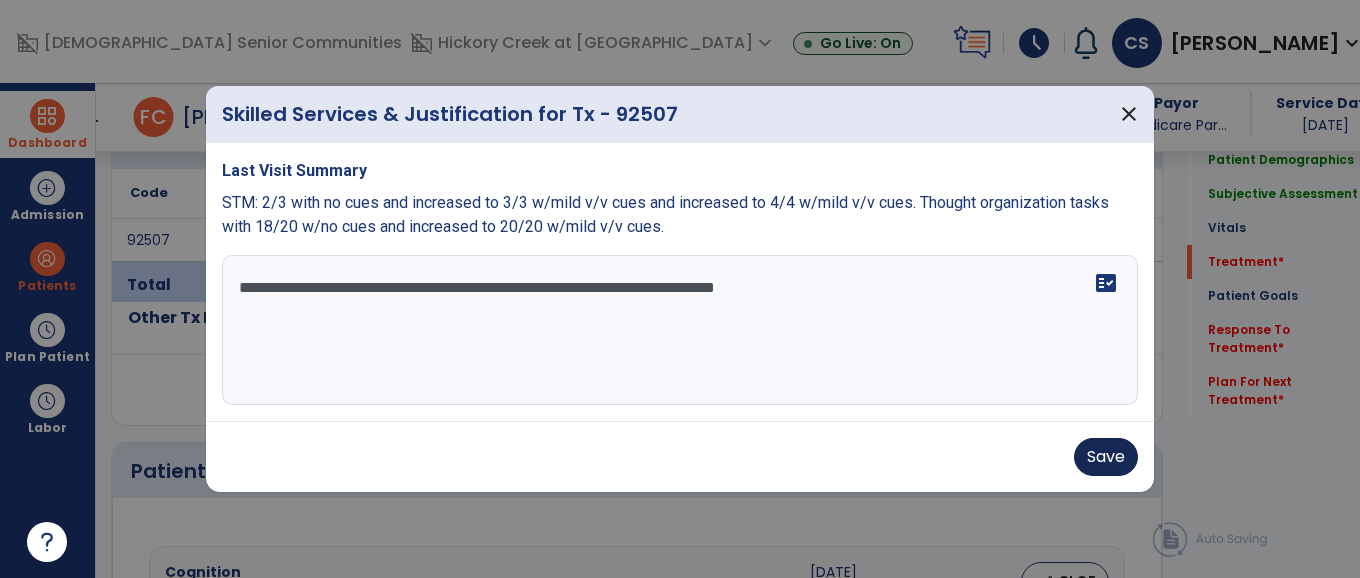 type on "**********" 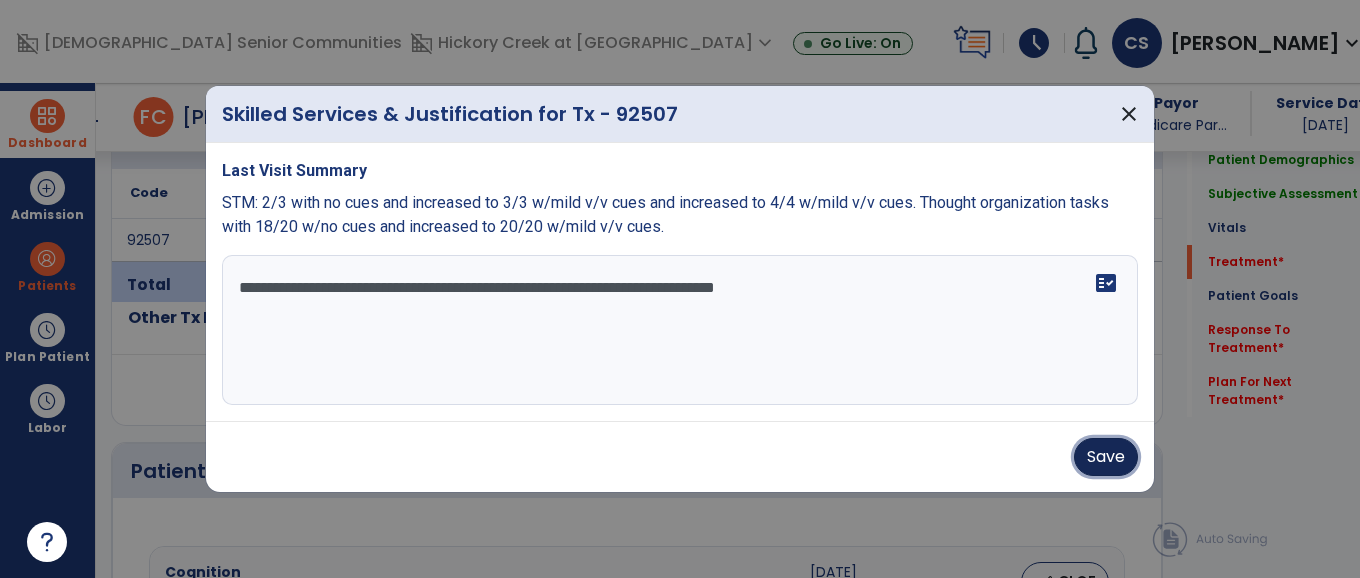 click on "Save" at bounding box center (1106, 457) 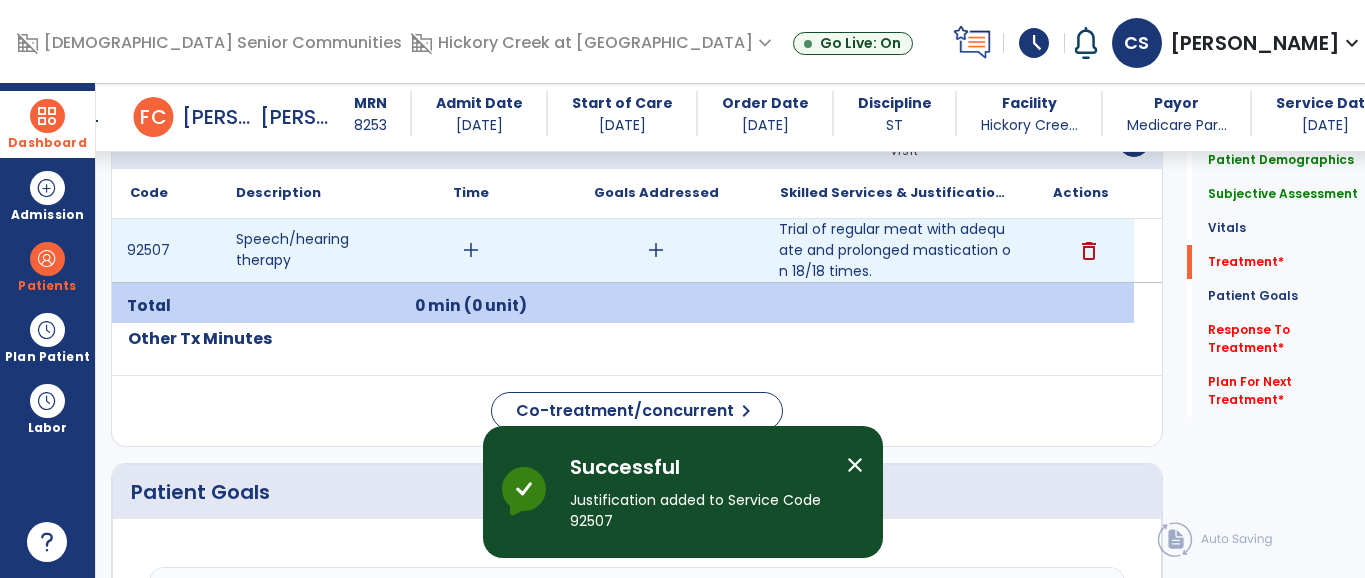 click on "Trial of regular meat with adequate and prolonged mastication on 18/18 times." at bounding box center [895, 250] 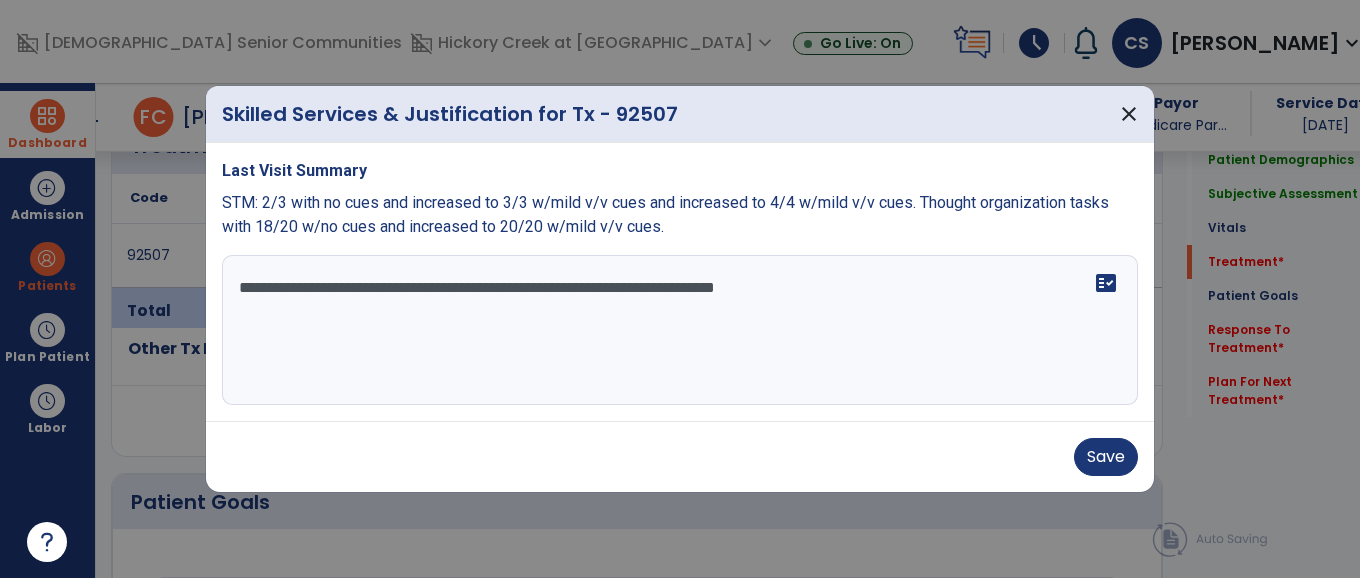 scroll, scrollTop: 1217, scrollLeft: 0, axis: vertical 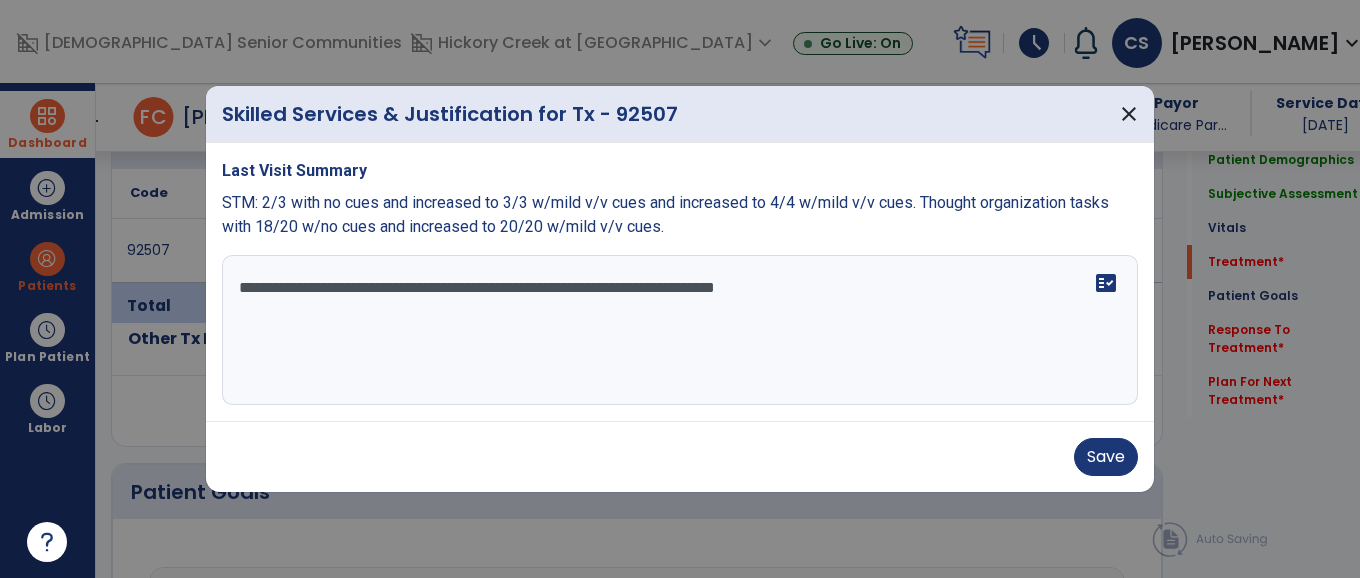 drag, startPoint x: 900, startPoint y: 291, endPoint x: 33, endPoint y: 209, distance: 870.8691 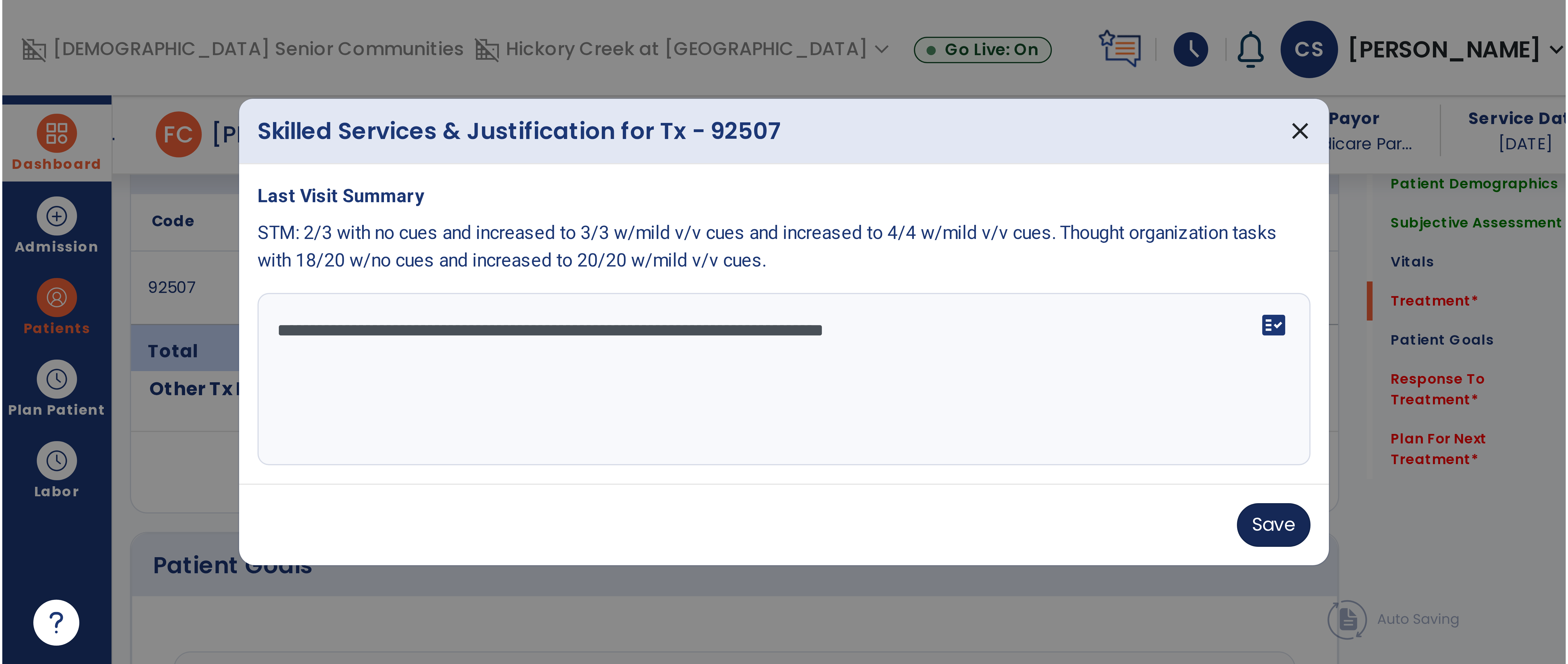scroll, scrollTop: 350, scrollLeft: 0, axis: vertical 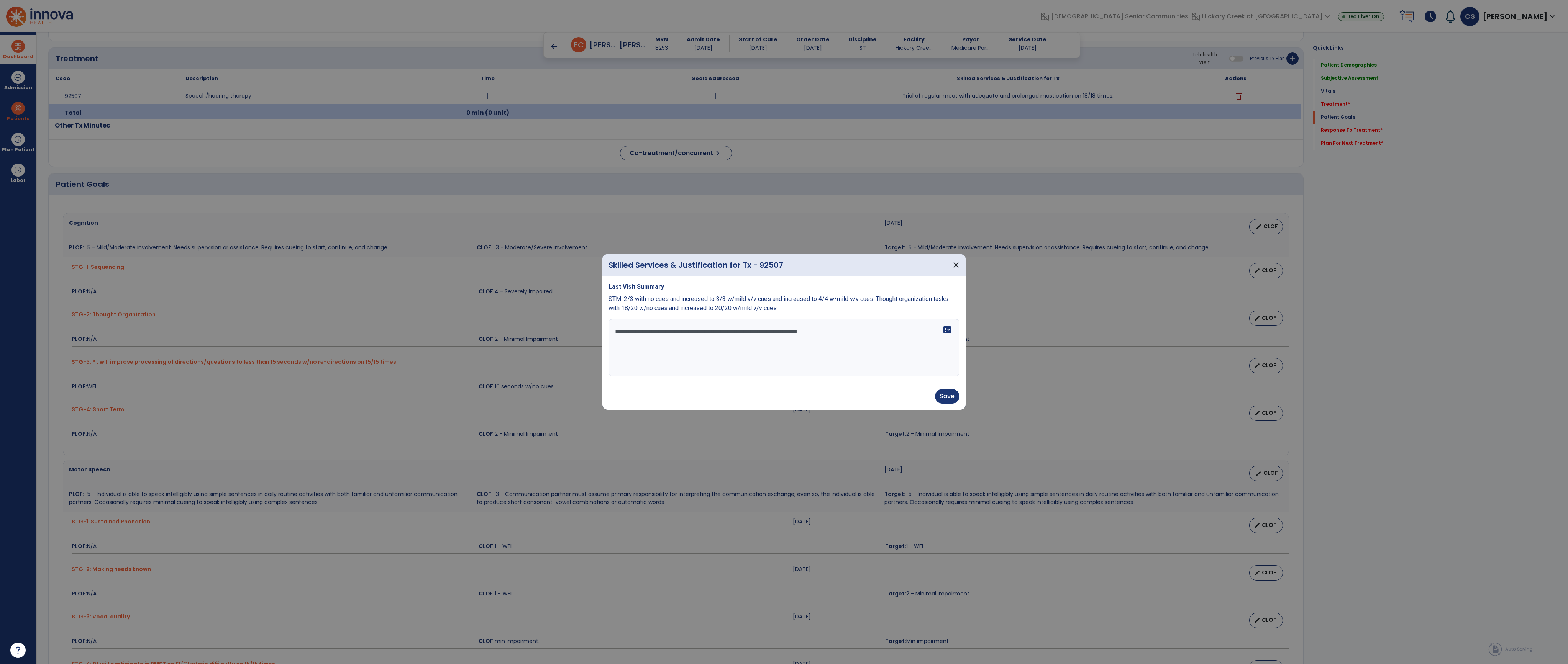click on "**********" at bounding box center (782, 348) 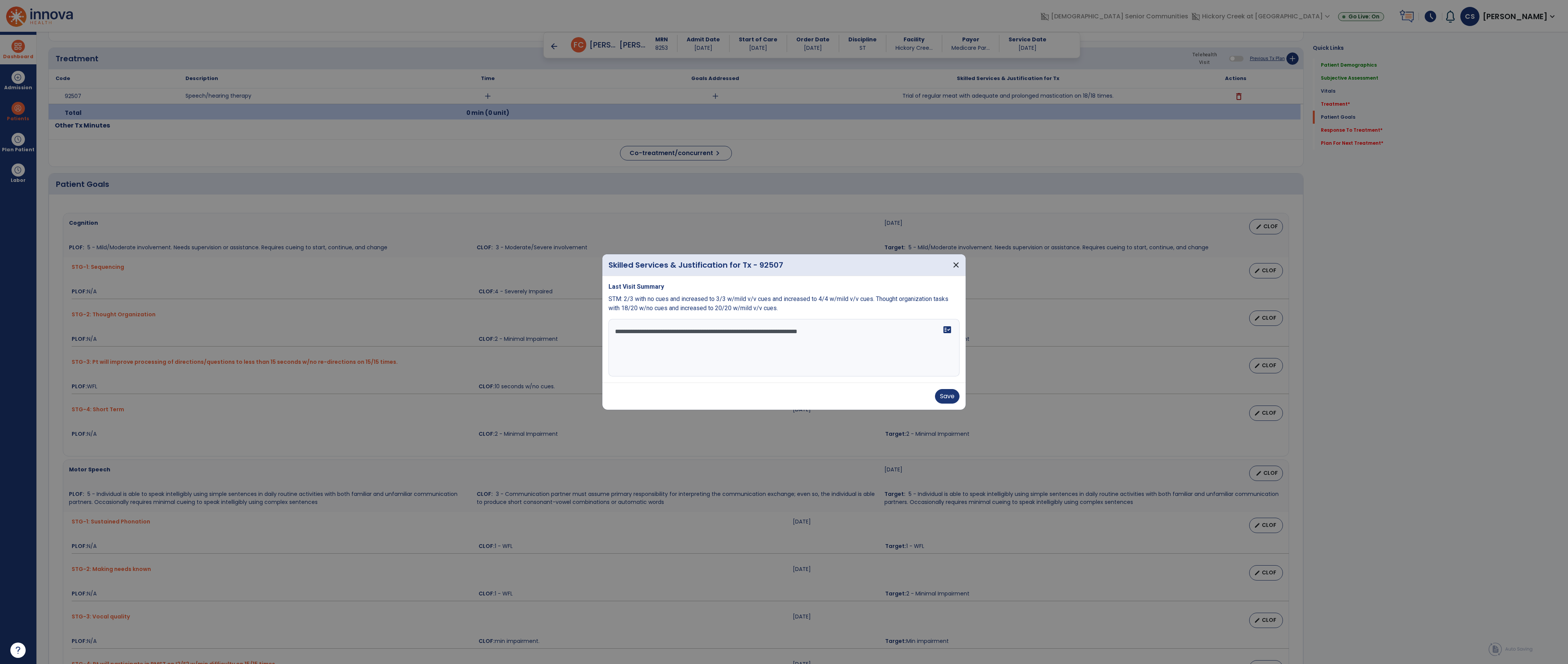 drag, startPoint x: 860, startPoint y: 328, endPoint x: 589, endPoint y: 309, distance: 271.66524 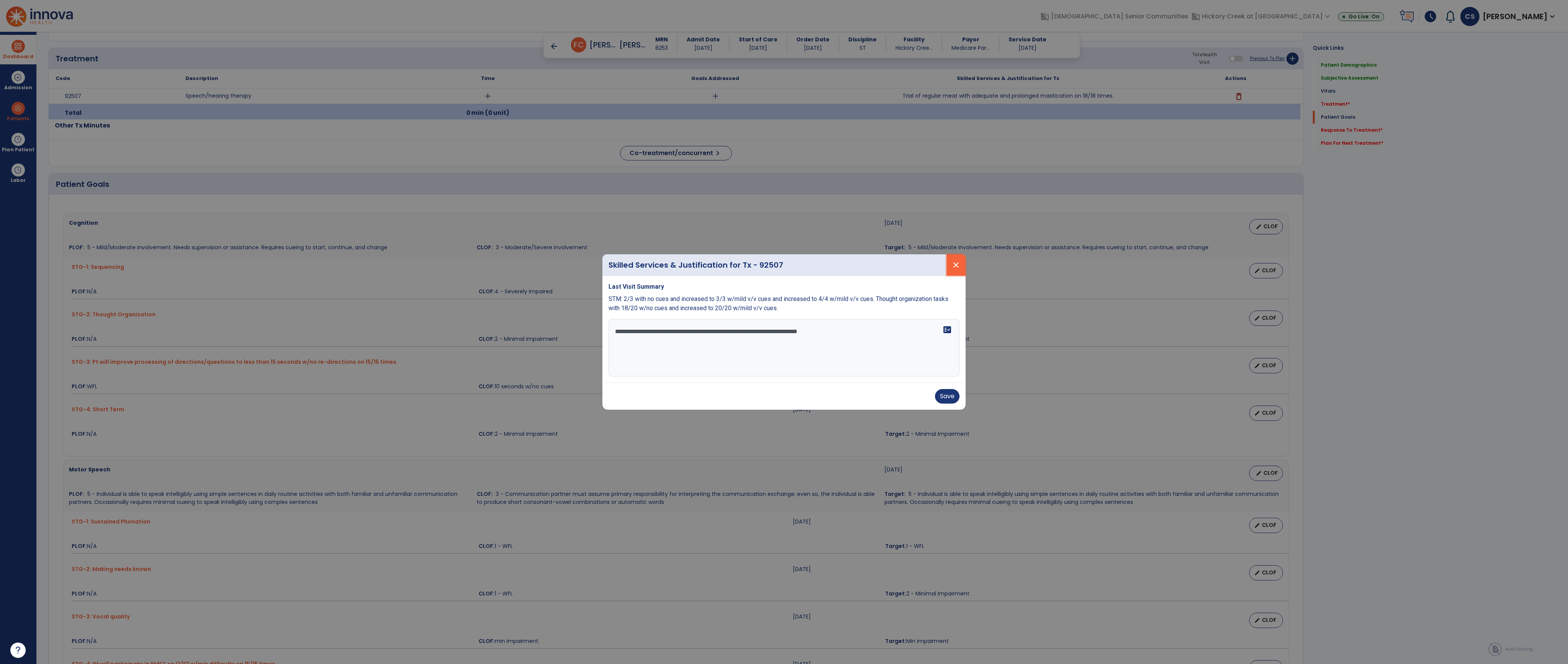 click on "close" at bounding box center [956, 265] 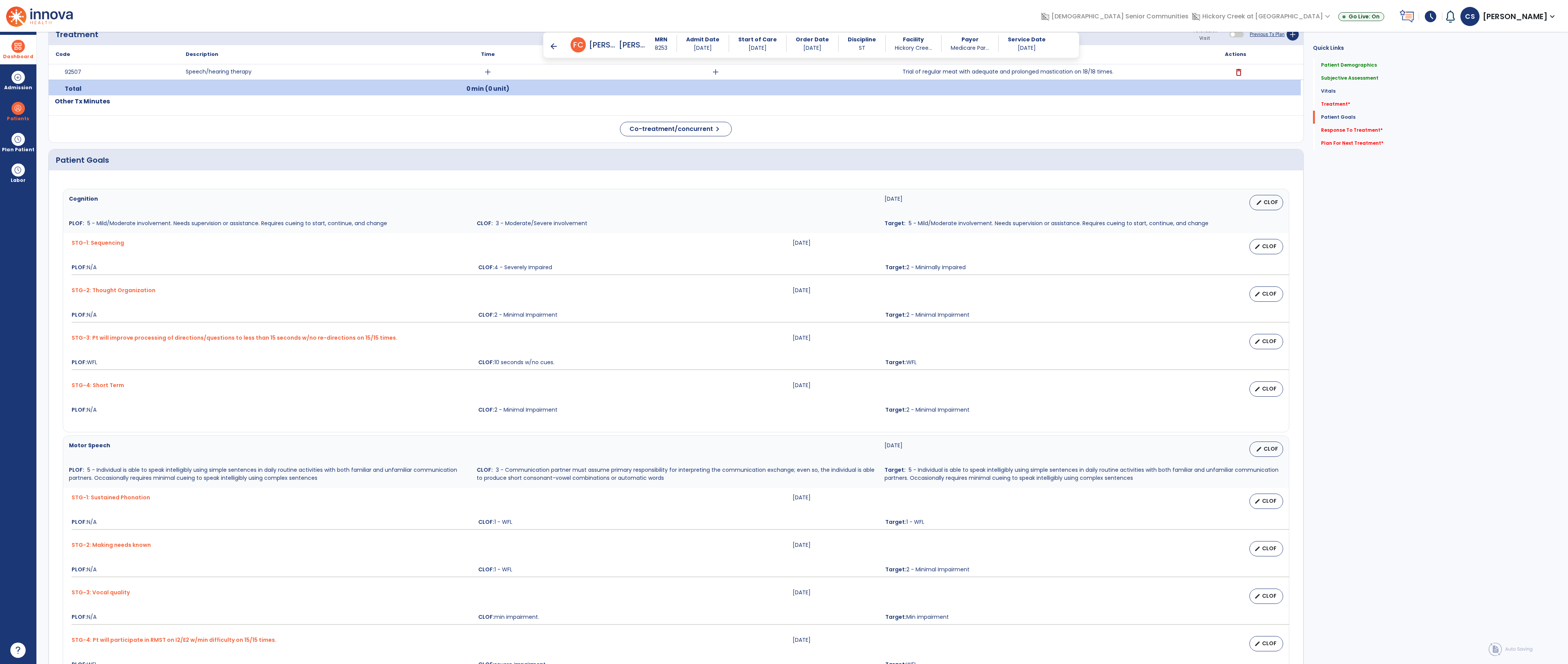 drag, startPoint x: 1415, startPoint y: 290, endPoint x: 1423, endPoint y: 270, distance: 21.54066 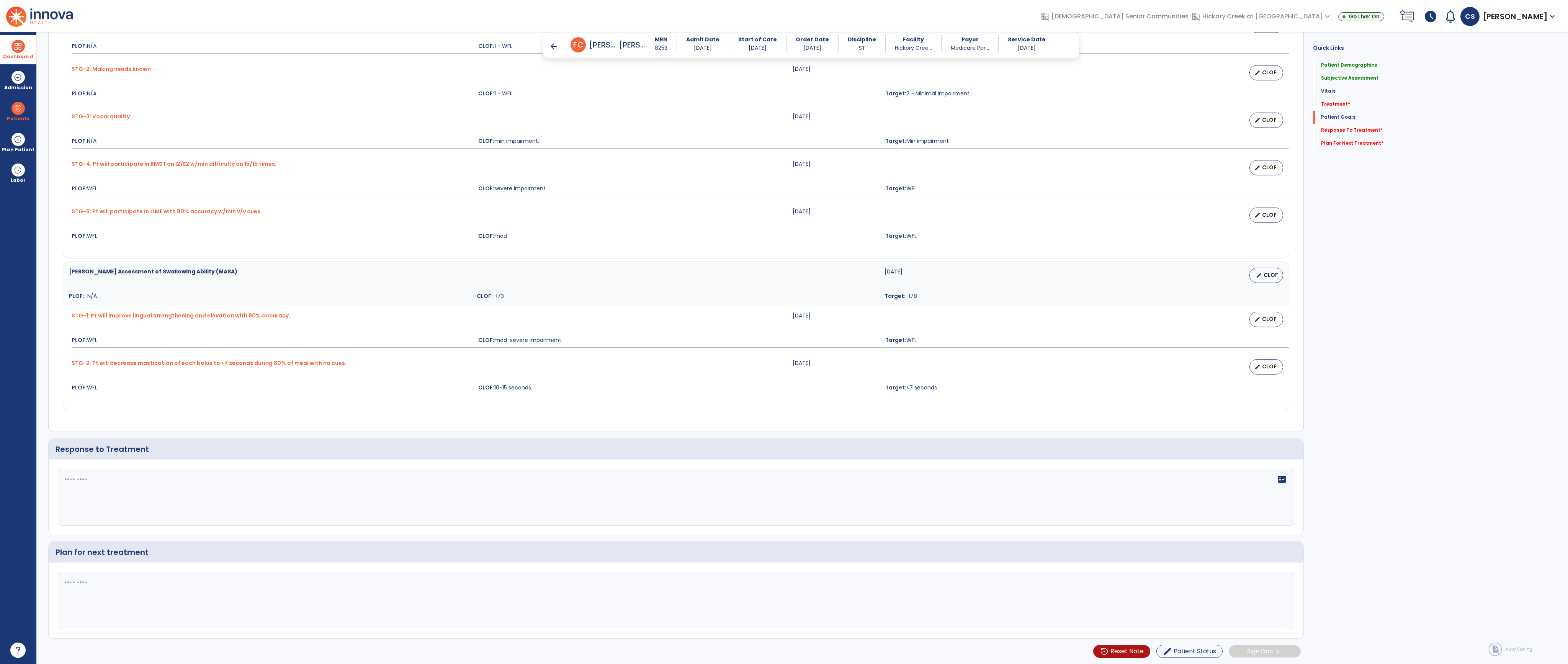 scroll, scrollTop: 987, scrollLeft: 0, axis: vertical 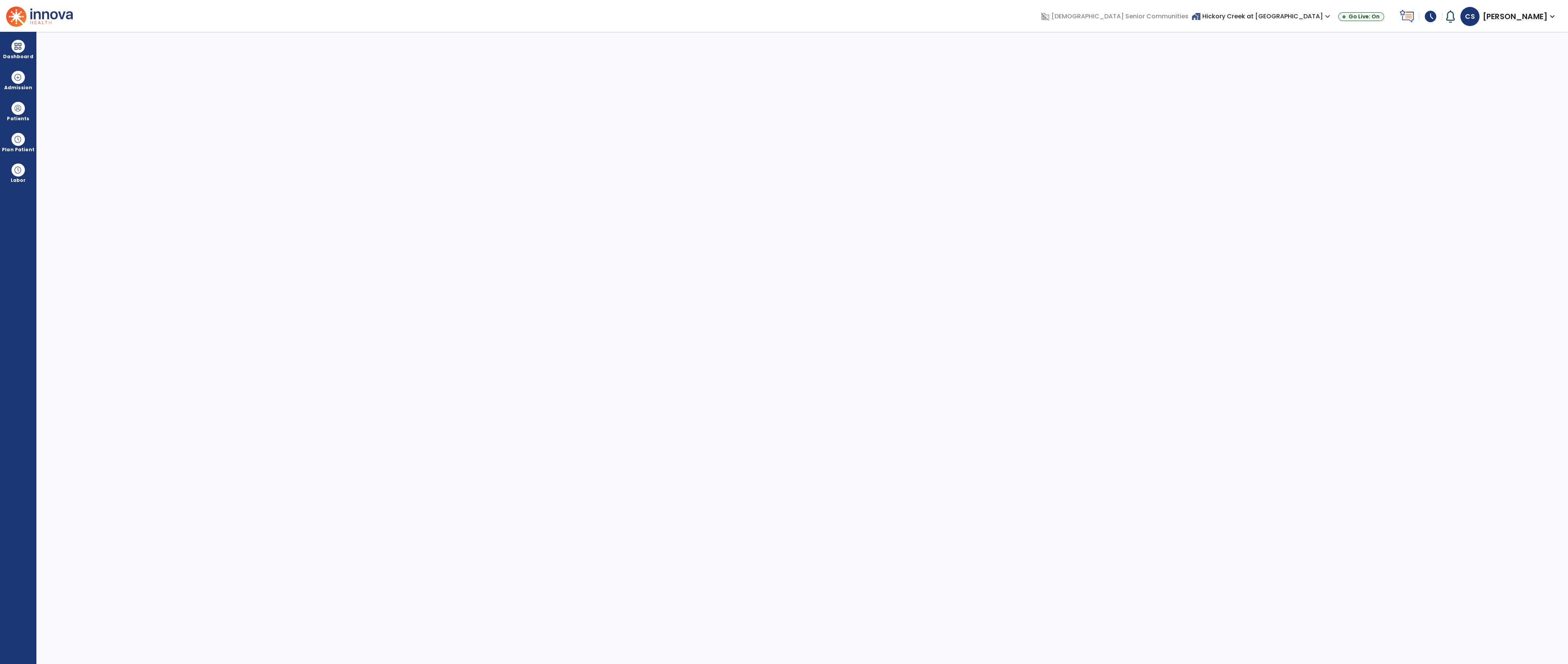 select on "****" 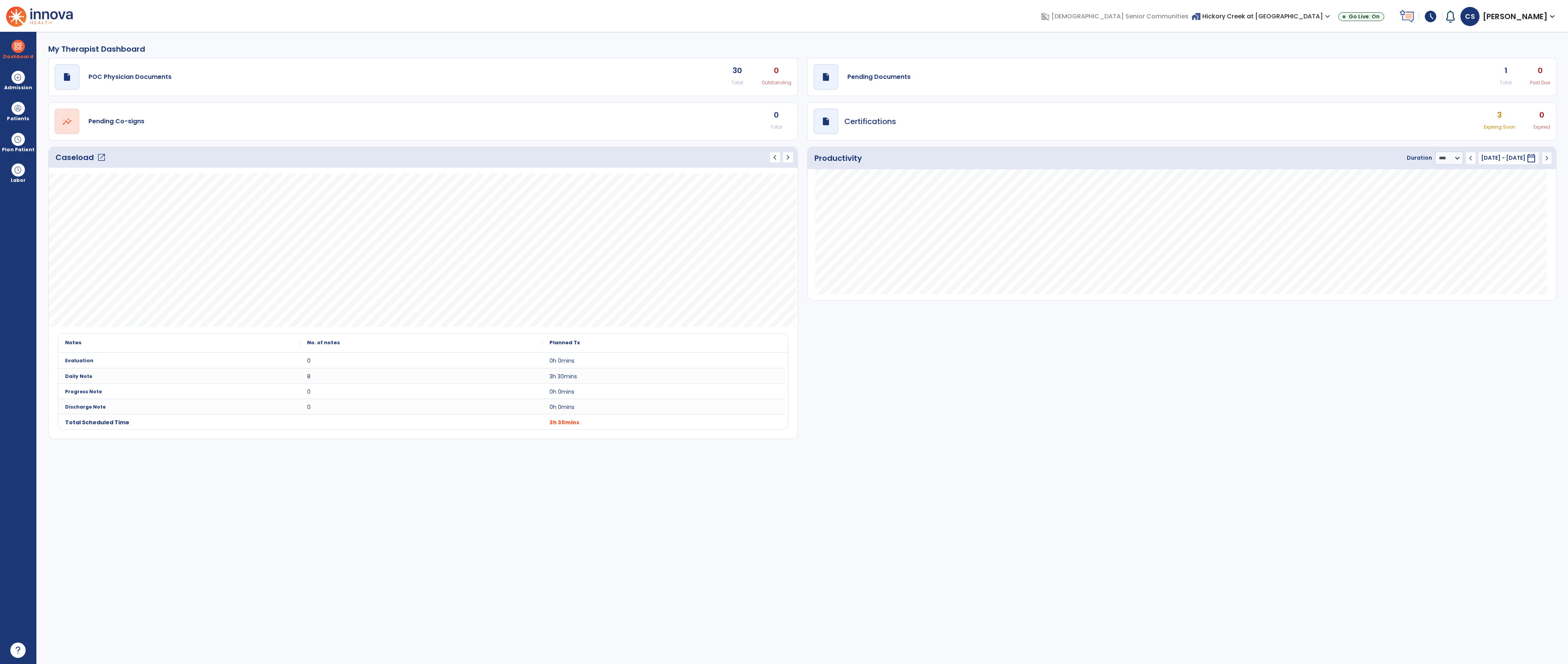 click on "My Therapist Dashboard   draft   open_in_new  POC Physician Documents 30 Total 0 Outstanding  draft   open_in_new  Pending Documents 1 Total 0 Past Due  open_in_new  Pending Co-signs 0 Total  draft   open_in_new  Certifications 3 Expiring Soon 0 Expired  Caseload   open_in_new   chevron_left   chevron_right
Notes
No. of notes
0" at bounding box center (802, 348) 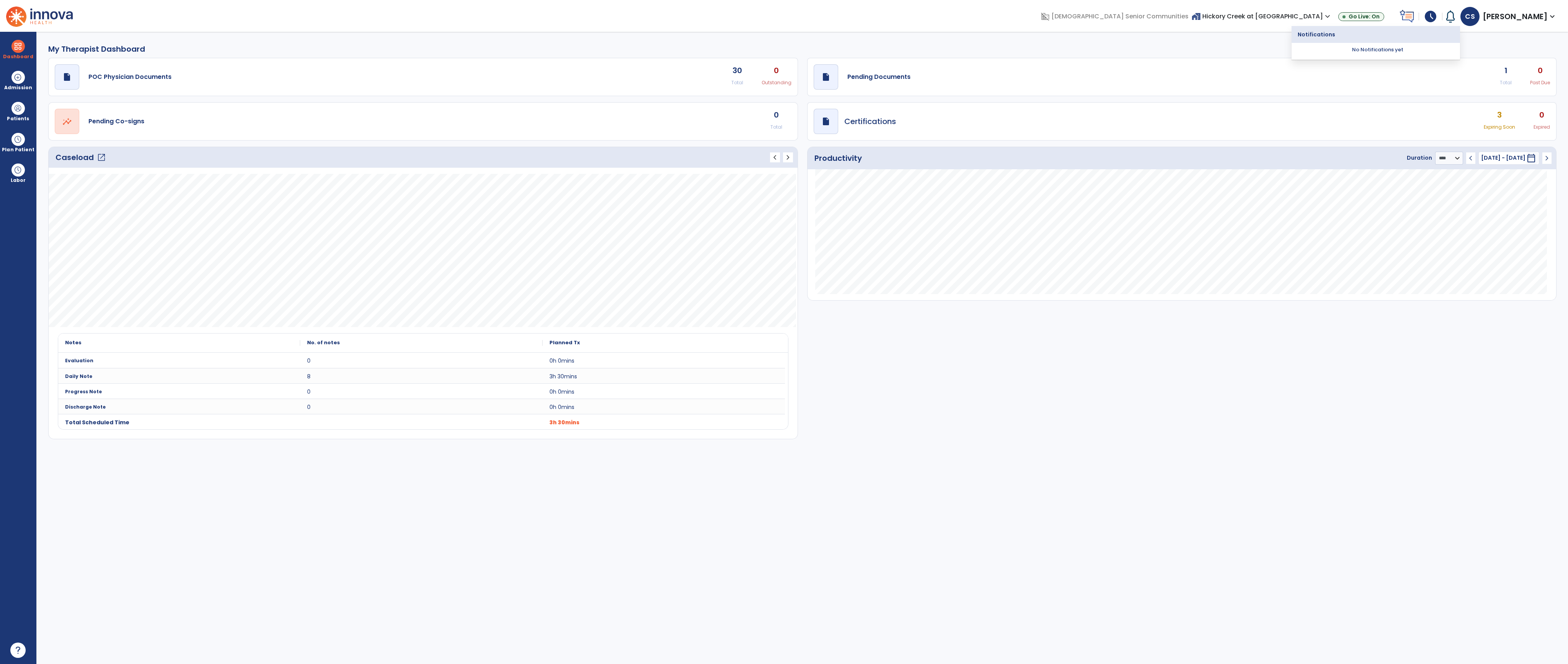 click on "Dashboard  dashboard  Therapist Dashboard Admission Patients  format_list_bulleted  Patient List  space_dashboard  Patient Board  insert_chart  PDPM Board Plan Patient  event_note  Planner  content_paste_go  Scheduler  content_paste_go  Whiteboard Labor  content_paste_go  Timecards" at bounding box center [18, 348] 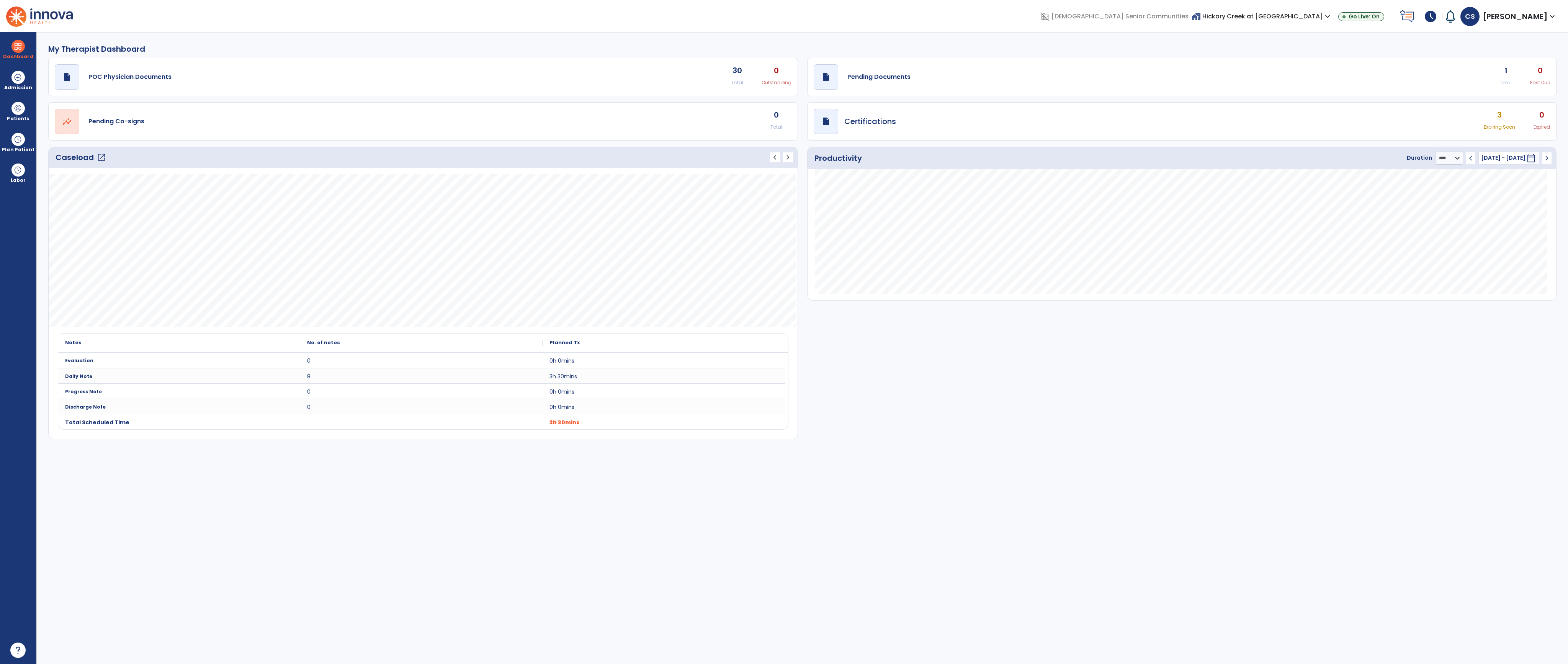 click at bounding box center (18, 650) 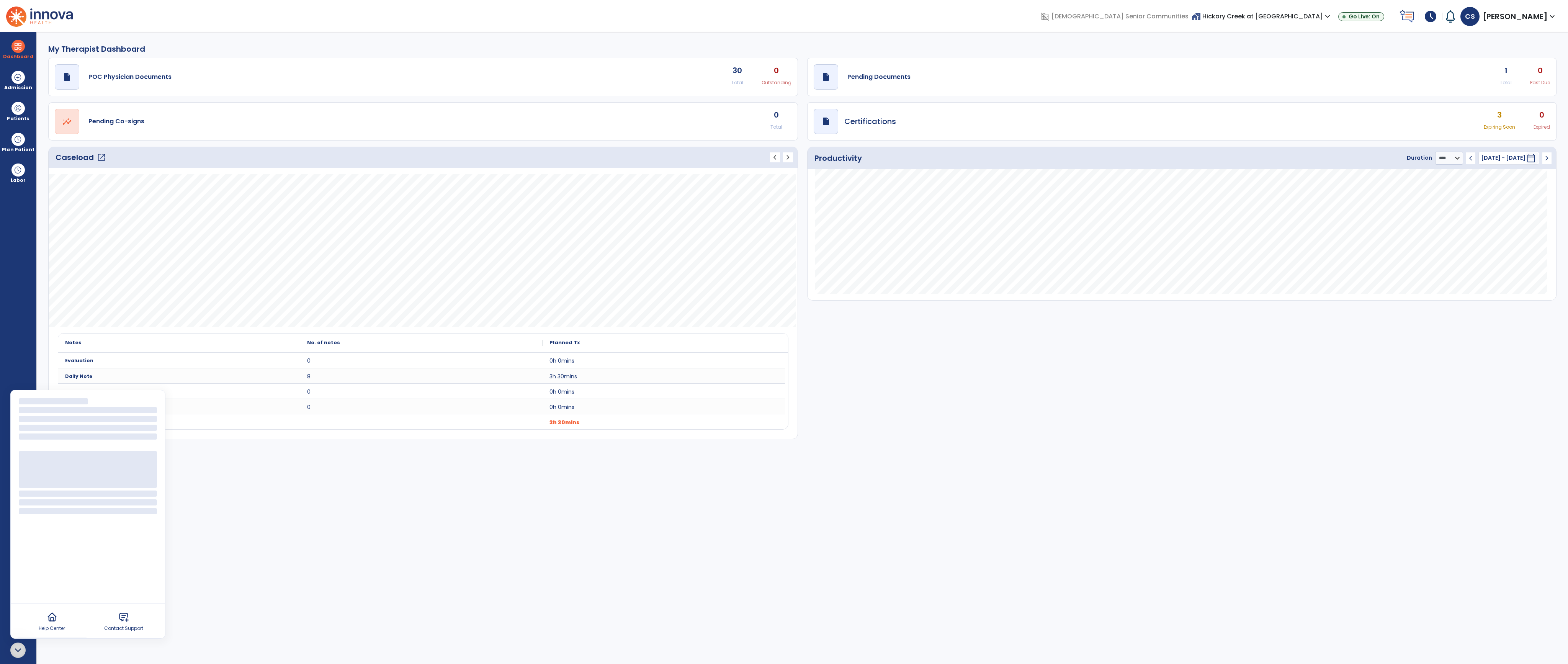 click 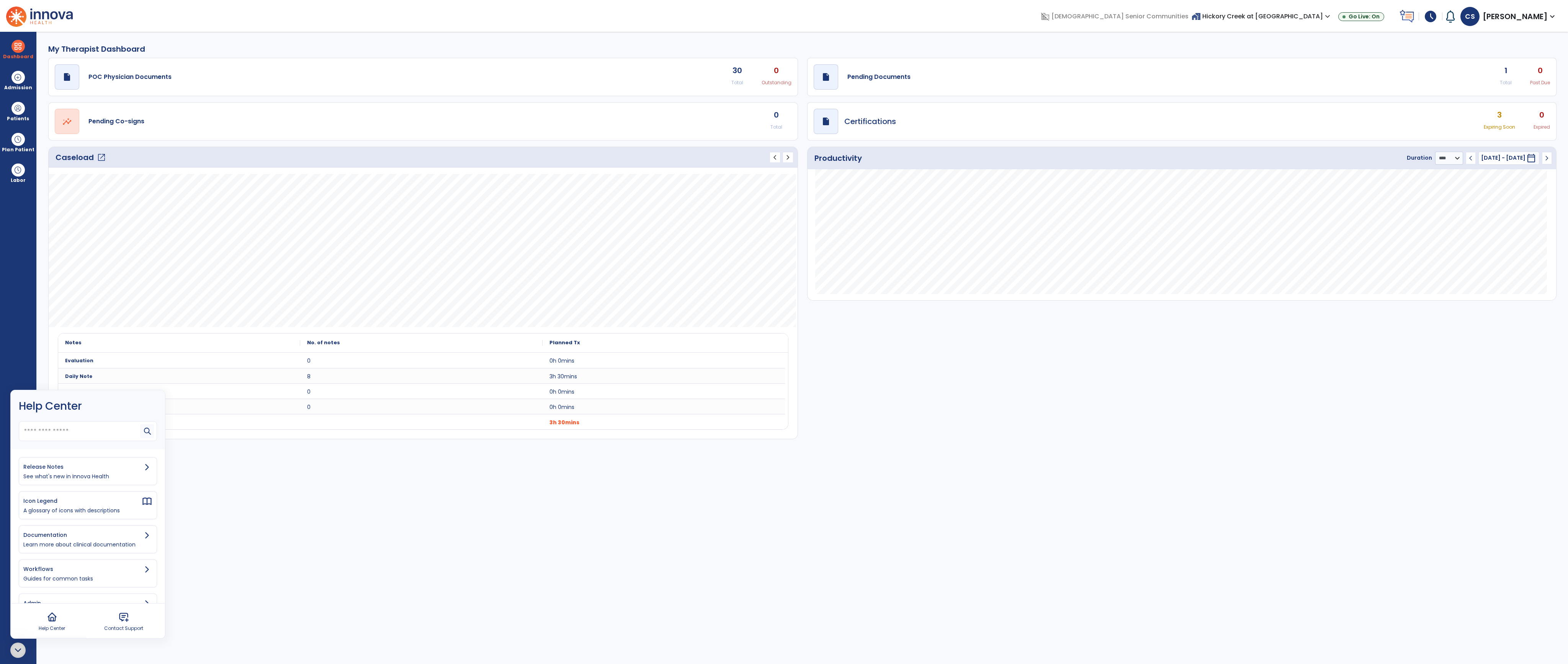 click on "My Therapist Dashboard   draft   open_in_new  POC Physician Documents 30 Total 0 Outstanding  draft   open_in_new  Pending Documents 1 Total 0 Past Due  open_in_new  Pending Co-signs 0 Total  draft   open_in_new  Certifications 3 Expiring Soon 0 Expired  Caseload   open_in_new   chevron_left   chevron_right
Notes
No. of notes
0" at bounding box center [802, 348] 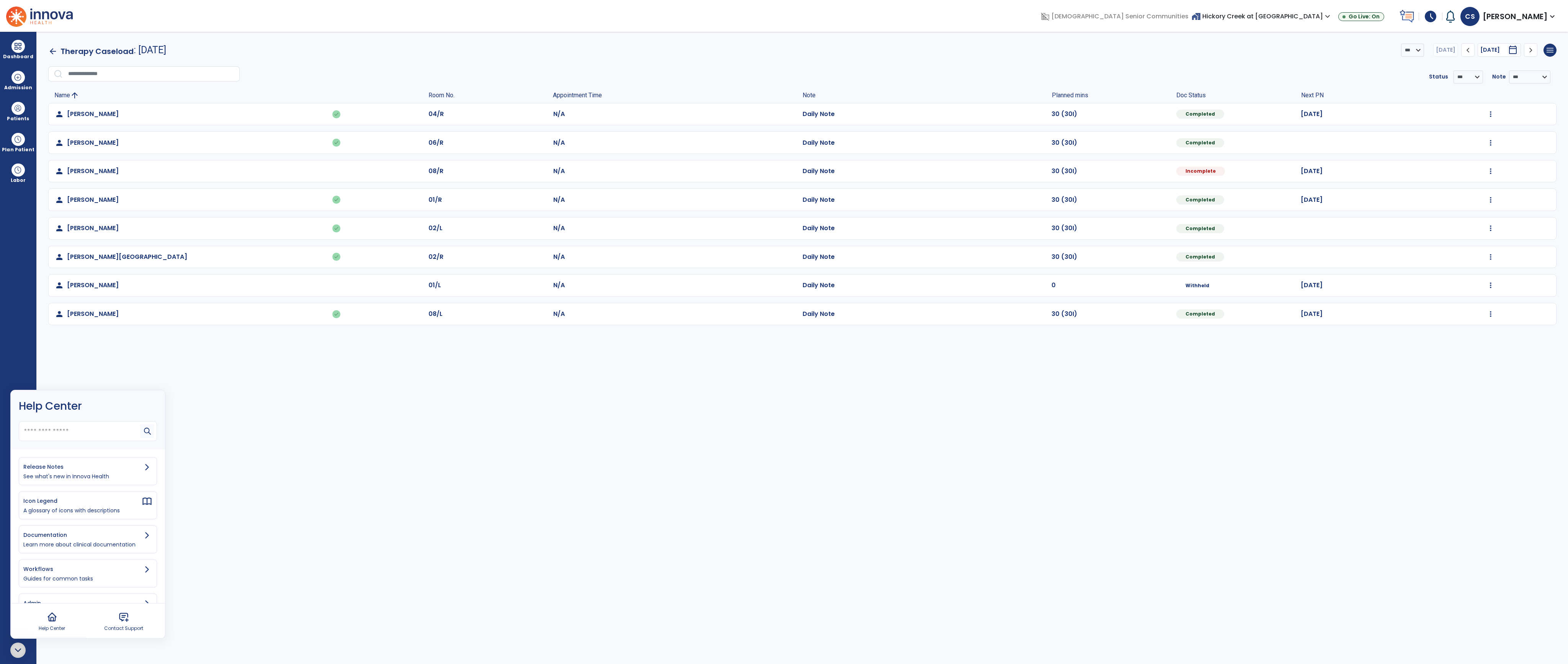 click on "chevron_right" 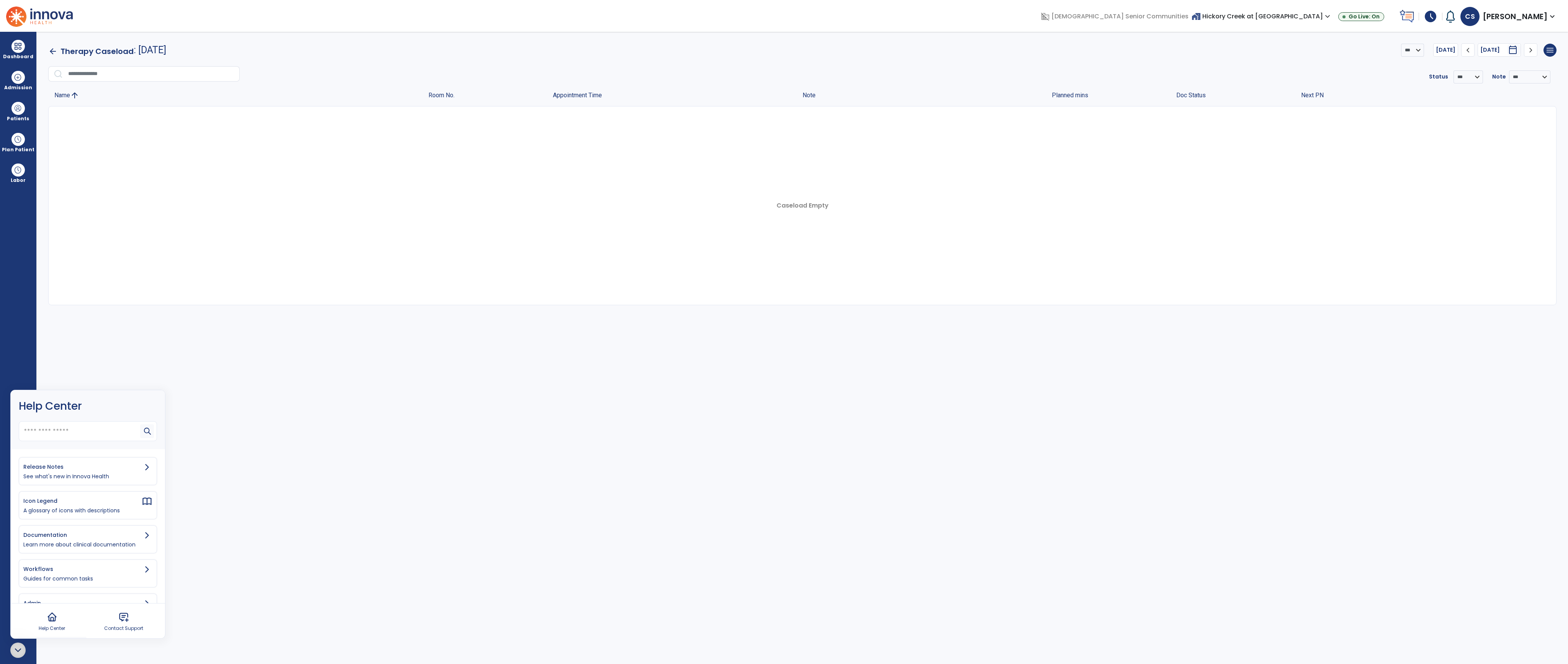 click on "**********" at bounding box center (802, 348) 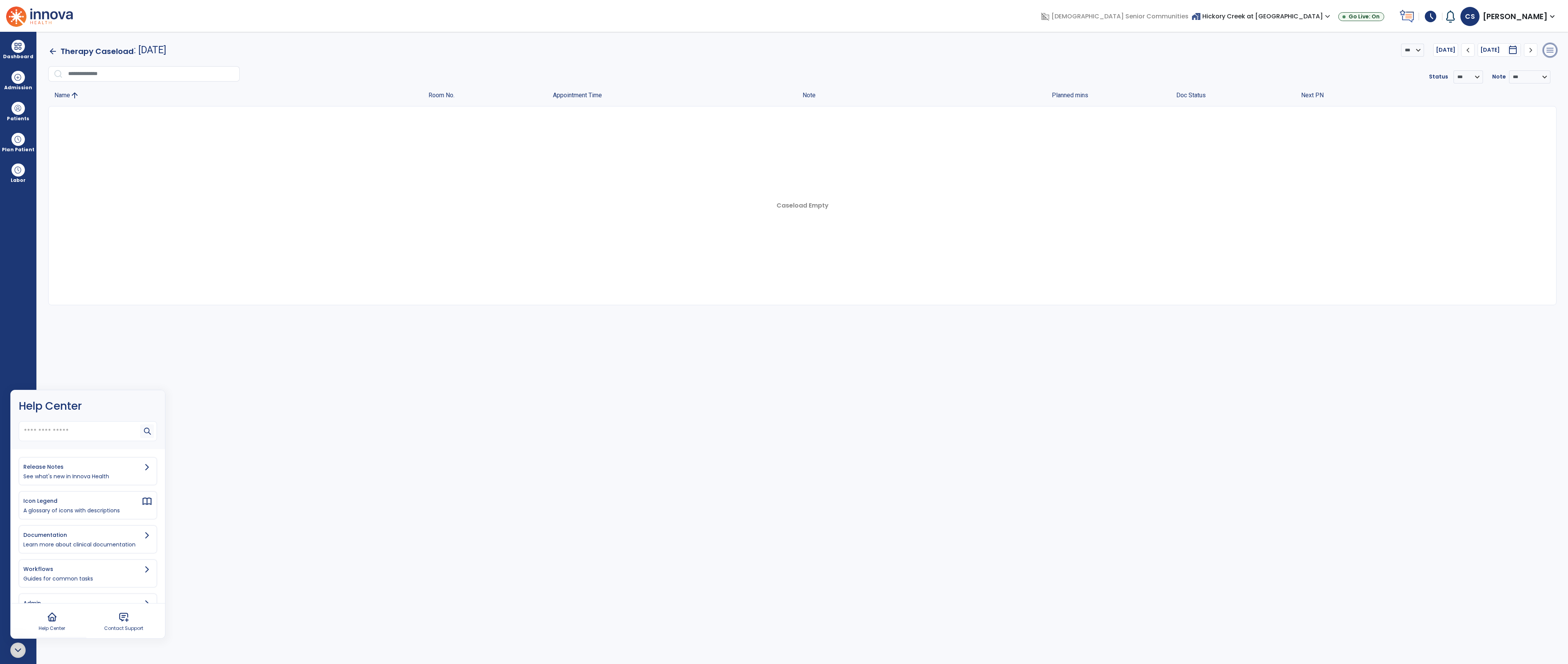 click on "menu" at bounding box center [1550, 50] 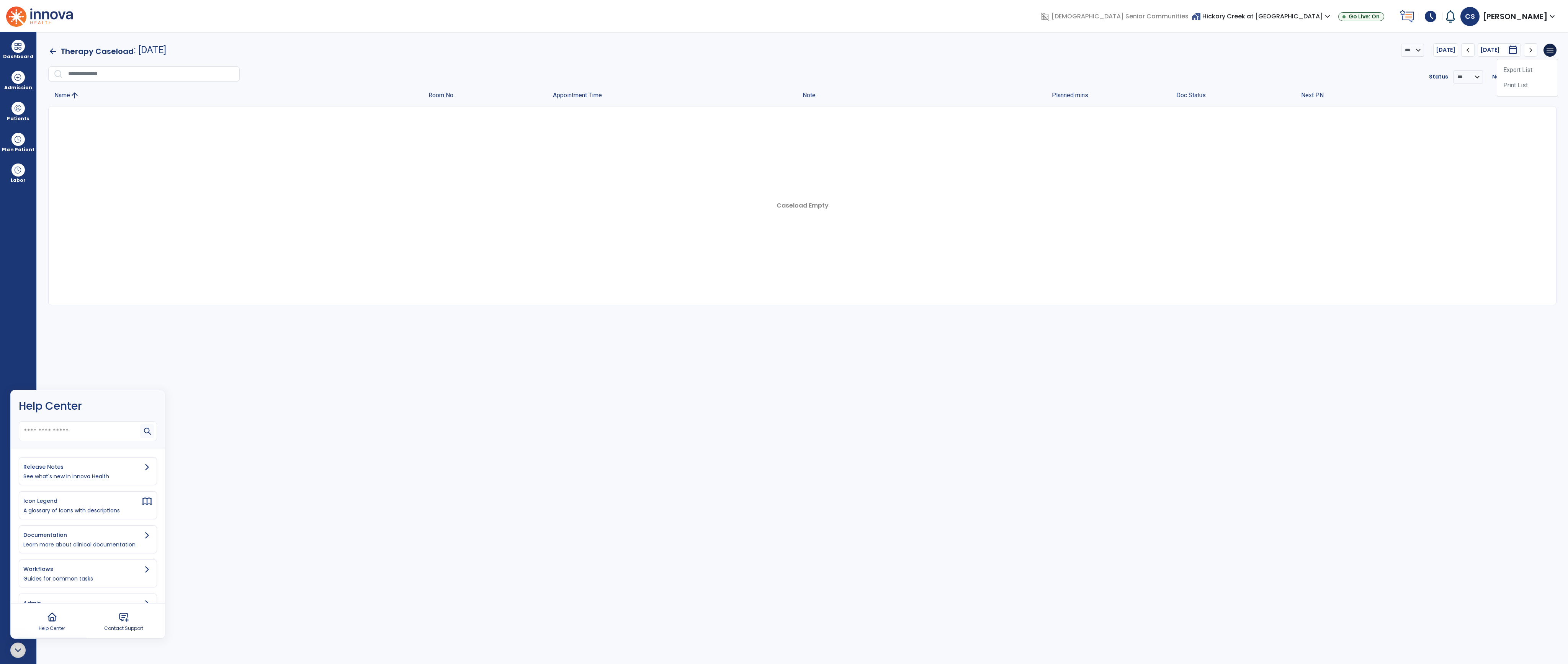 click on "**********" 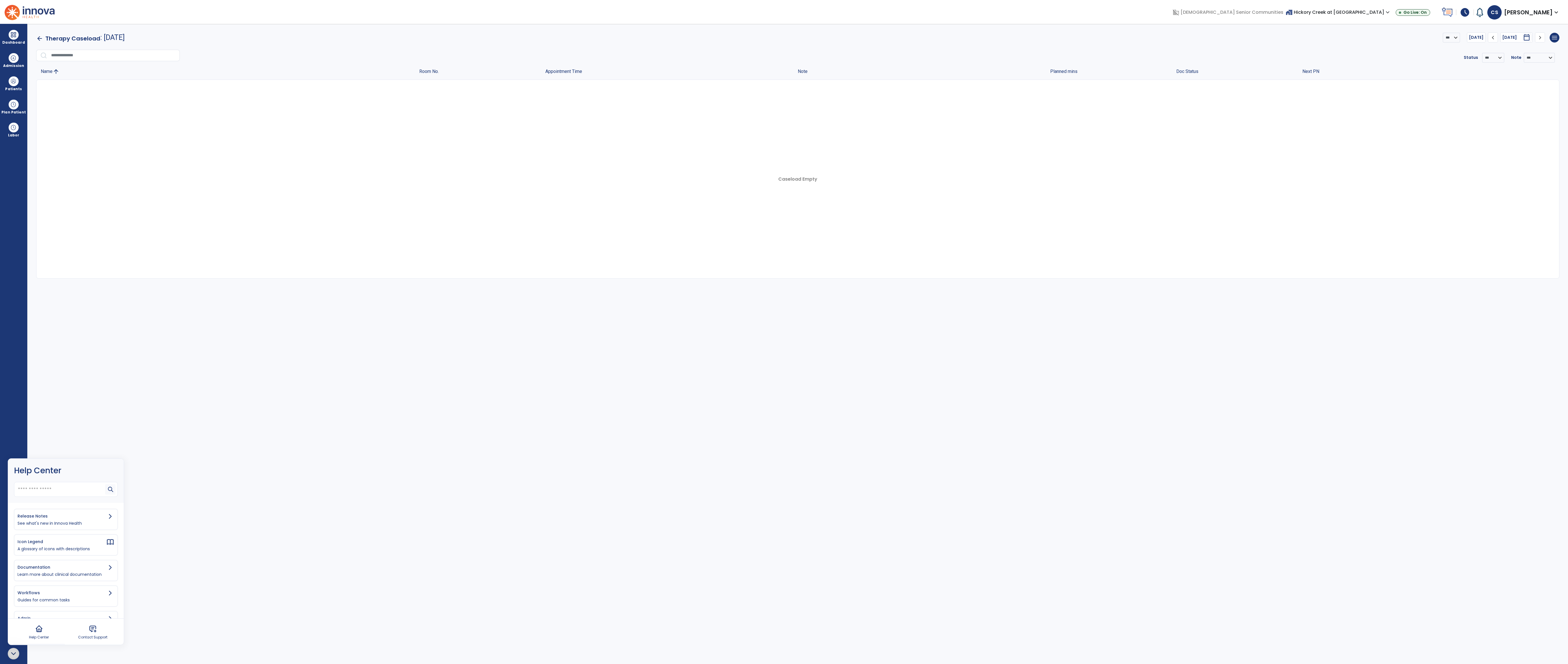 click on "[PERSON_NAME]" at bounding box center [1528, 12] 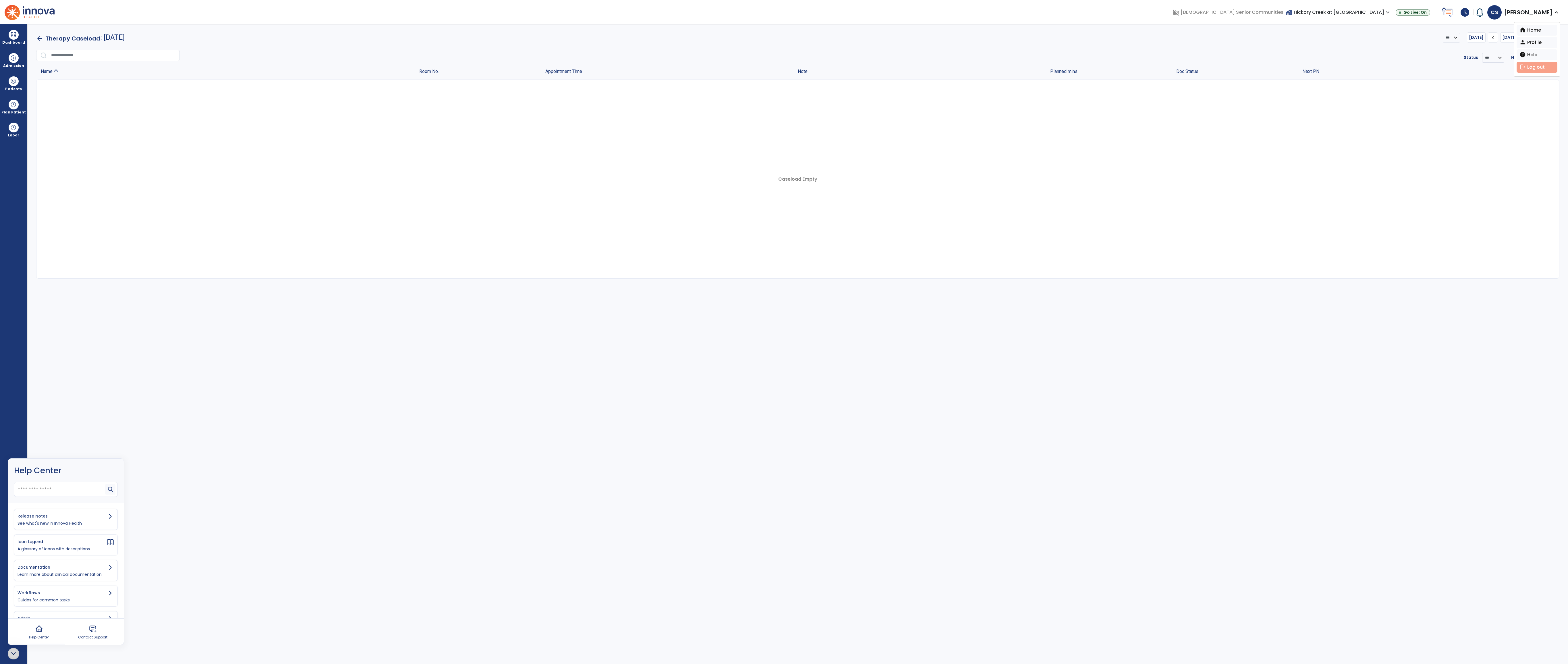 click on "logout   Log out" at bounding box center (1537, 67) 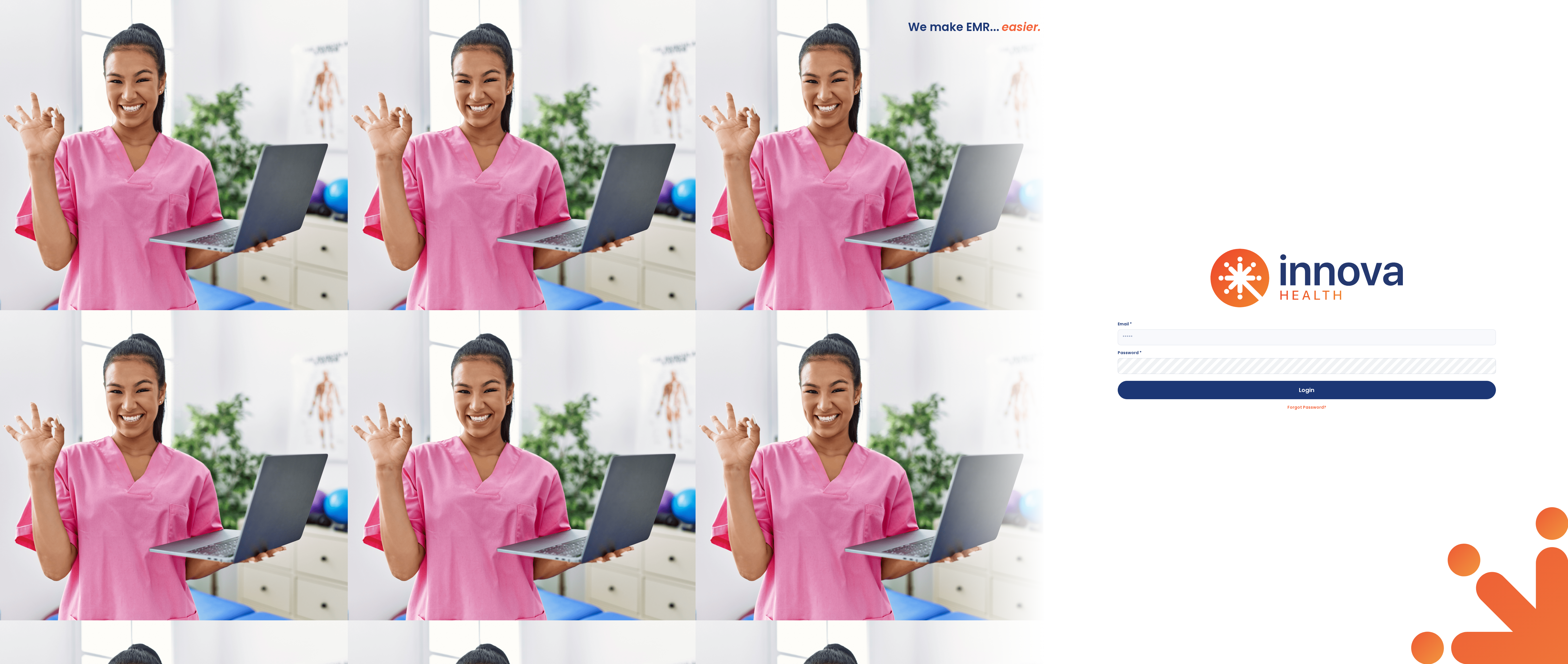 click on "We make EMR... easier." 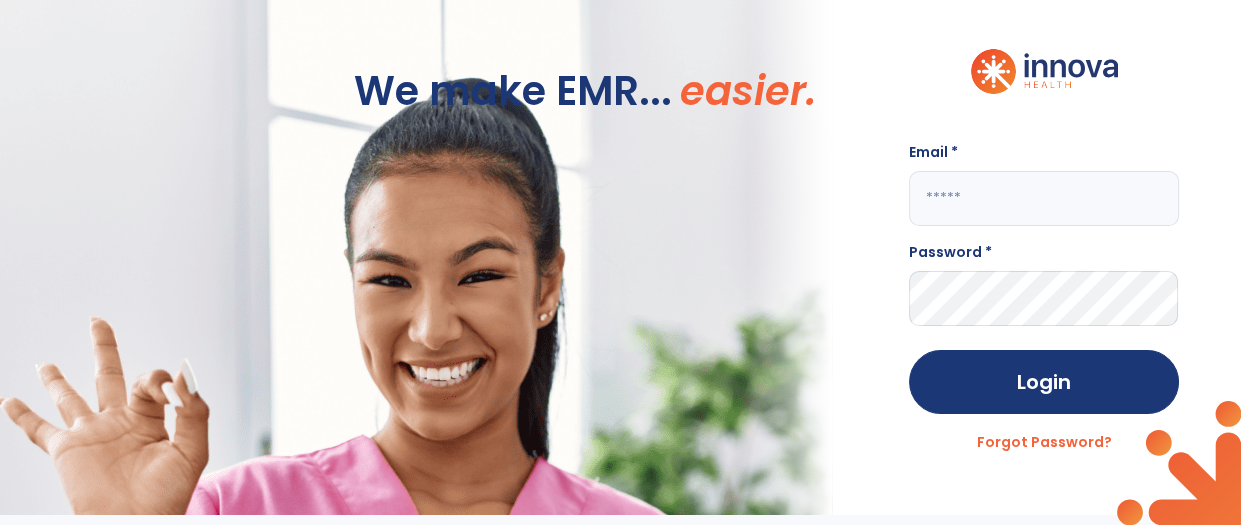 click 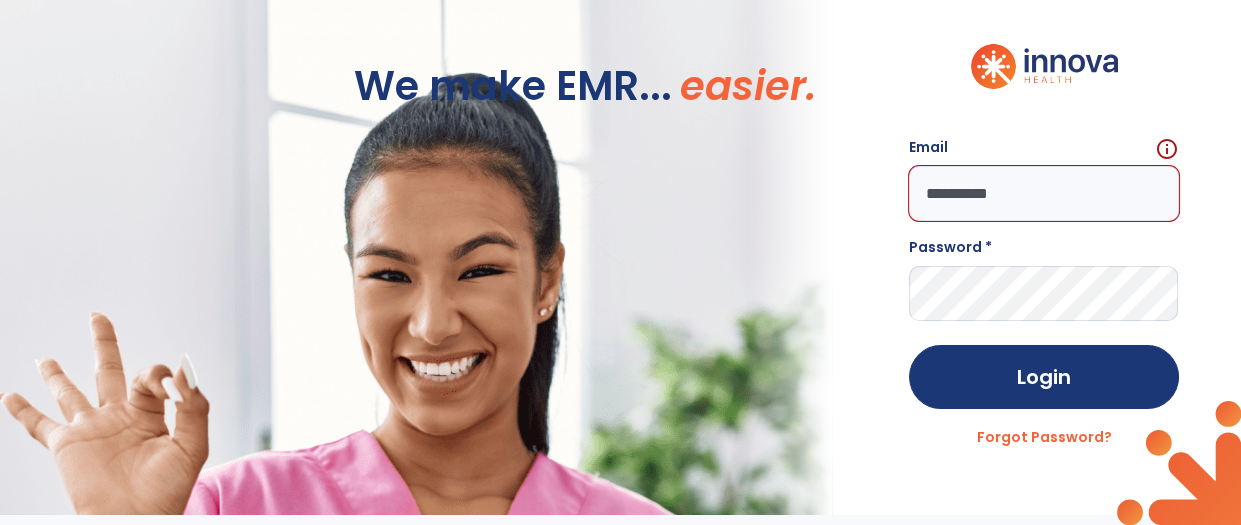scroll, scrollTop: 0, scrollLeft: 0, axis: both 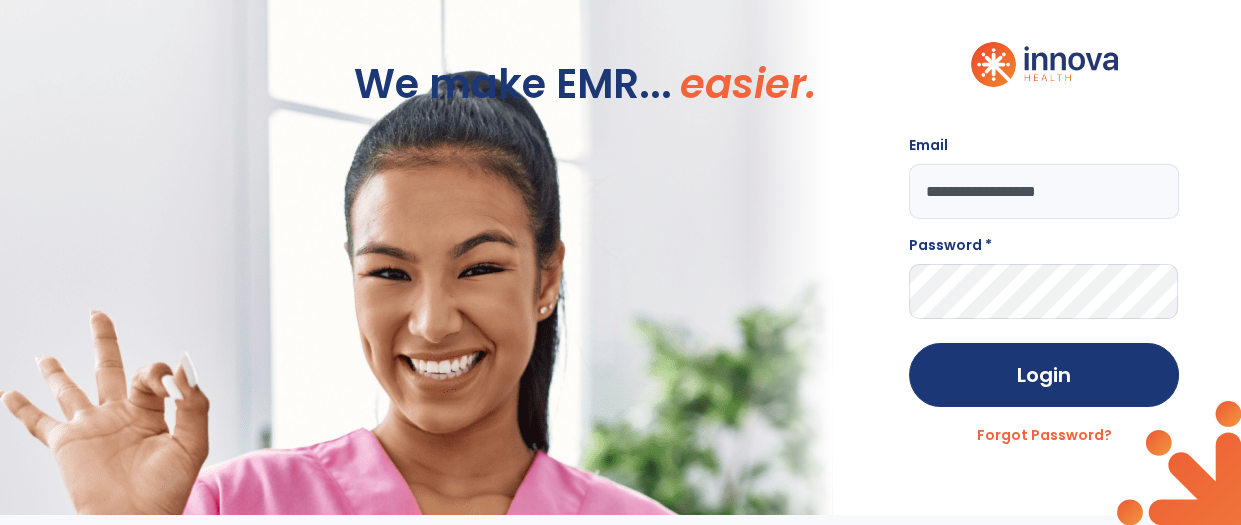 type on "**********" 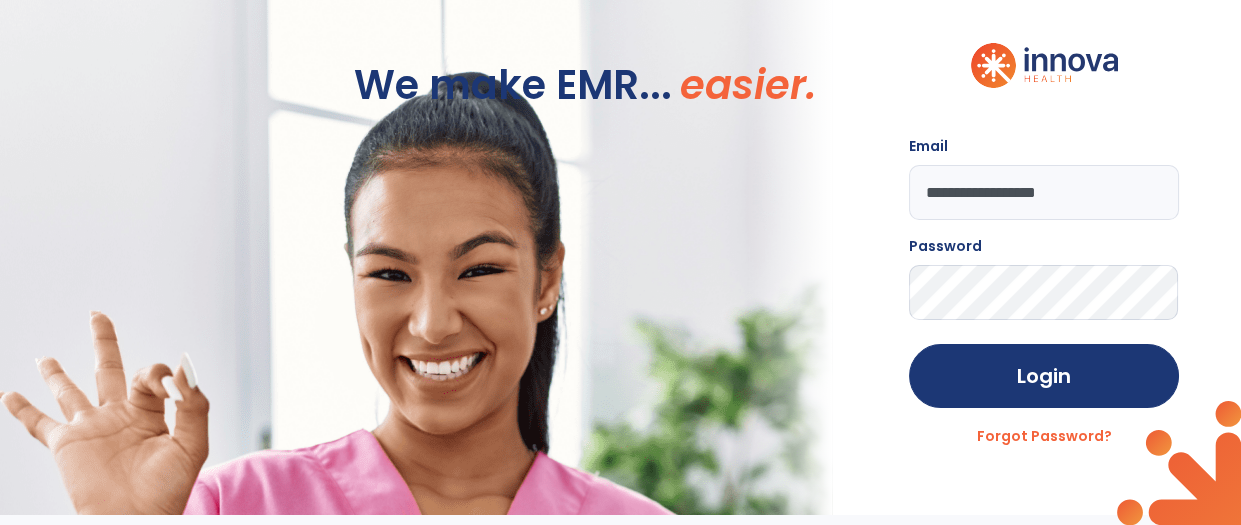 scroll, scrollTop: 0, scrollLeft: 0, axis: both 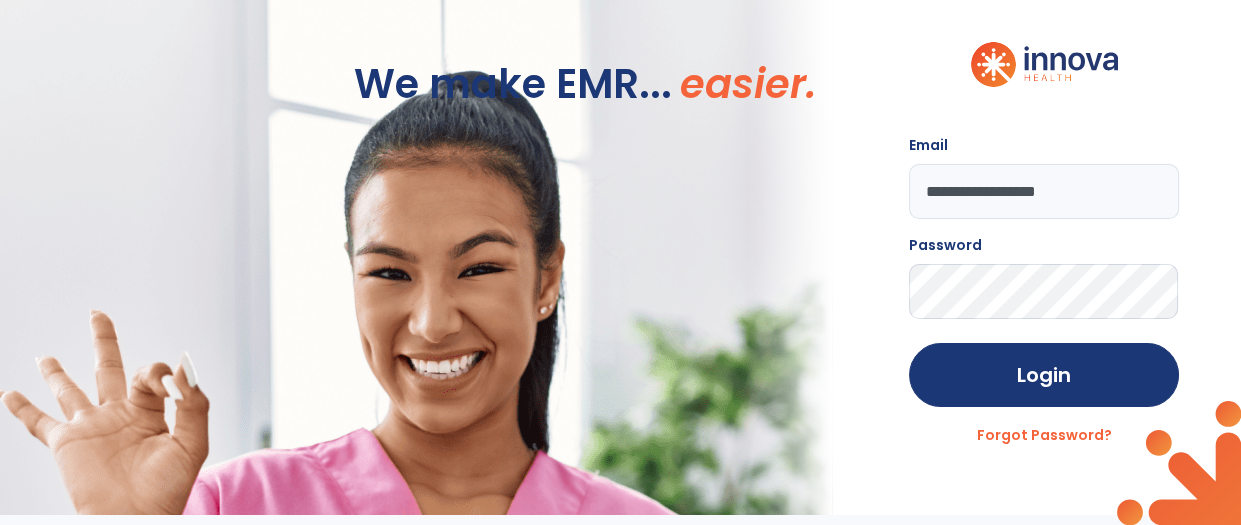 click on "Login" 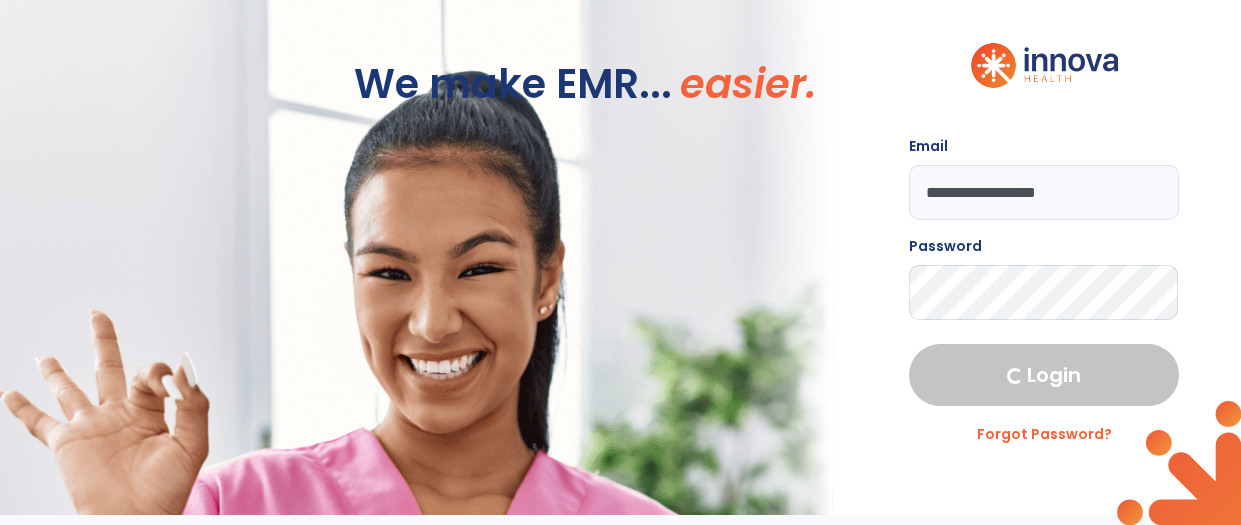 select on "****" 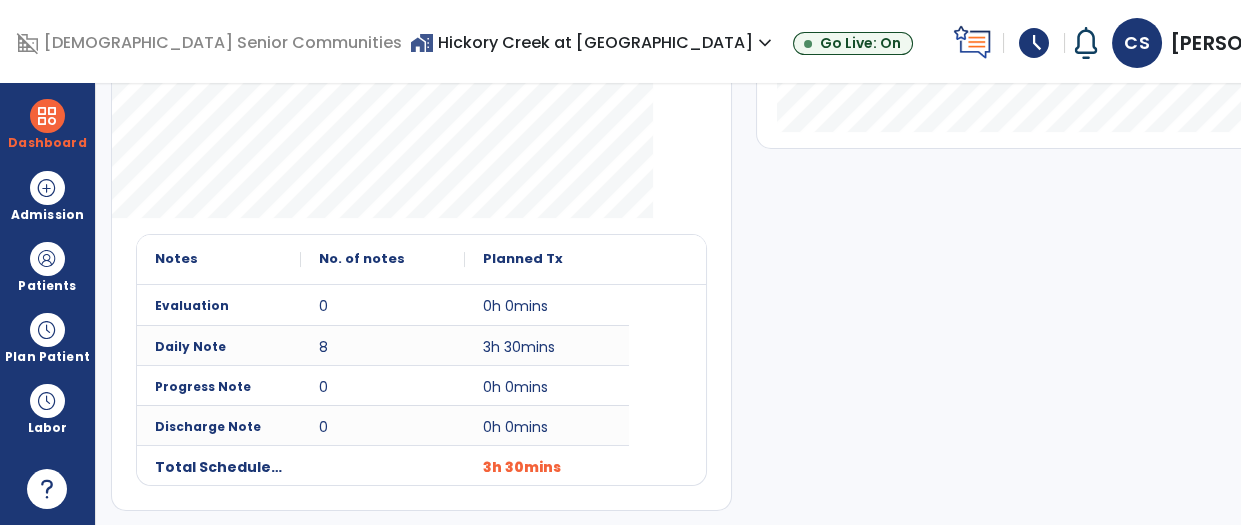 scroll, scrollTop: 622, scrollLeft: 0, axis: vertical 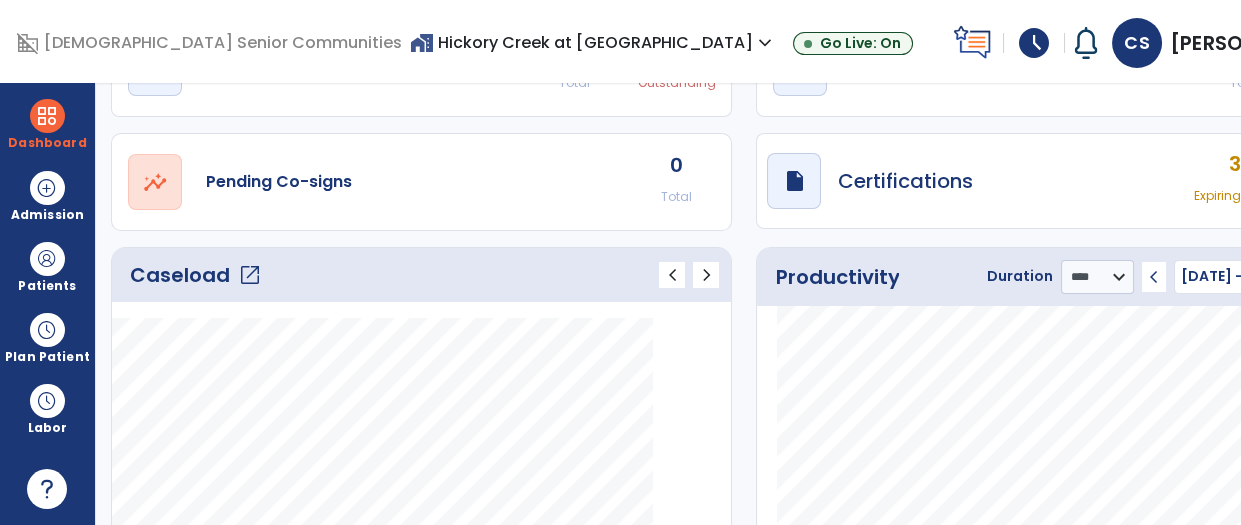 click on "Caseload   open_in_new" 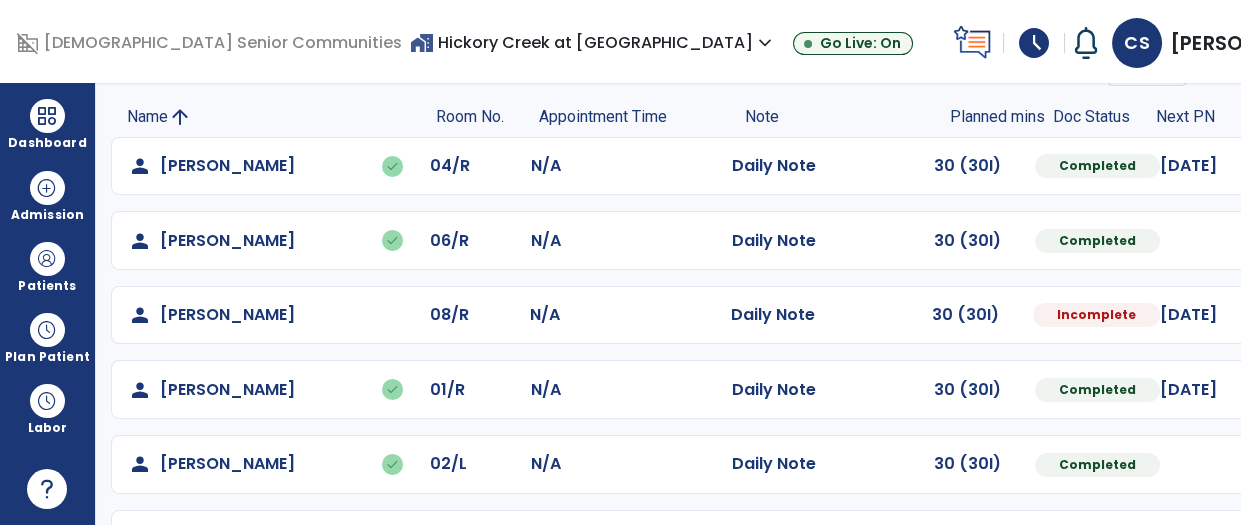 click on "person   [PERSON_NAME]  08/R N/A  Daily Note   30 (30I)  Incomplete [DATE]  Mark Visit As Complete   Reset Note   Open Document   G + C Mins" 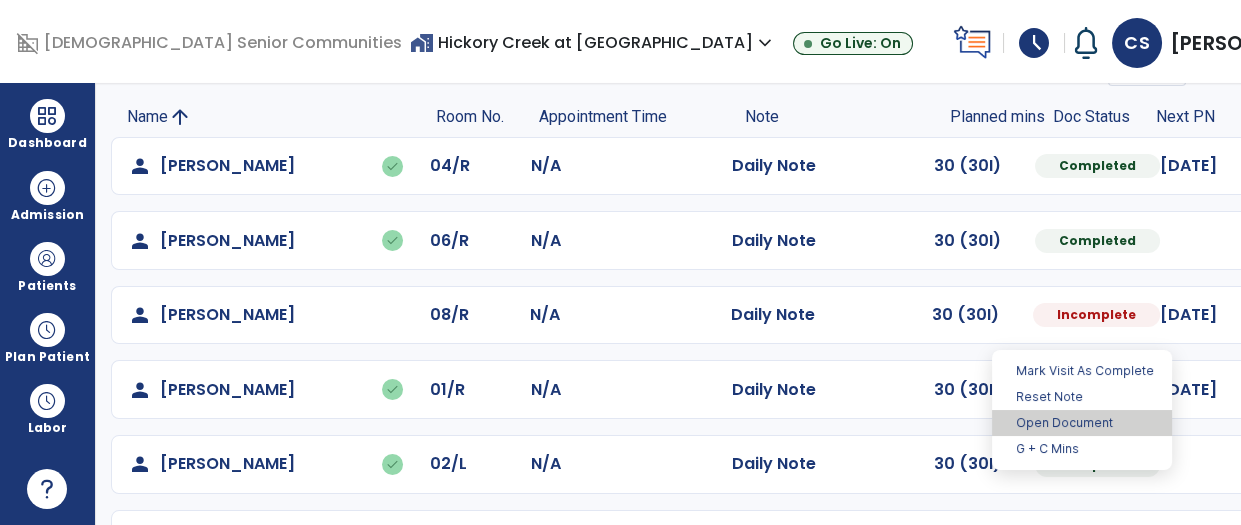 click on "Open Document" at bounding box center [1082, 423] 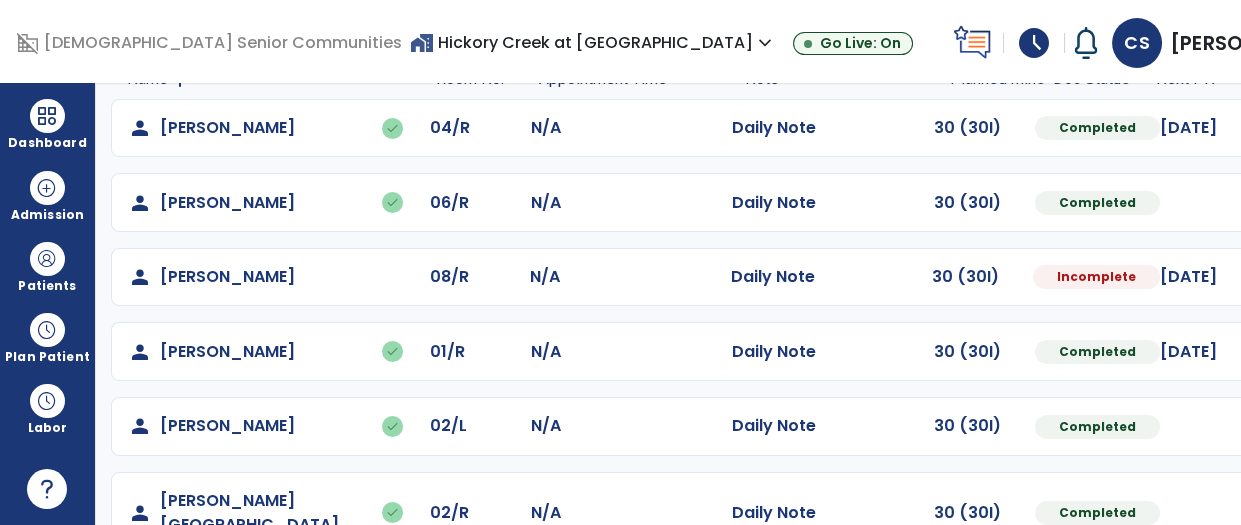 scroll, scrollTop: 174, scrollLeft: 0, axis: vertical 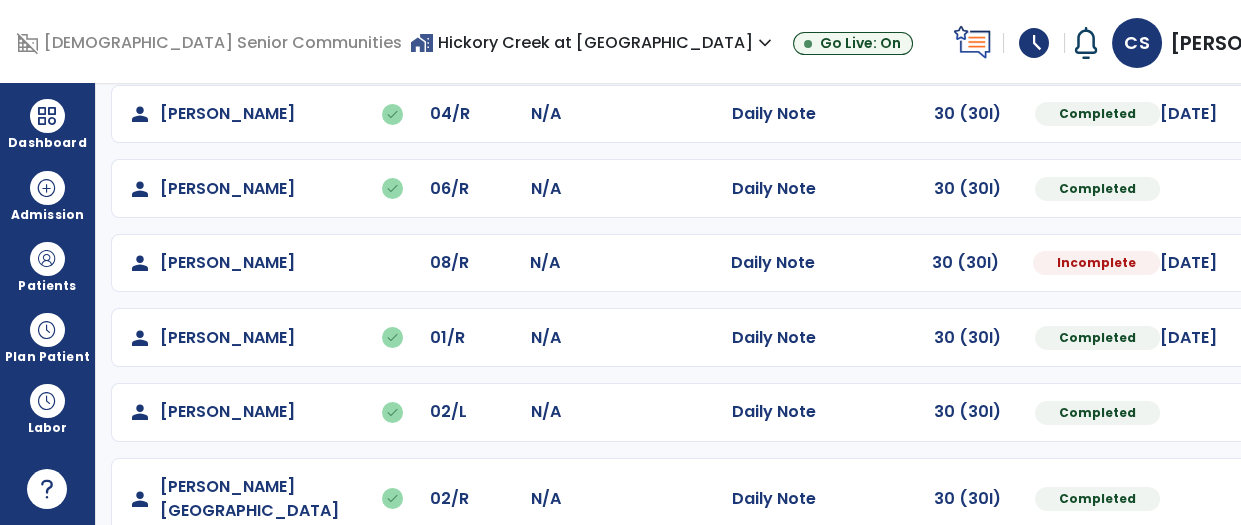 select on "*" 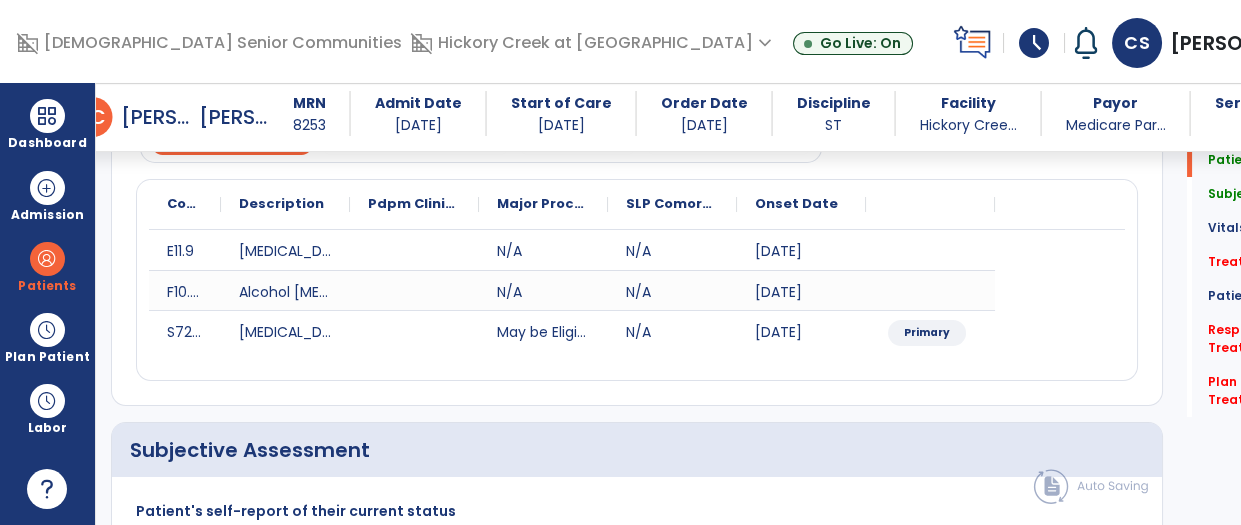 scroll, scrollTop: 237, scrollLeft: 0, axis: vertical 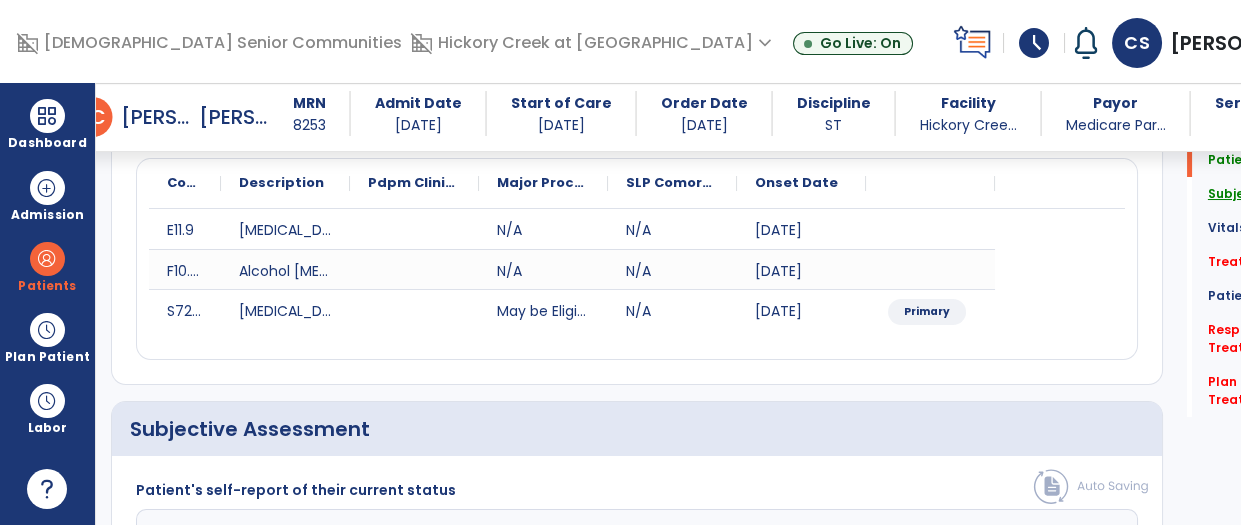 click on "Subjective Assessment" 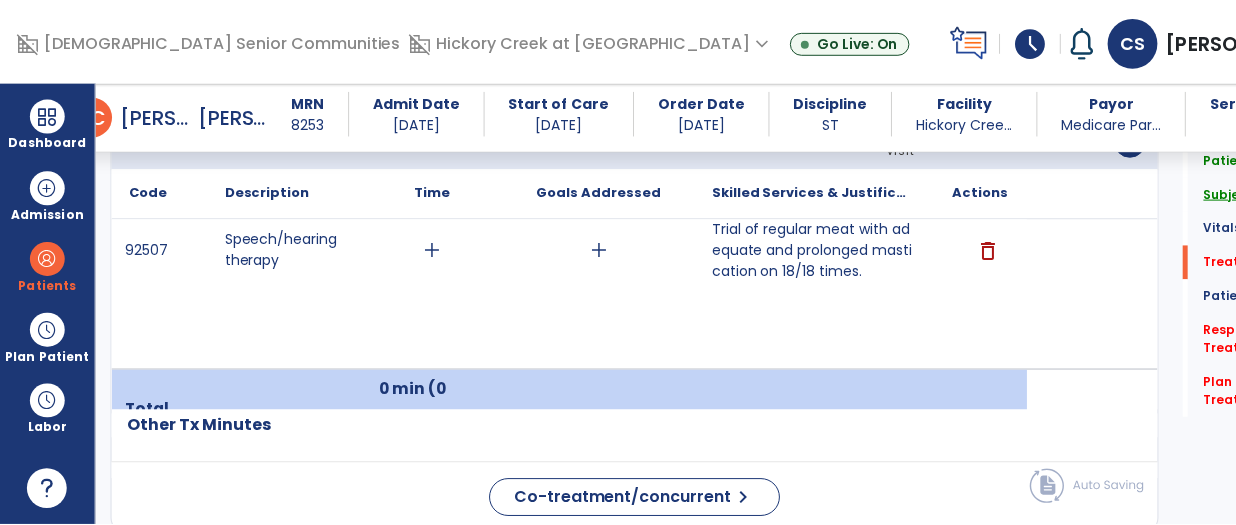scroll, scrollTop: 1251, scrollLeft: 0, axis: vertical 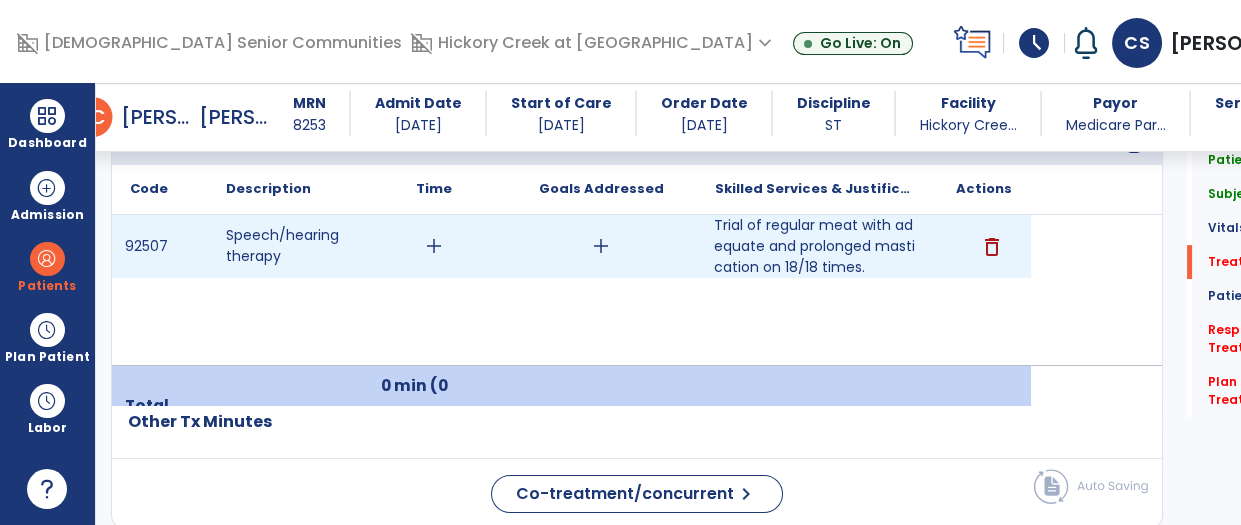 click on "Trial of regular meat with adequate and prolonged mastication on 18/18 times." at bounding box center [815, 246] 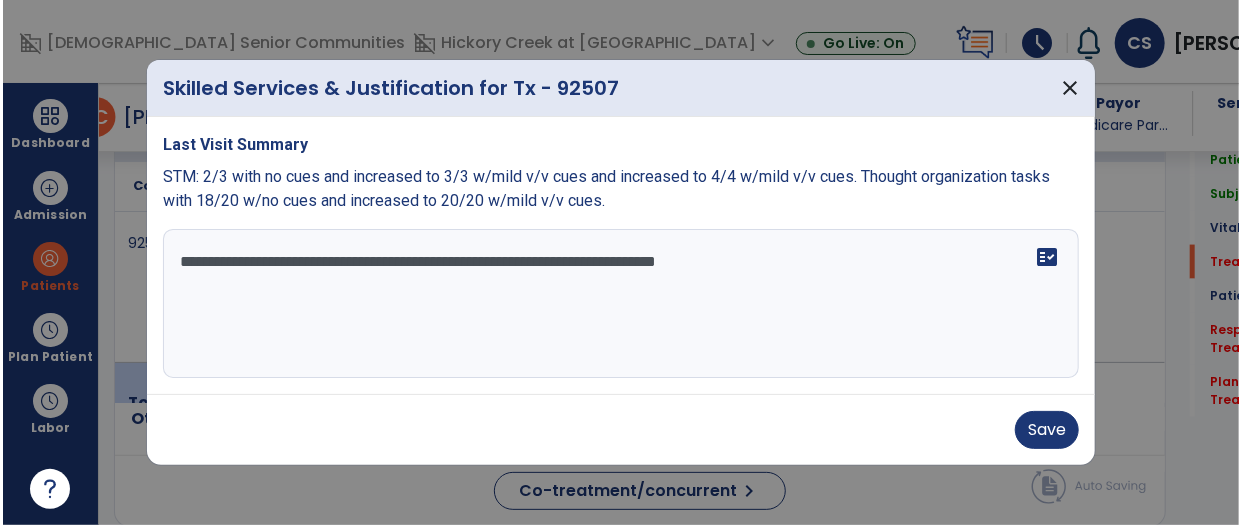 scroll, scrollTop: 1251, scrollLeft: 0, axis: vertical 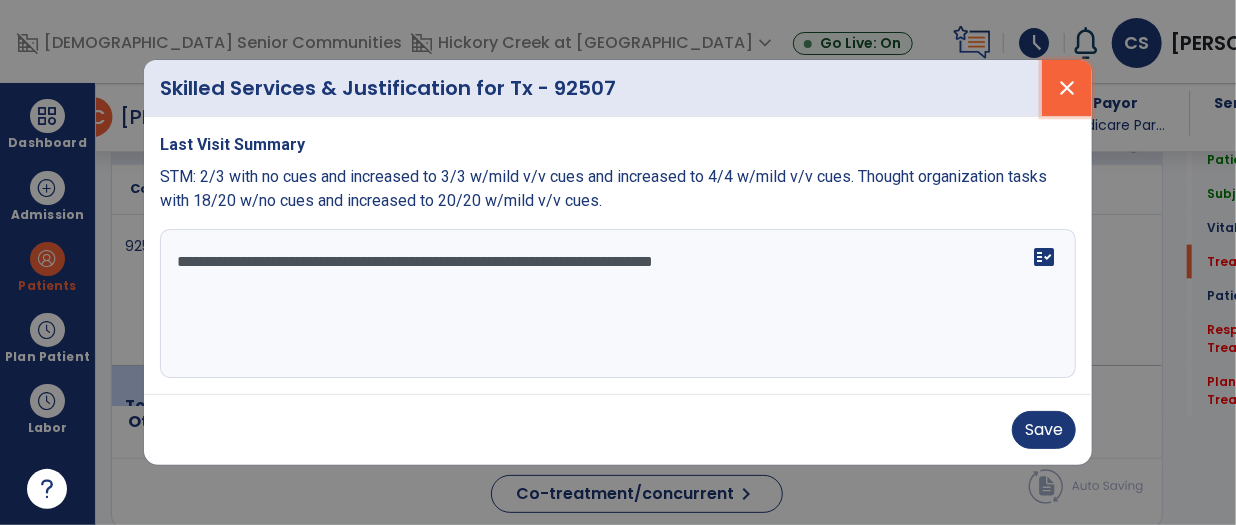 click on "close" at bounding box center (1067, 88) 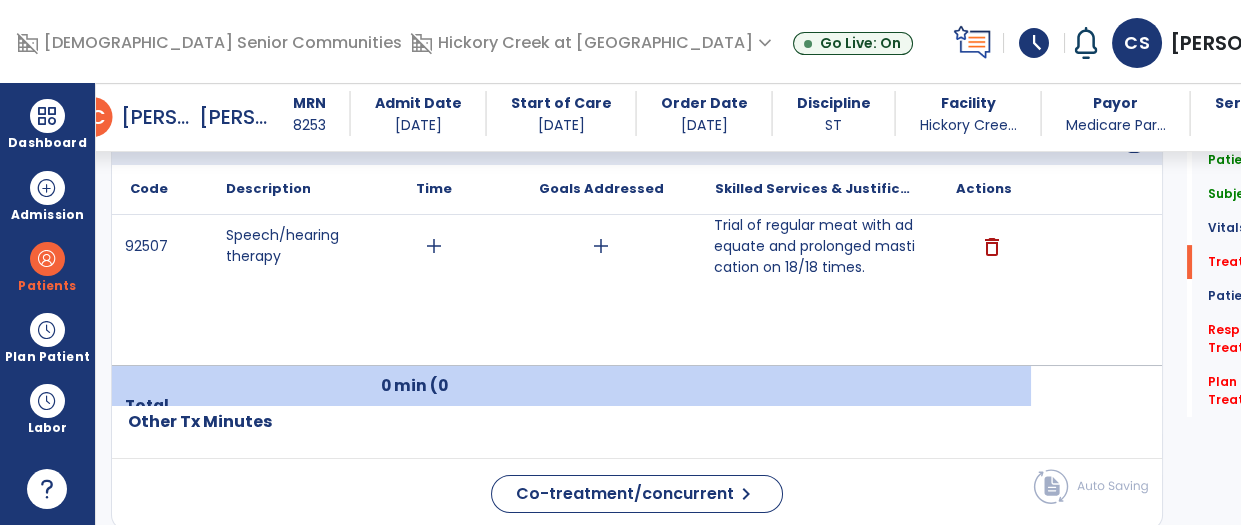 click on "Subjective Assessment   Subjective Assessment" 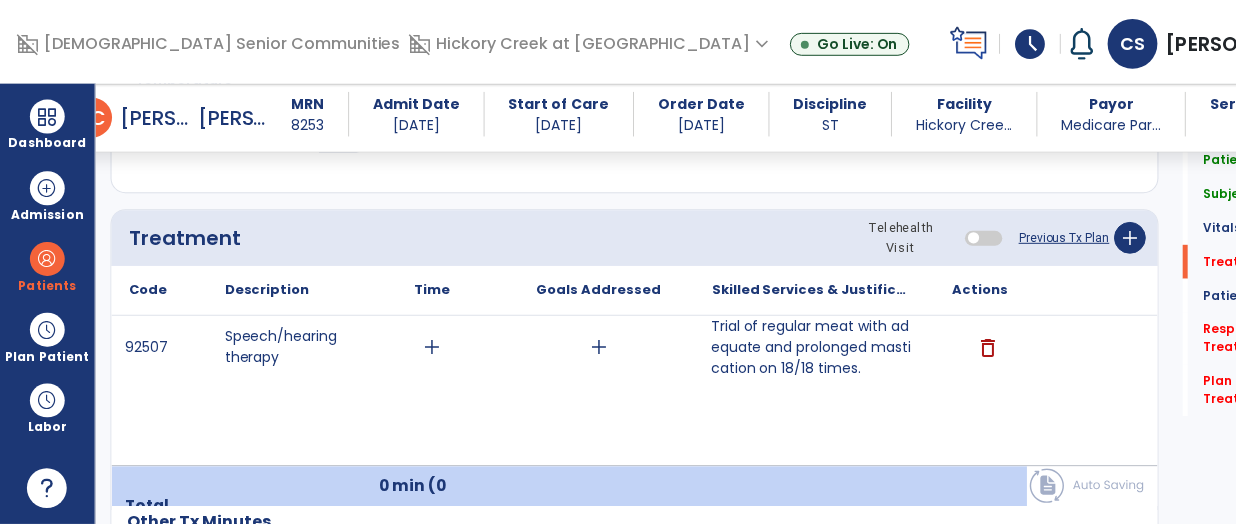 scroll, scrollTop: 1142, scrollLeft: 0, axis: vertical 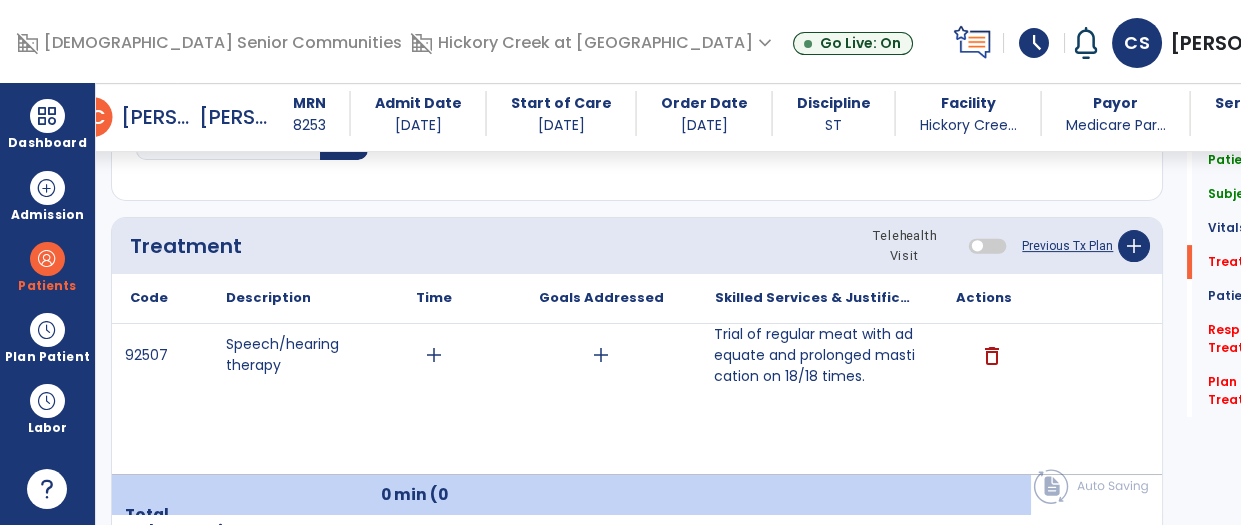click on "Treatment Telehealth Visit  Previous Tx Plan   add" 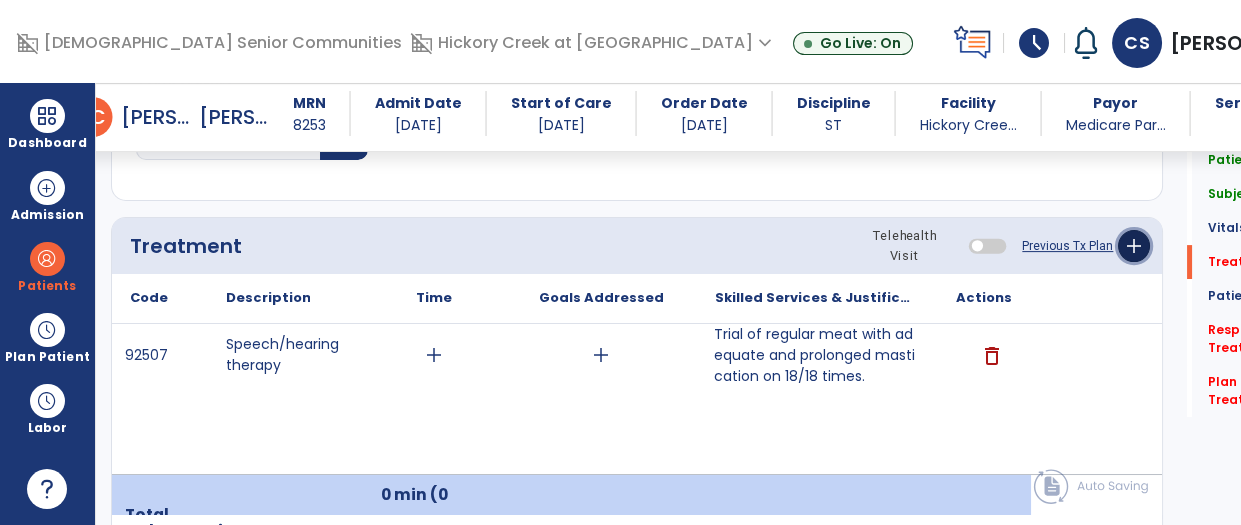 click on "add" 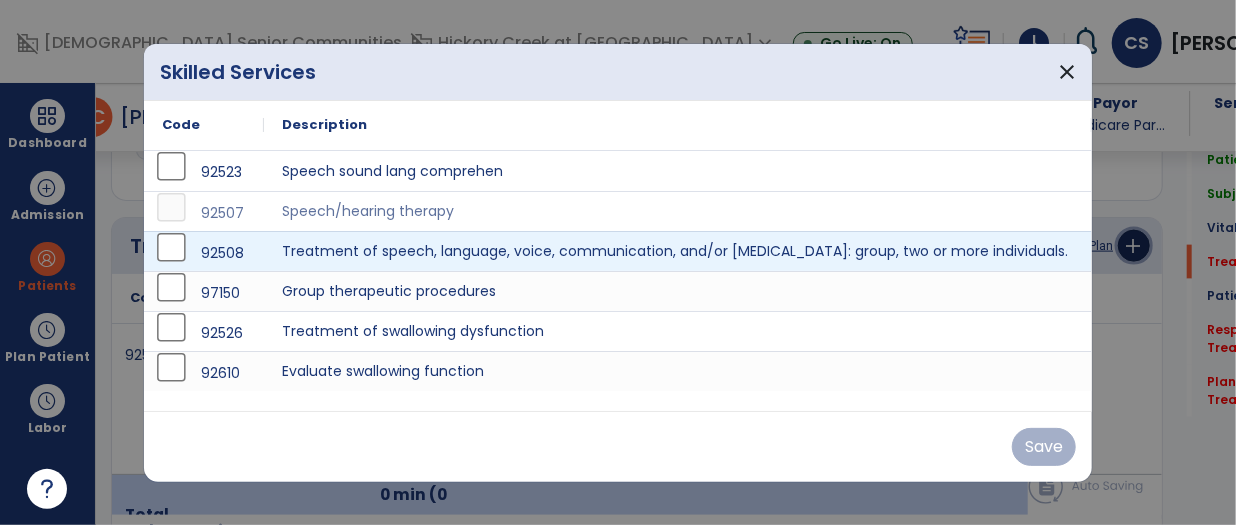 scroll, scrollTop: 1142, scrollLeft: 0, axis: vertical 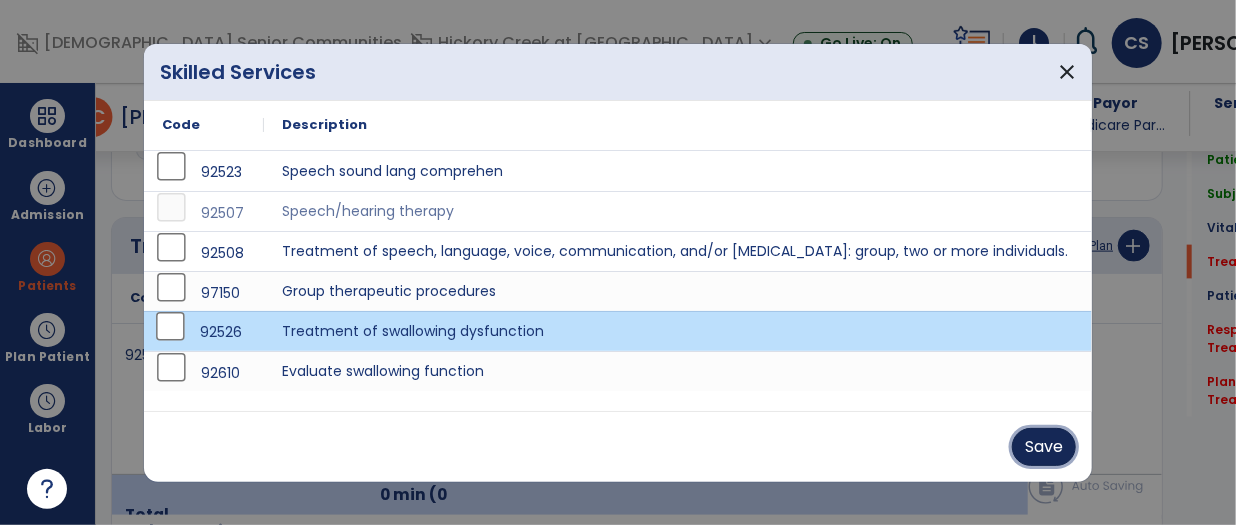 click on "Save" at bounding box center (1044, 447) 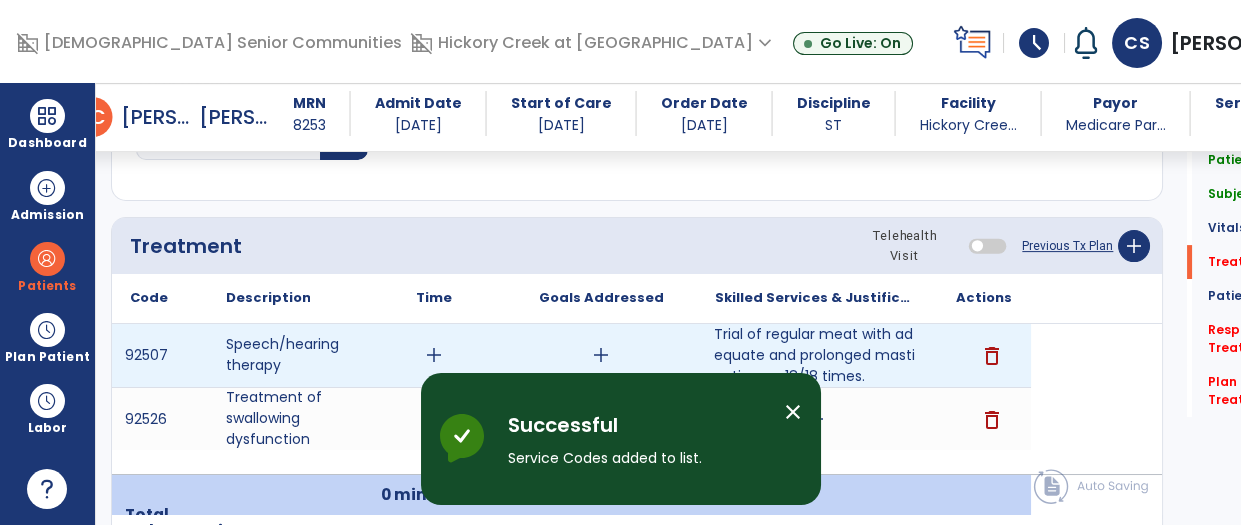 click on "delete" at bounding box center [991, 356] 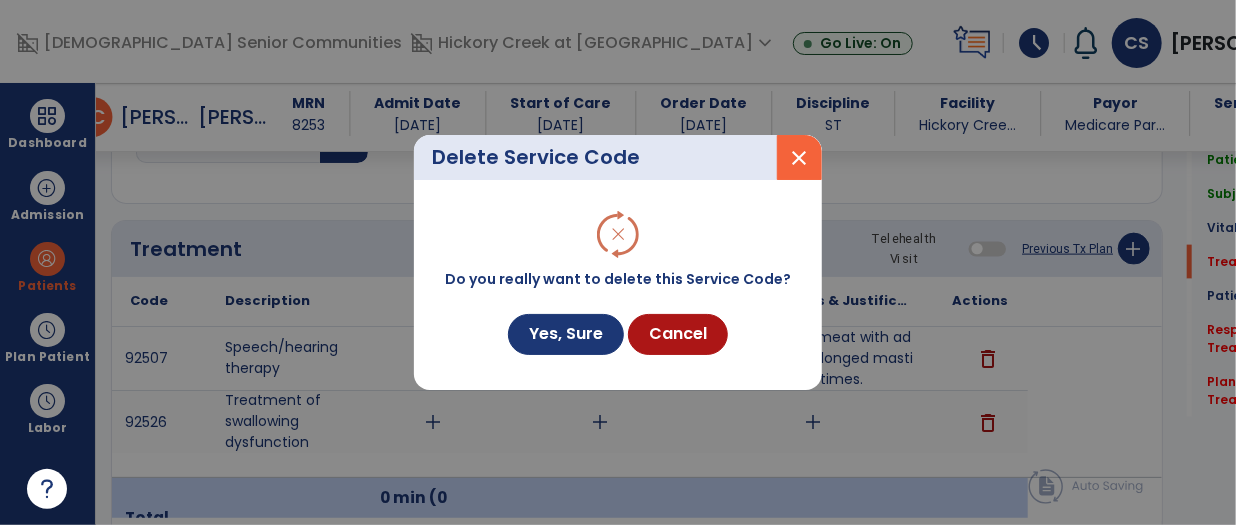 scroll, scrollTop: 1142, scrollLeft: 0, axis: vertical 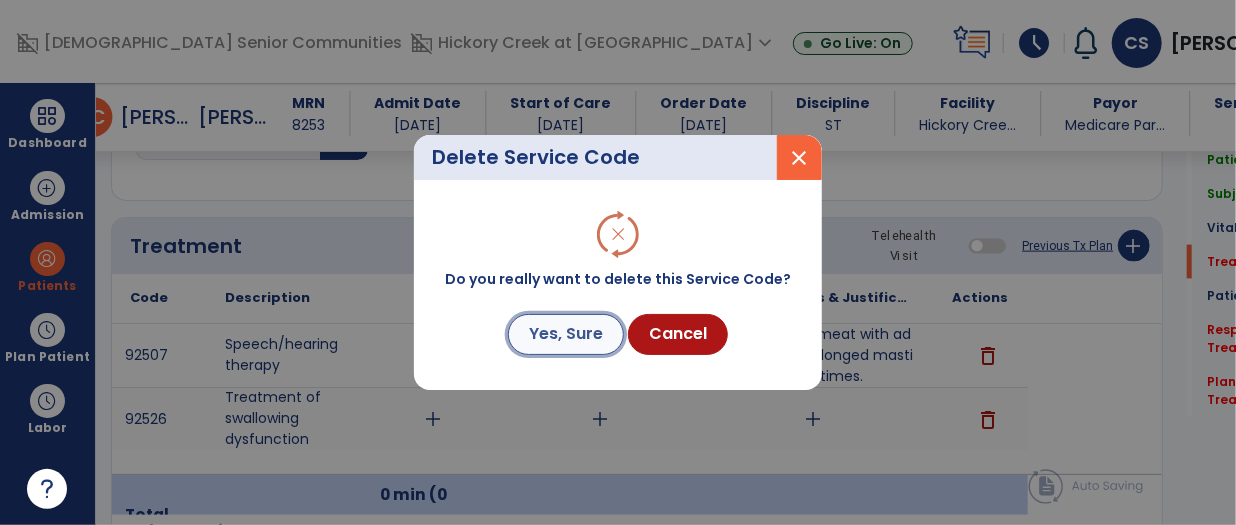 click on "Yes, Sure" at bounding box center [566, 334] 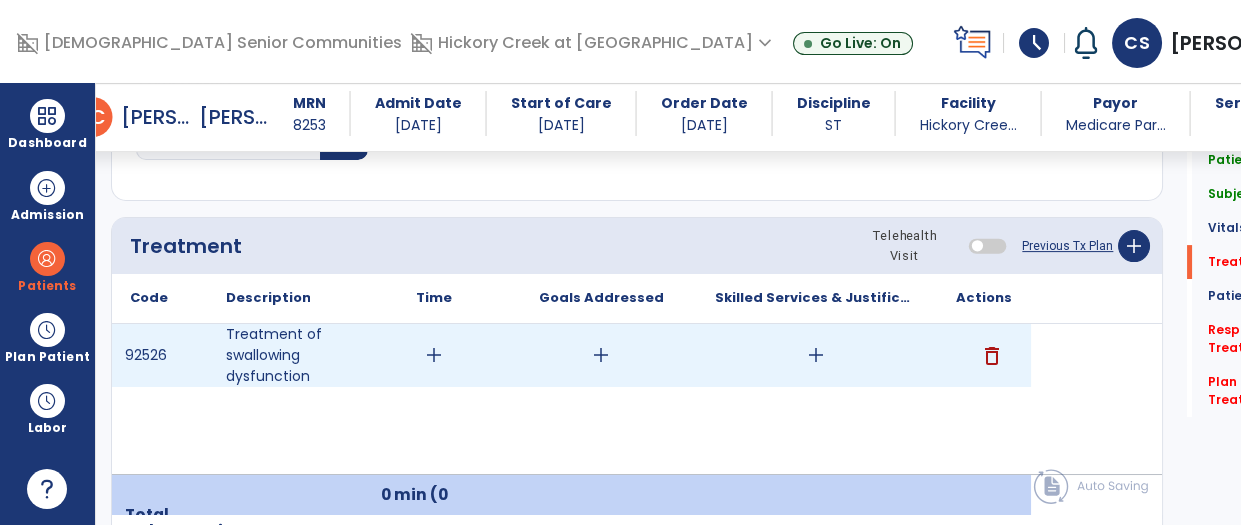 click on "add" at bounding box center [815, 355] 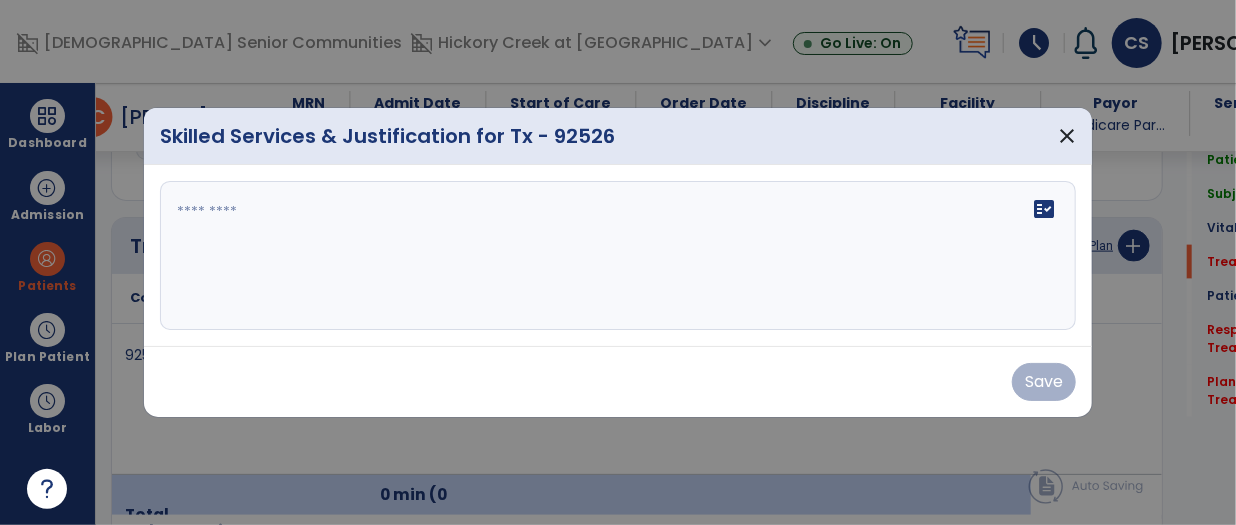 click on "Save" at bounding box center (618, 382) 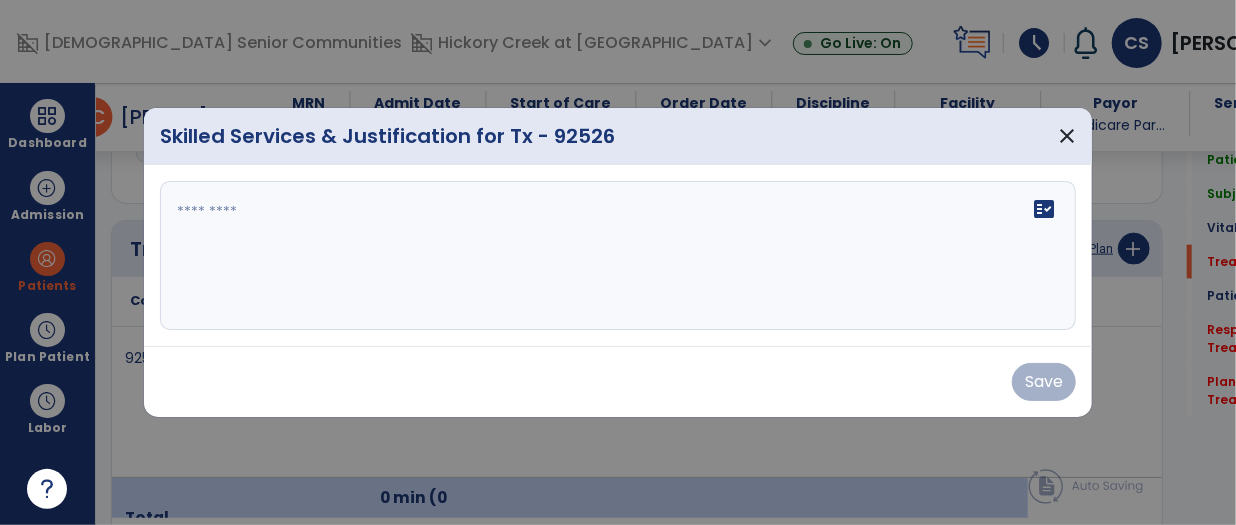 scroll, scrollTop: 1142, scrollLeft: 0, axis: vertical 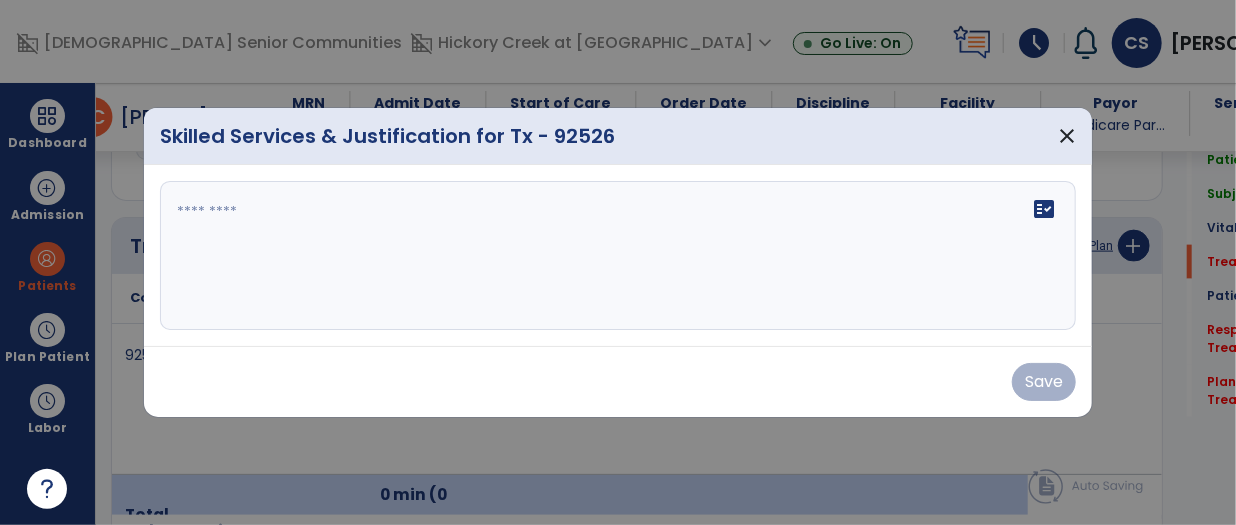 click on "fact_check" at bounding box center [618, 256] 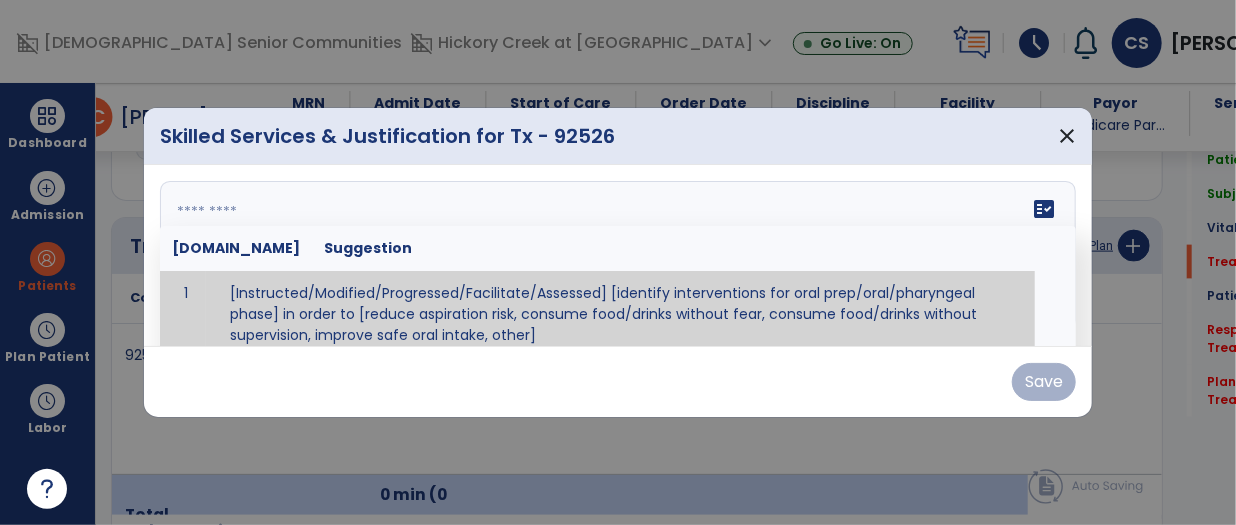 scroll, scrollTop: 11, scrollLeft: 0, axis: vertical 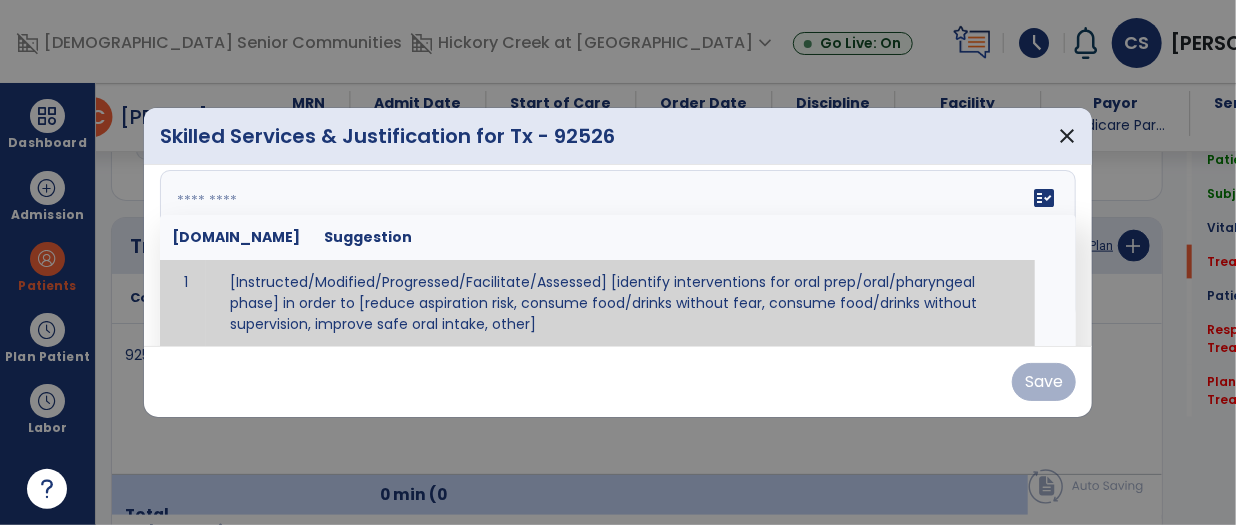 paste on "**********" 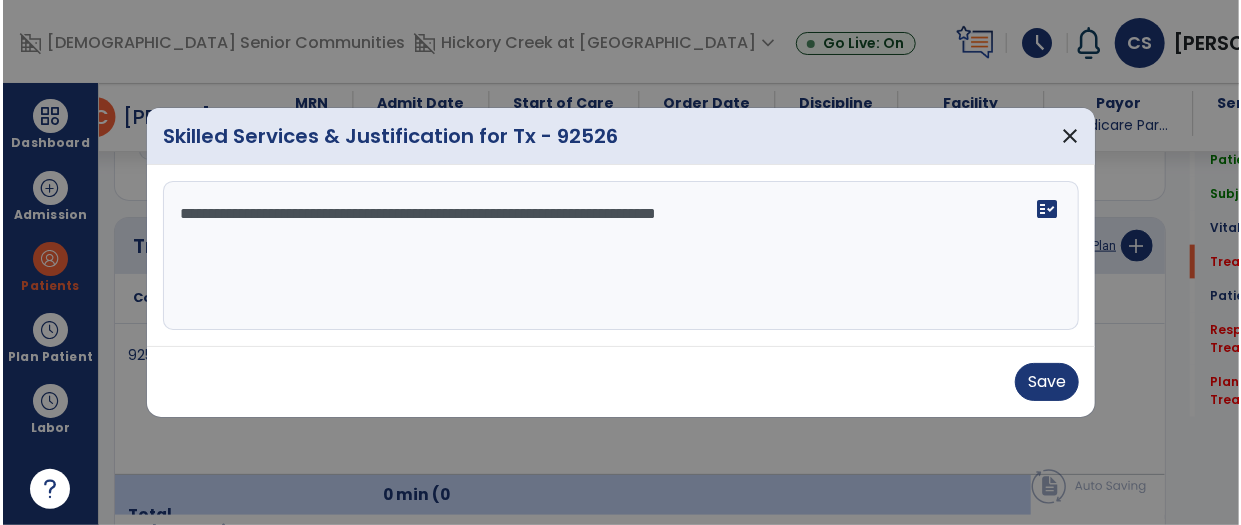 scroll, scrollTop: 0, scrollLeft: 0, axis: both 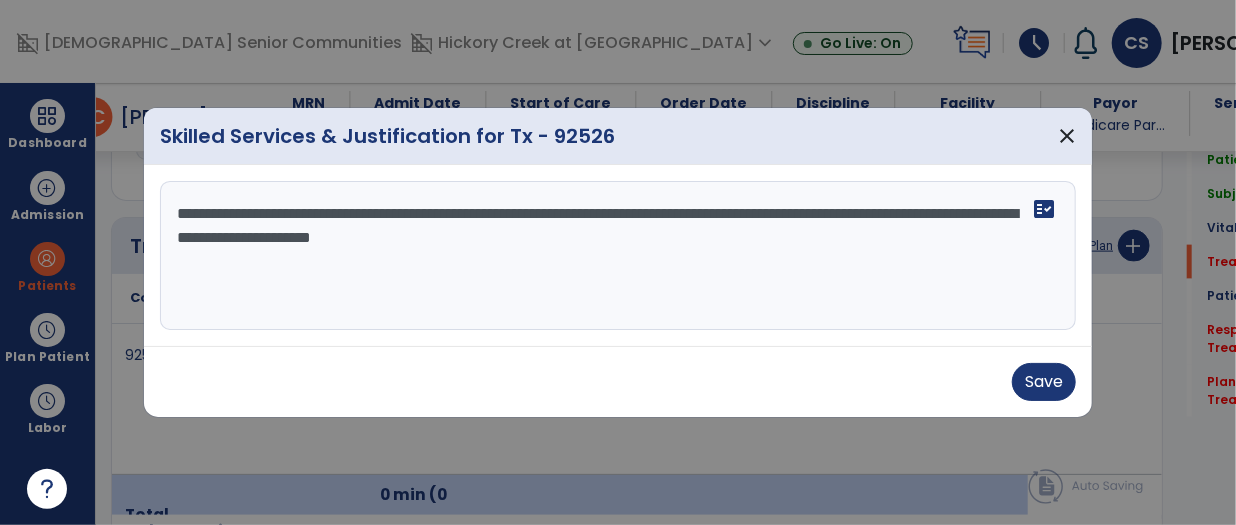 click on "**********" at bounding box center [618, 256] 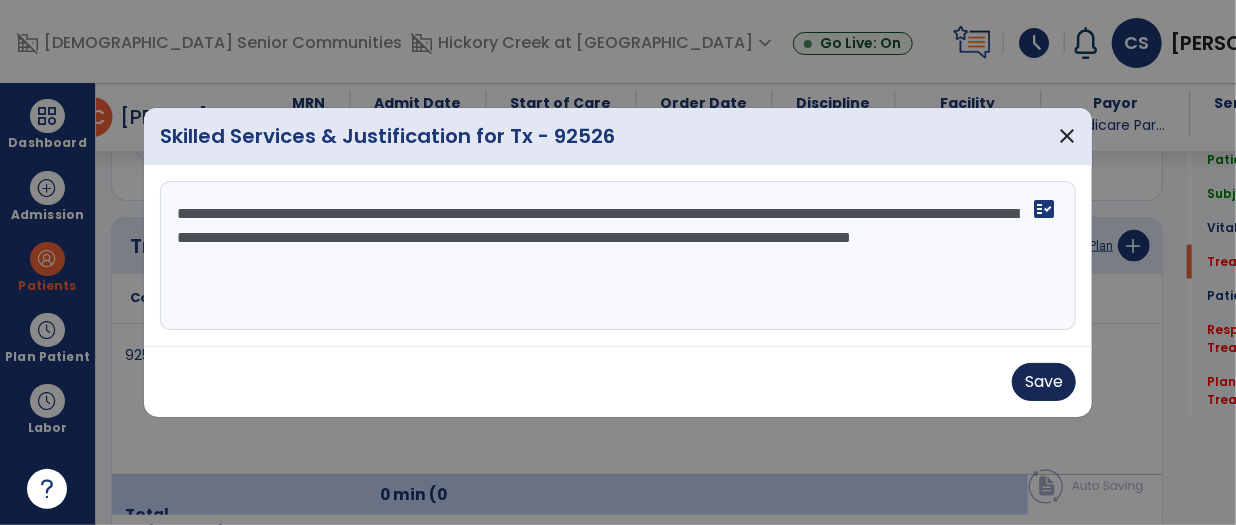 type on "**********" 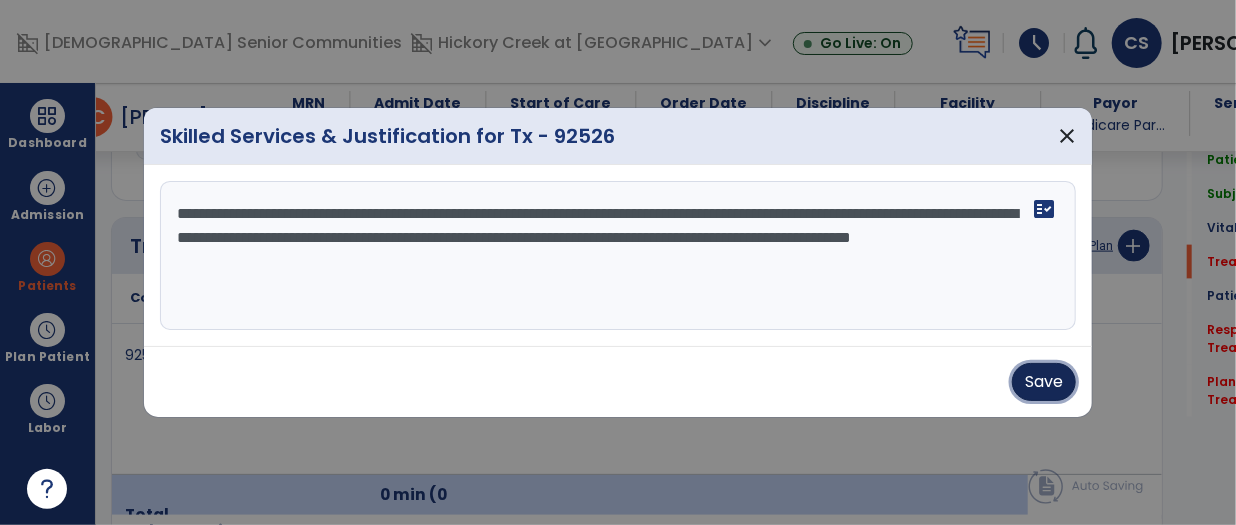 drag, startPoint x: 1049, startPoint y: 375, endPoint x: 1079, endPoint y: 330, distance: 54.08327 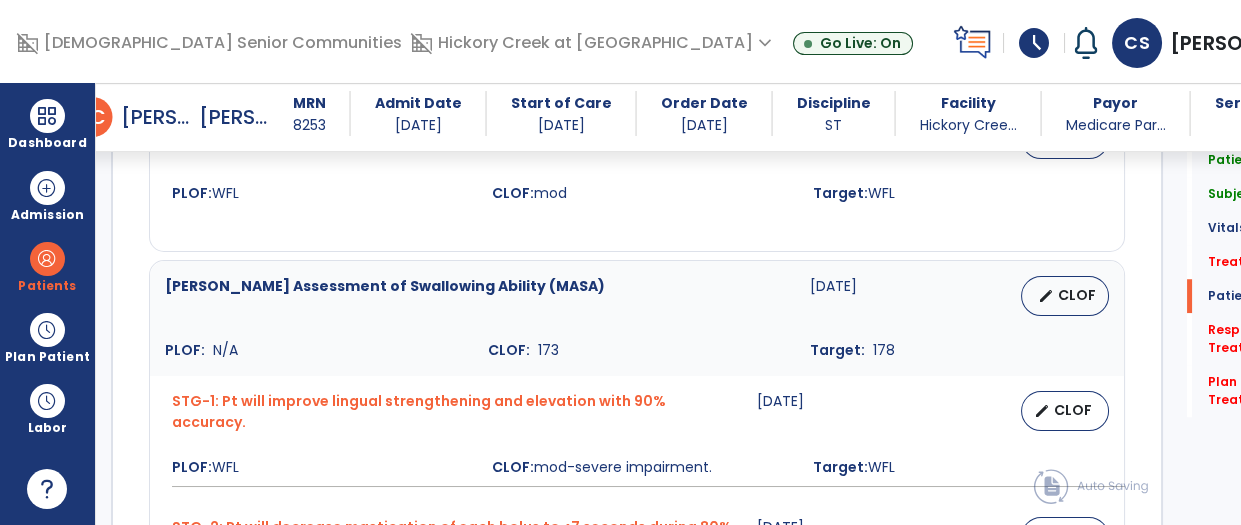scroll, scrollTop: 3211, scrollLeft: 0, axis: vertical 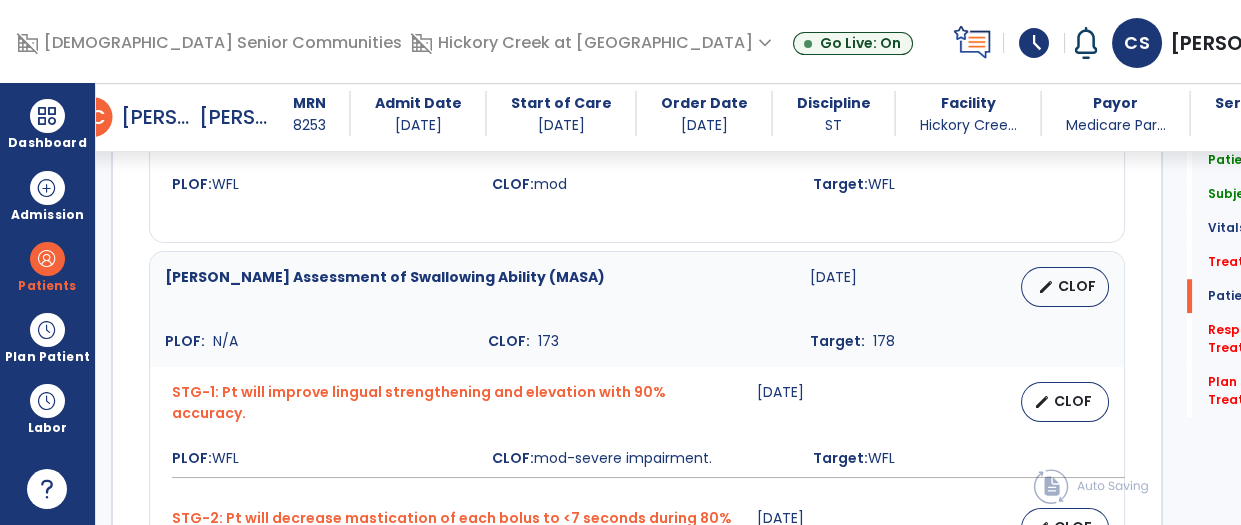 drag, startPoint x: 1236, startPoint y: 431, endPoint x: 1240, endPoint y: 442, distance: 11.7046995 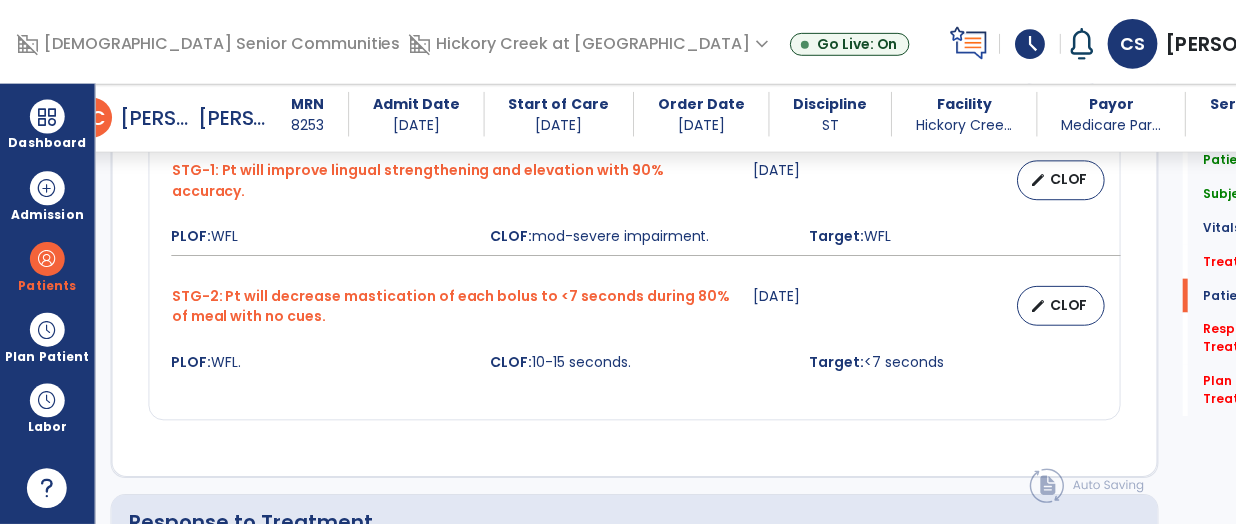 scroll, scrollTop: 3451, scrollLeft: 0, axis: vertical 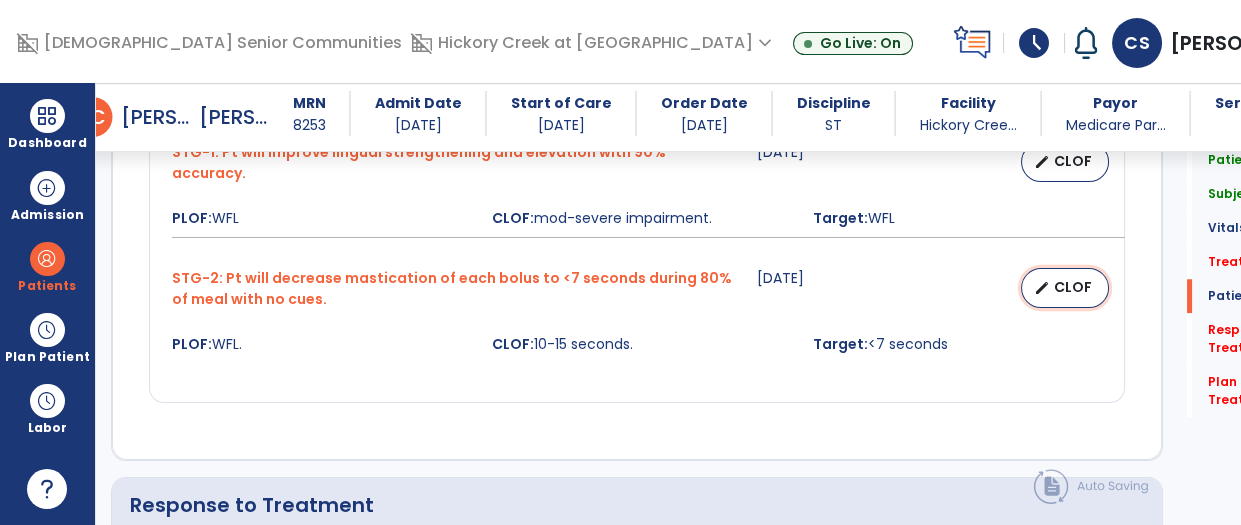 click on "CLOF" at bounding box center [1073, 287] 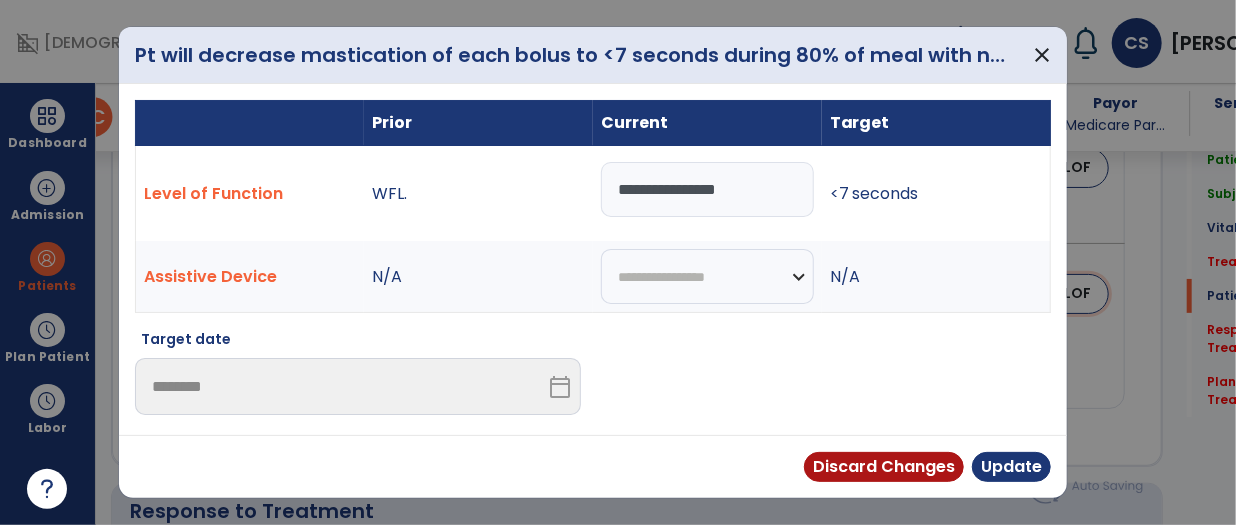 scroll, scrollTop: 3451, scrollLeft: 0, axis: vertical 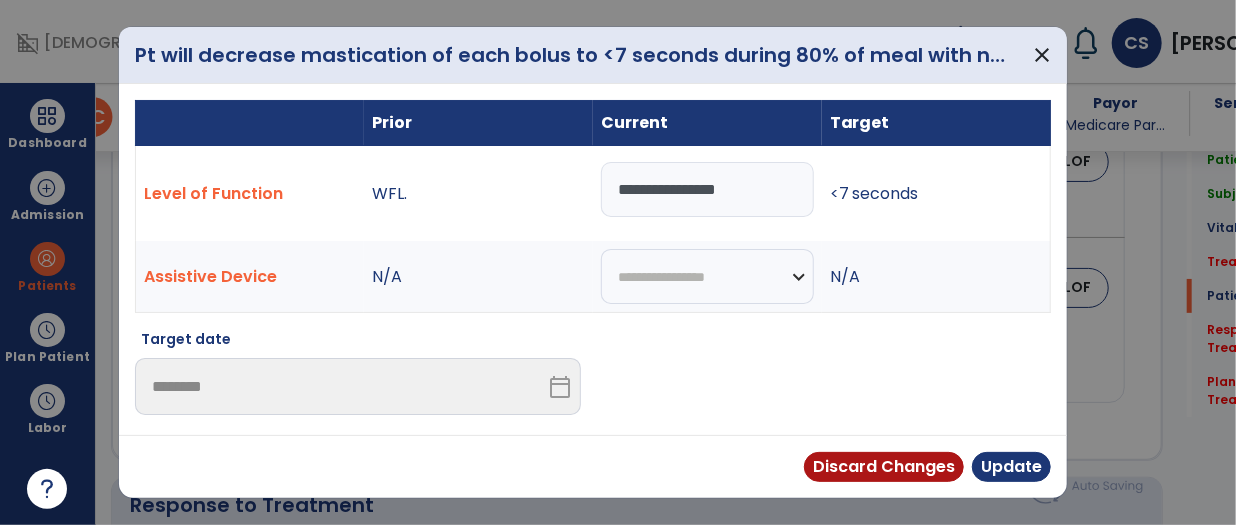 drag, startPoint x: 674, startPoint y: 184, endPoint x: 576, endPoint y: 177, distance: 98.24968 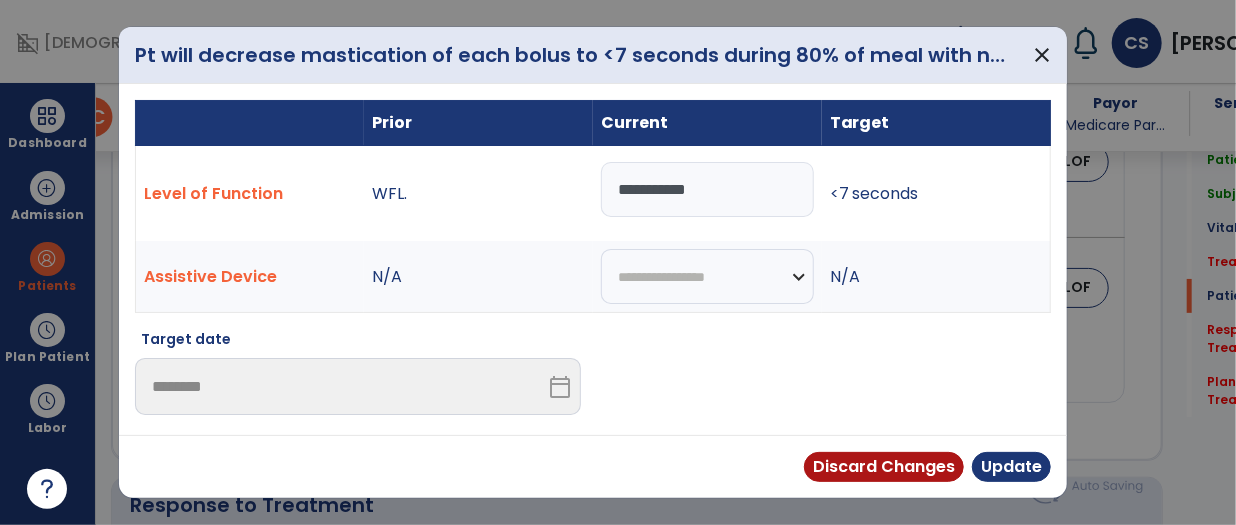 type on "**********" 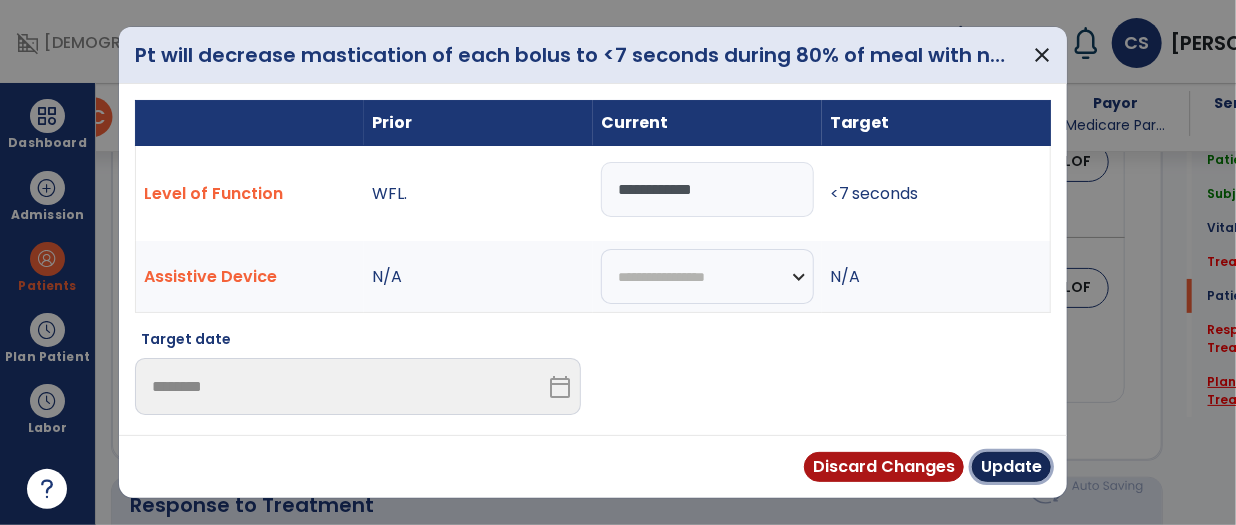 click on "Update" at bounding box center (1011, 467) 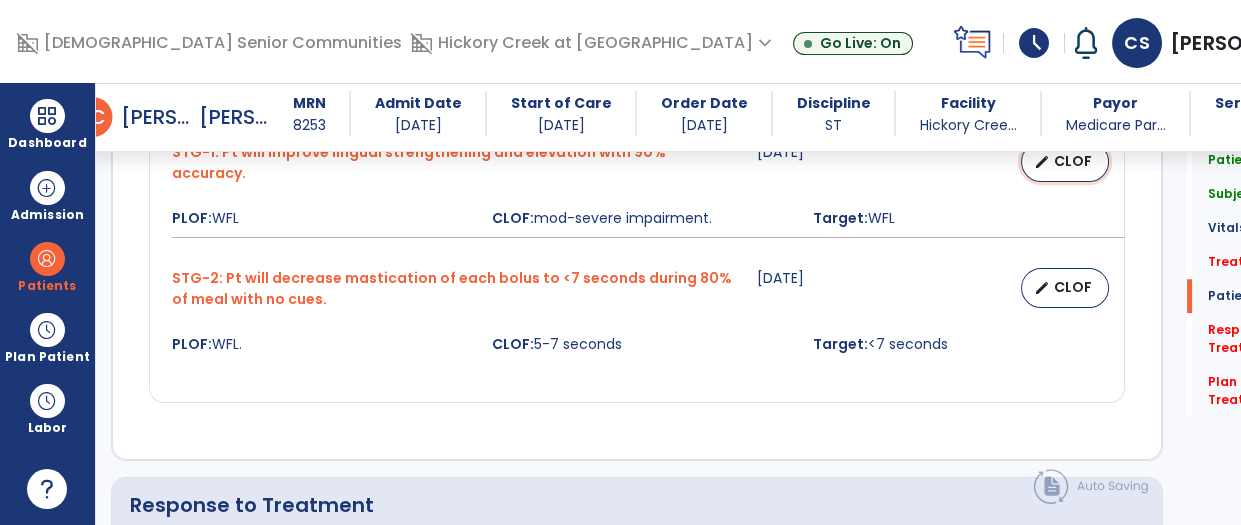 click on "CLOF" at bounding box center [1073, 161] 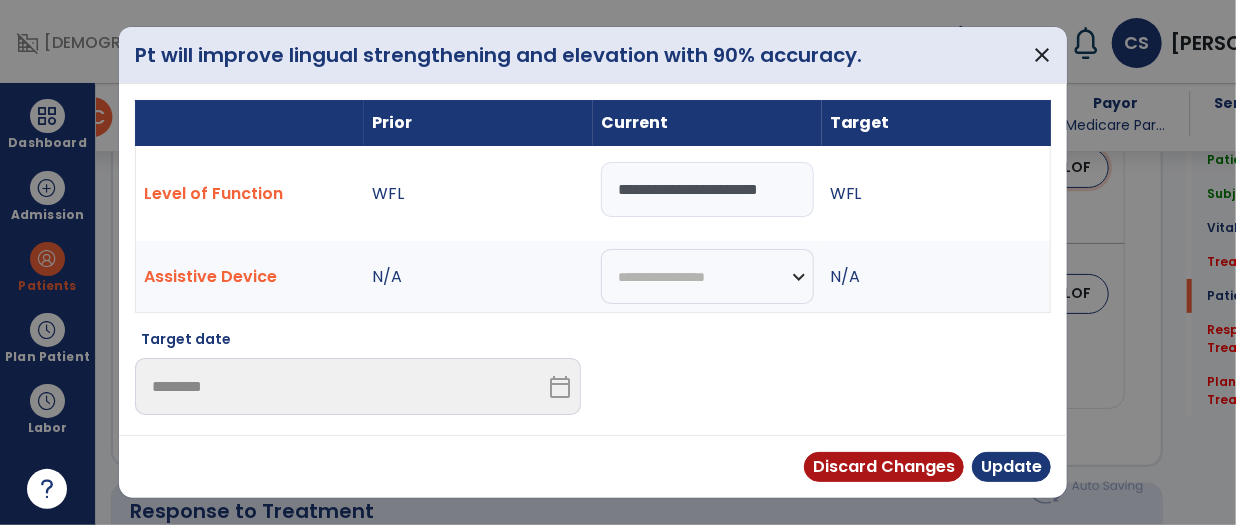 scroll, scrollTop: 3451, scrollLeft: 0, axis: vertical 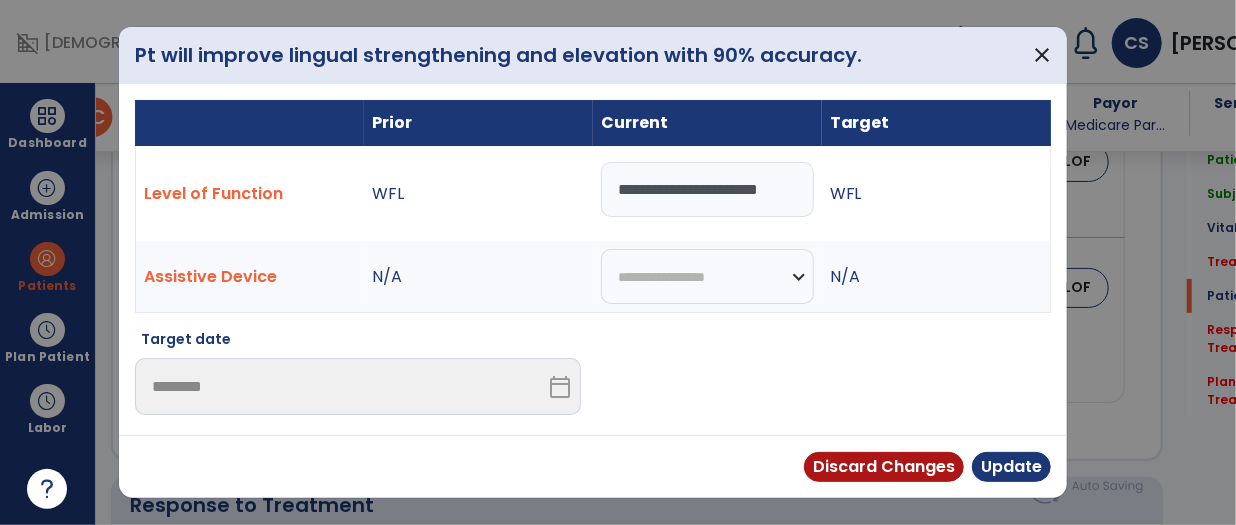 drag, startPoint x: 620, startPoint y: 185, endPoint x: 873, endPoint y: 208, distance: 254.0433 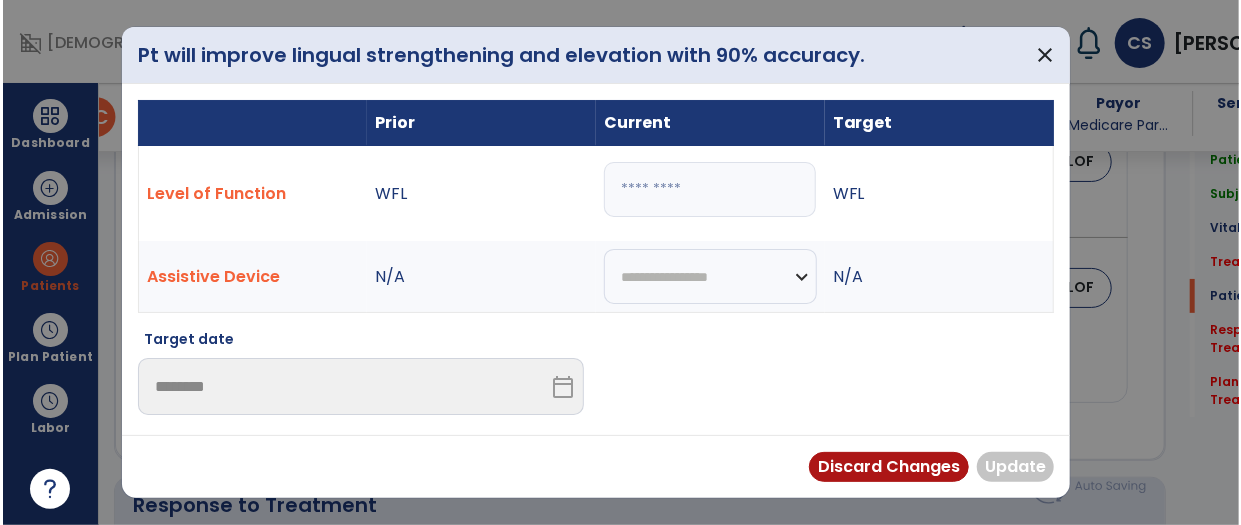 scroll, scrollTop: 0, scrollLeft: 0, axis: both 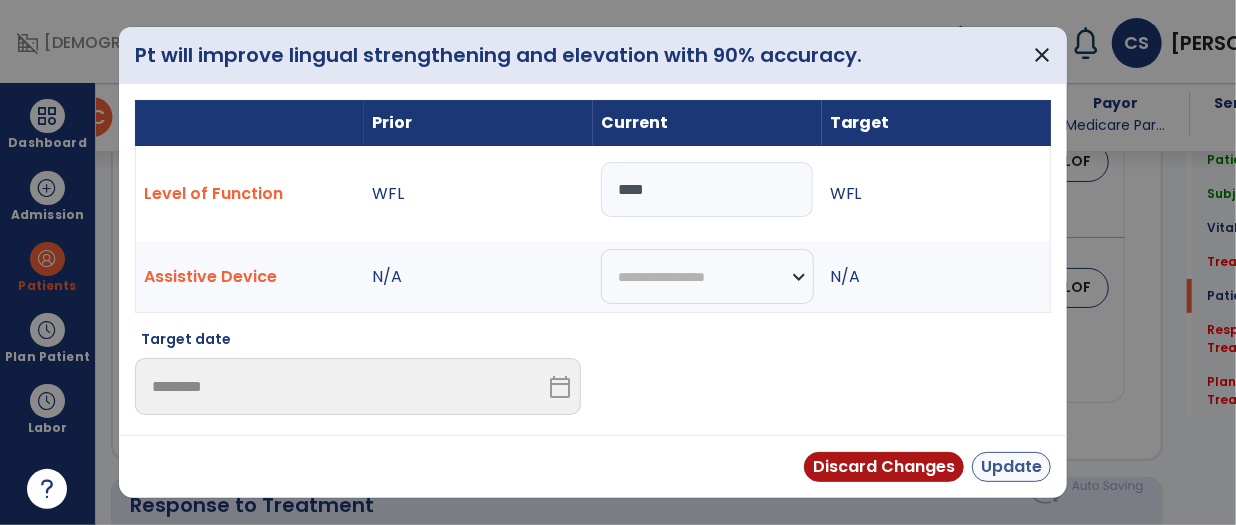type on "****" 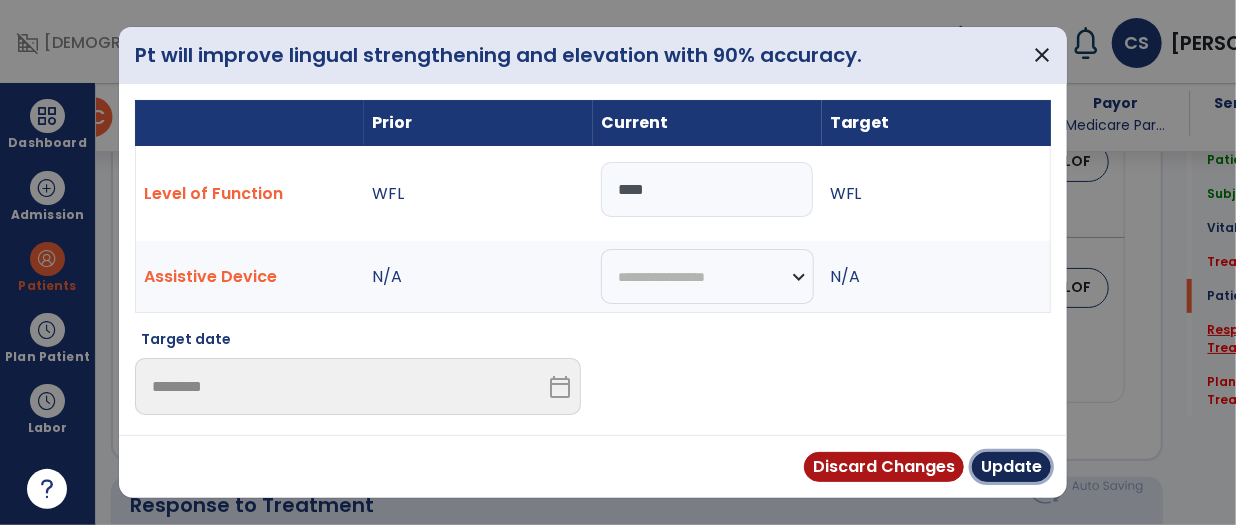 drag, startPoint x: 1032, startPoint y: 460, endPoint x: 1179, endPoint y: 392, distance: 161.96605 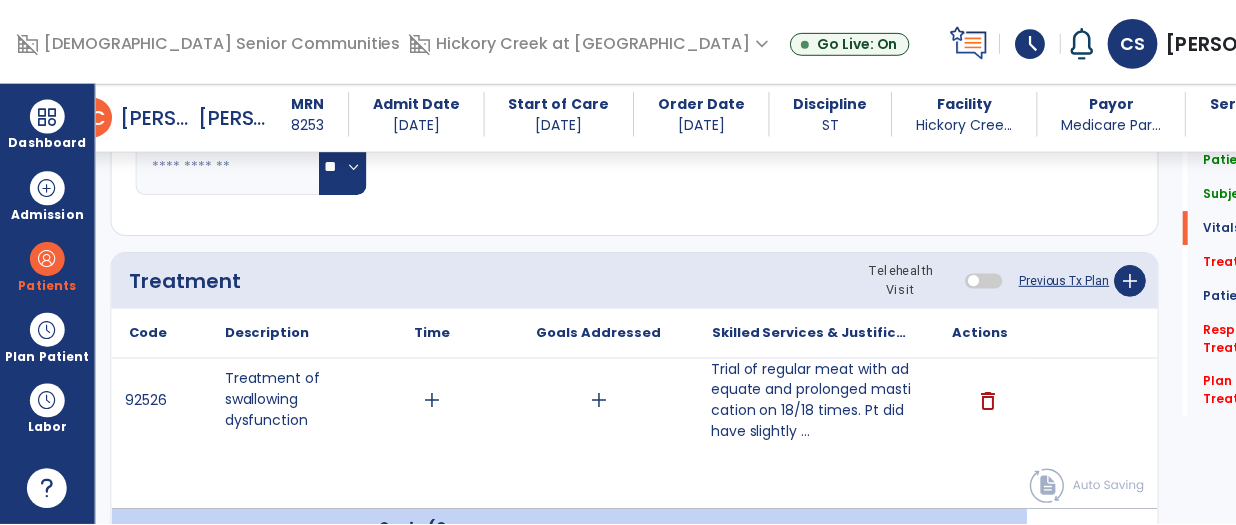 scroll, scrollTop: 1190, scrollLeft: 0, axis: vertical 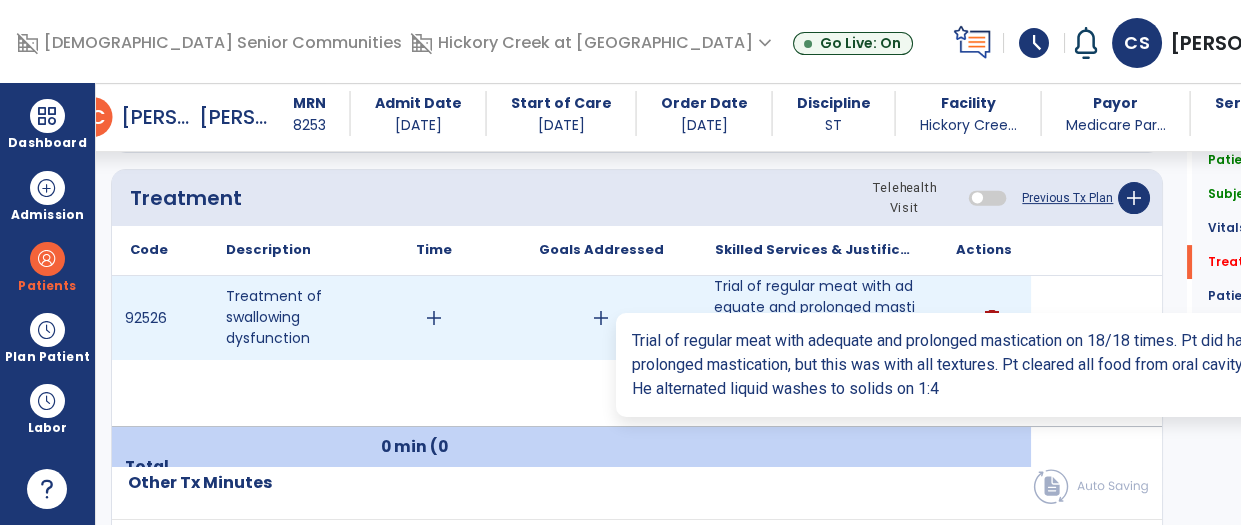 click on "Trial of regular meat with adequate and prolonged mastication on 18/18 times.  Pt did have slightly ..." at bounding box center (815, 318) 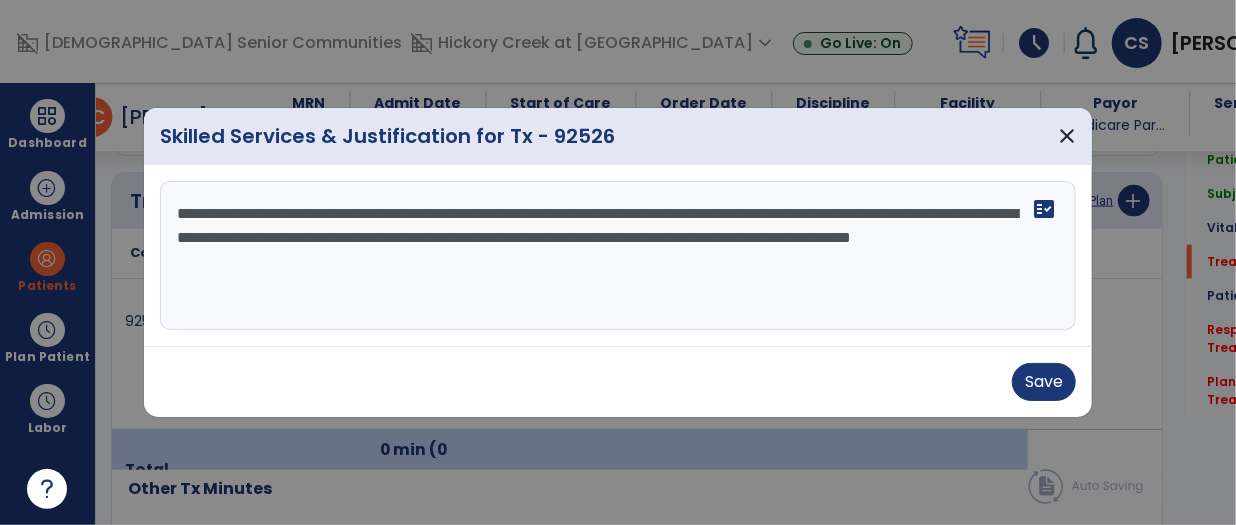 scroll, scrollTop: 1190, scrollLeft: 0, axis: vertical 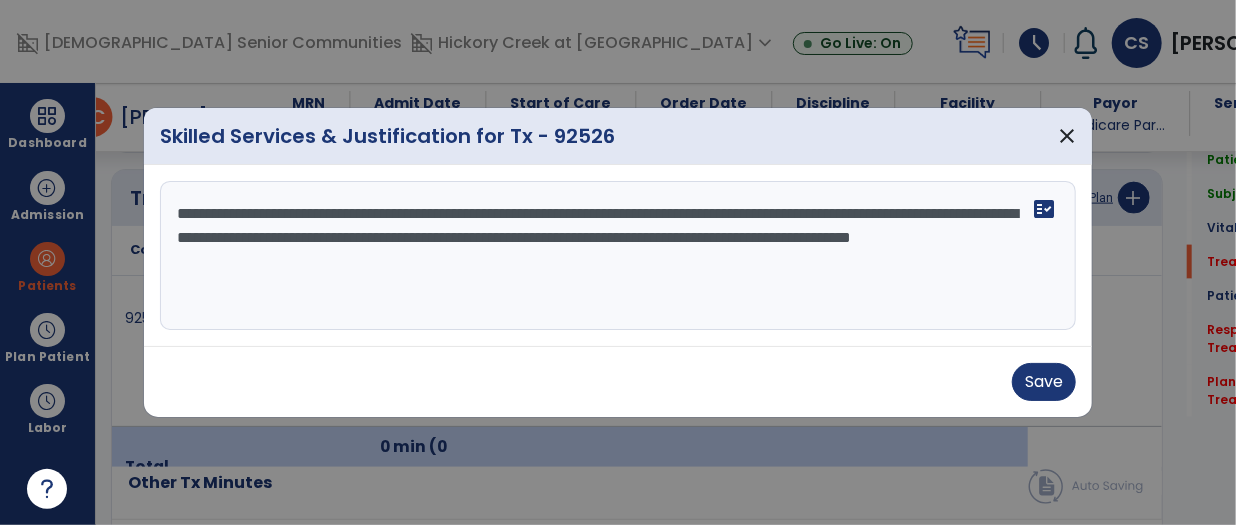 click on "**********" at bounding box center (618, 256) 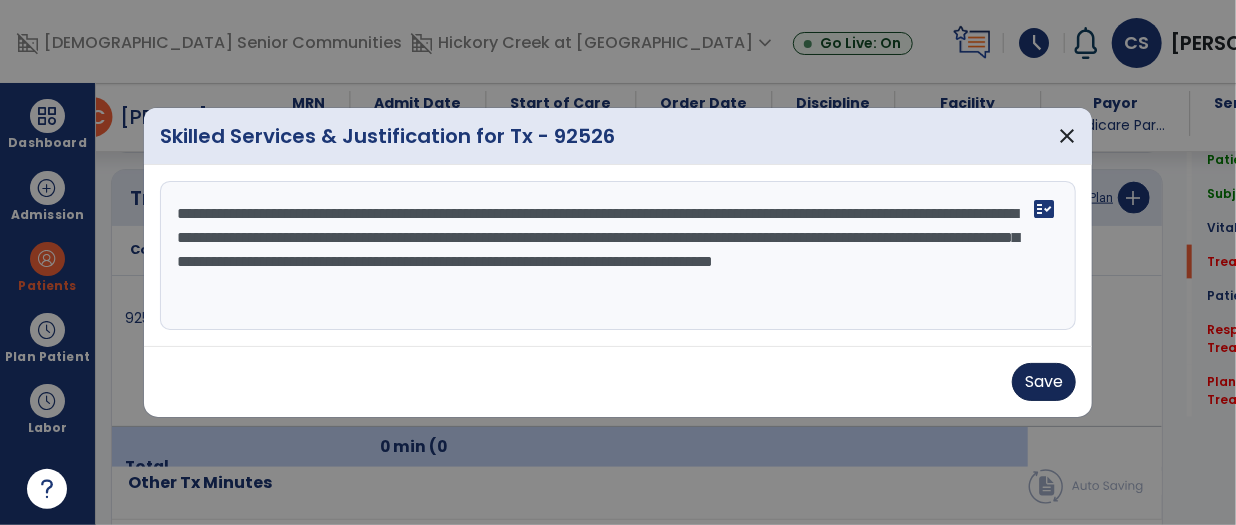 type on "**********" 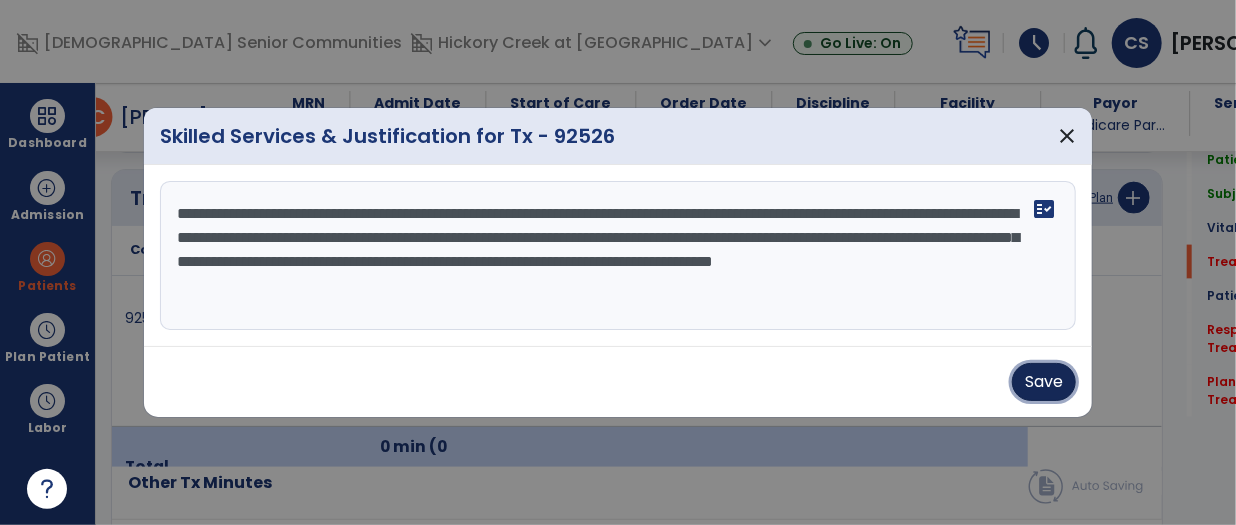 click on "Save" at bounding box center (1044, 382) 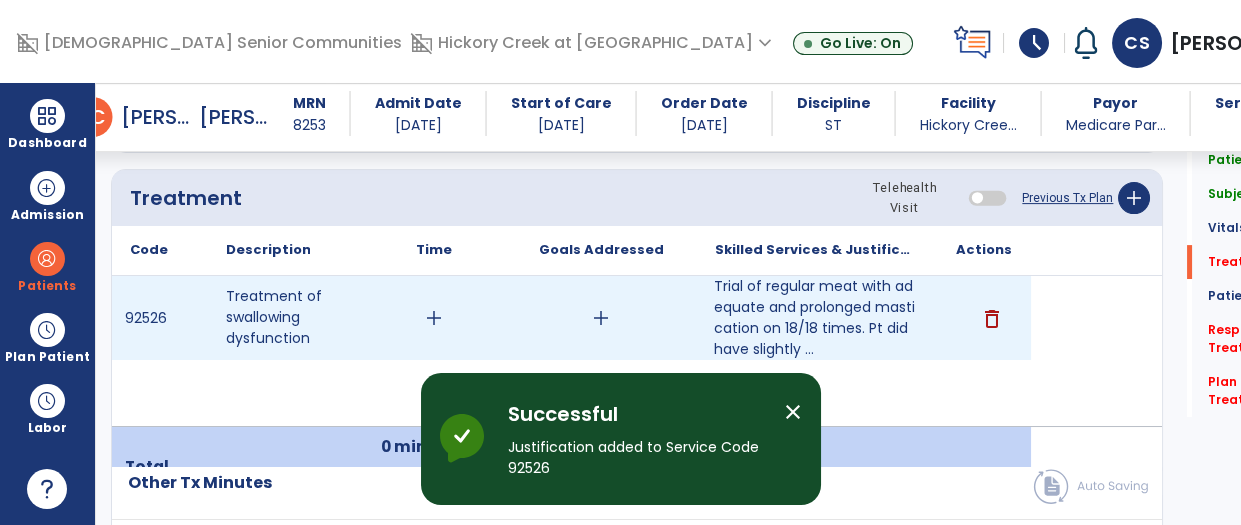click on "add" at bounding box center (600, 318) 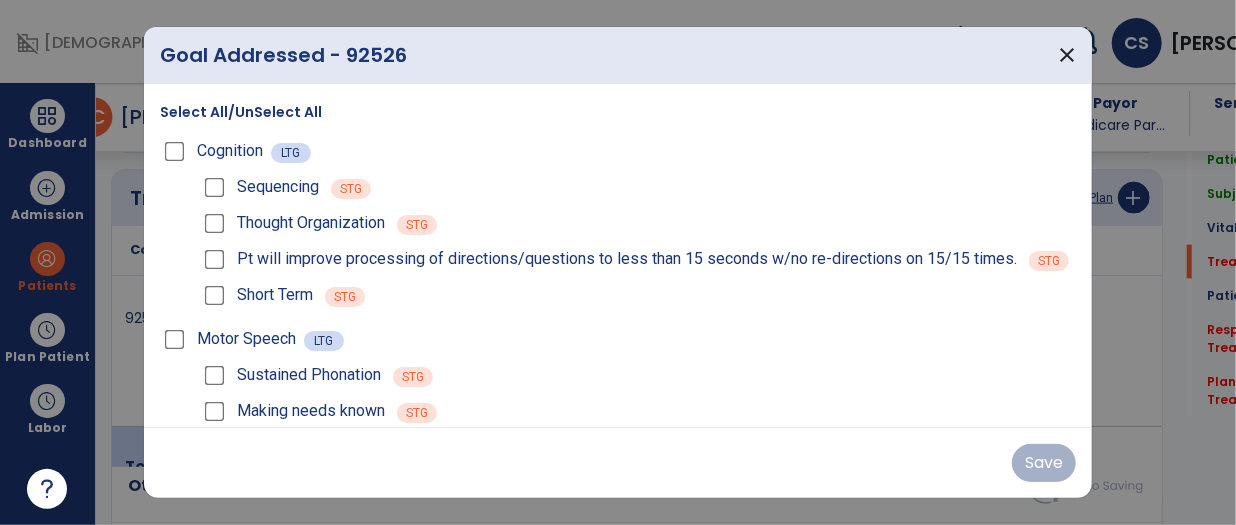 scroll, scrollTop: 1190, scrollLeft: 0, axis: vertical 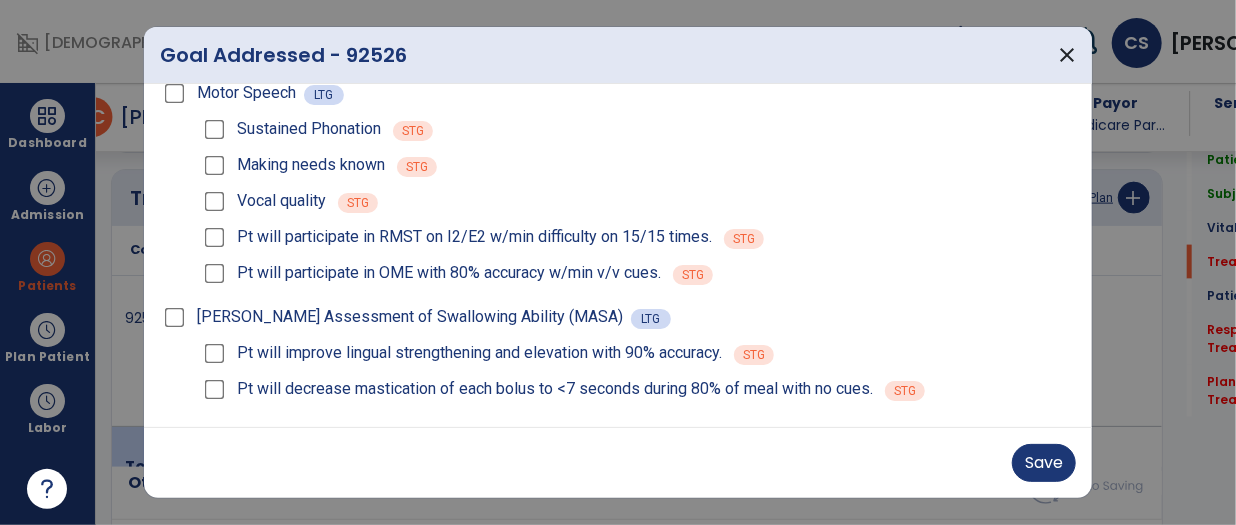 click on "Pt will improve lingual strengthening and elevation with 90% accuracy.   STG  Pt will decrease mastication of each bolus to <7 seconds during 80% of meal with no cues.    STG" at bounding box center [634, 371] 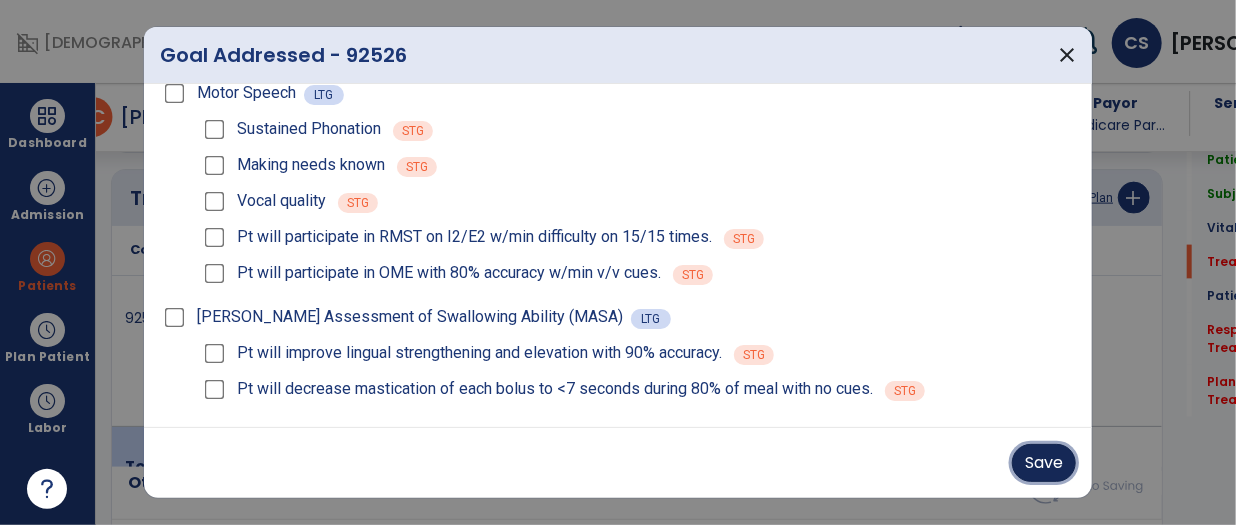 click on "Save" at bounding box center [1044, 463] 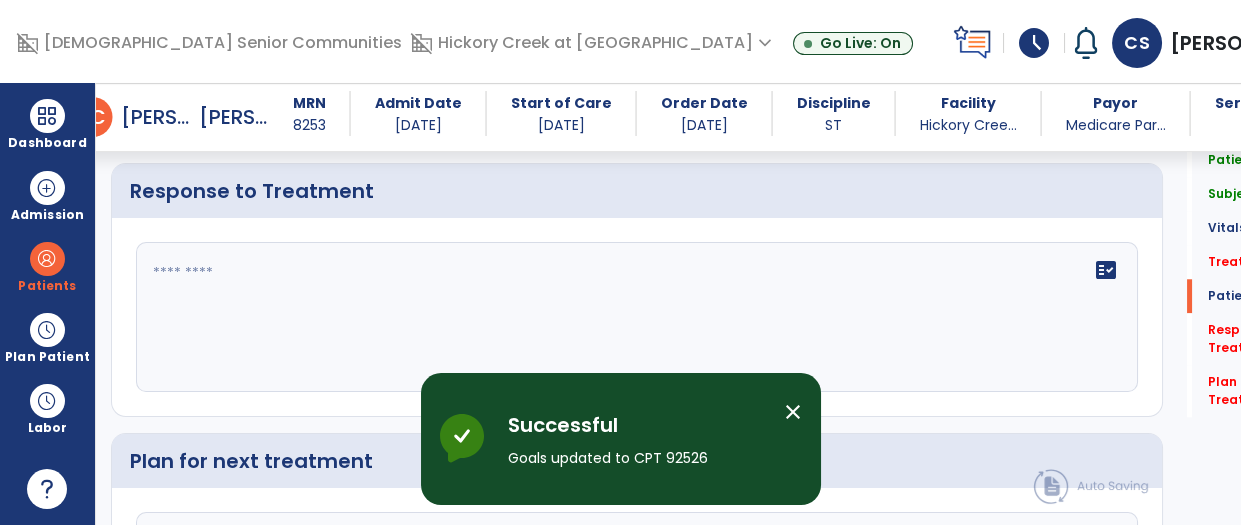 scroll, scrollTop: 3840, scrollLeft: 0, axis: vertical 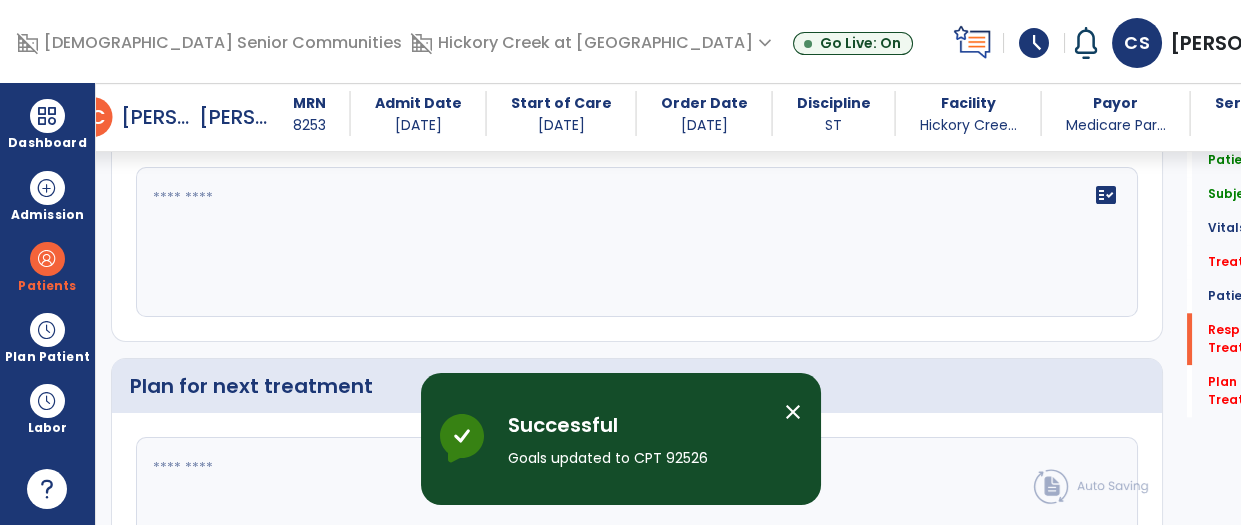 click on "fact_check" 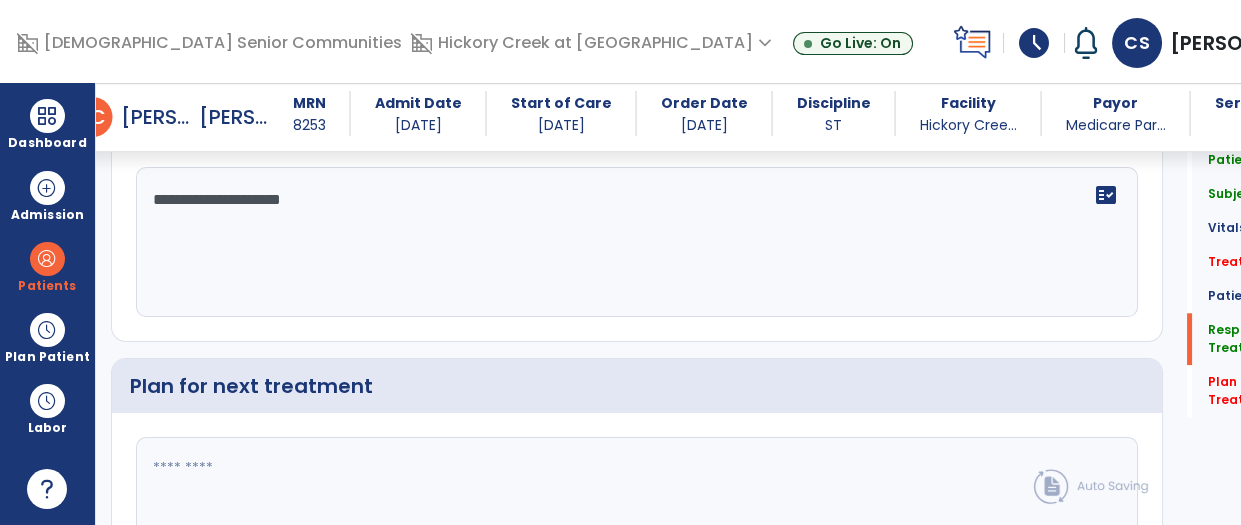 click on "**********" 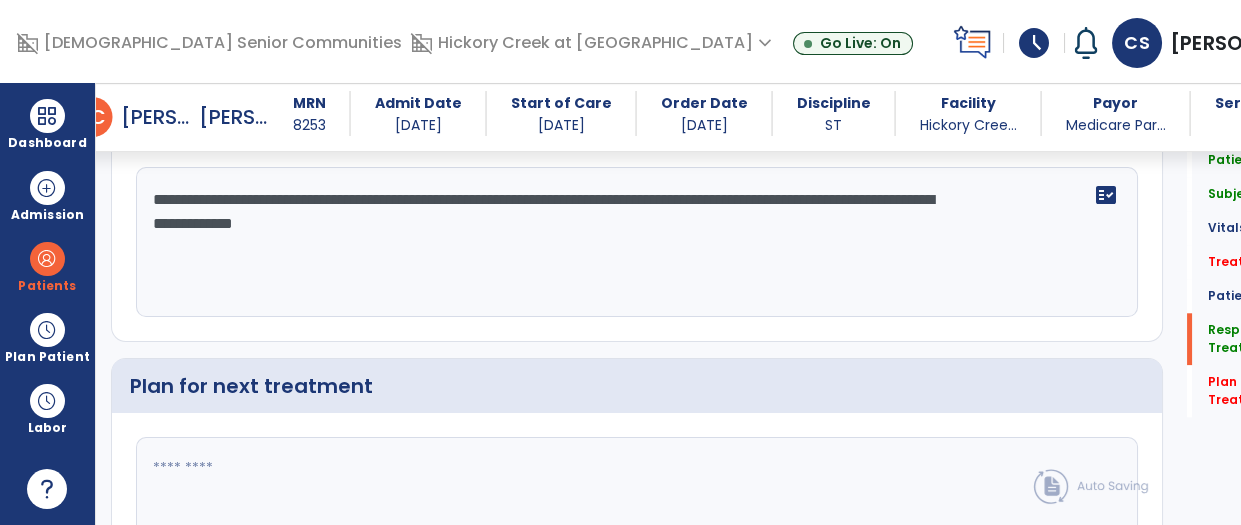 click on "**********" 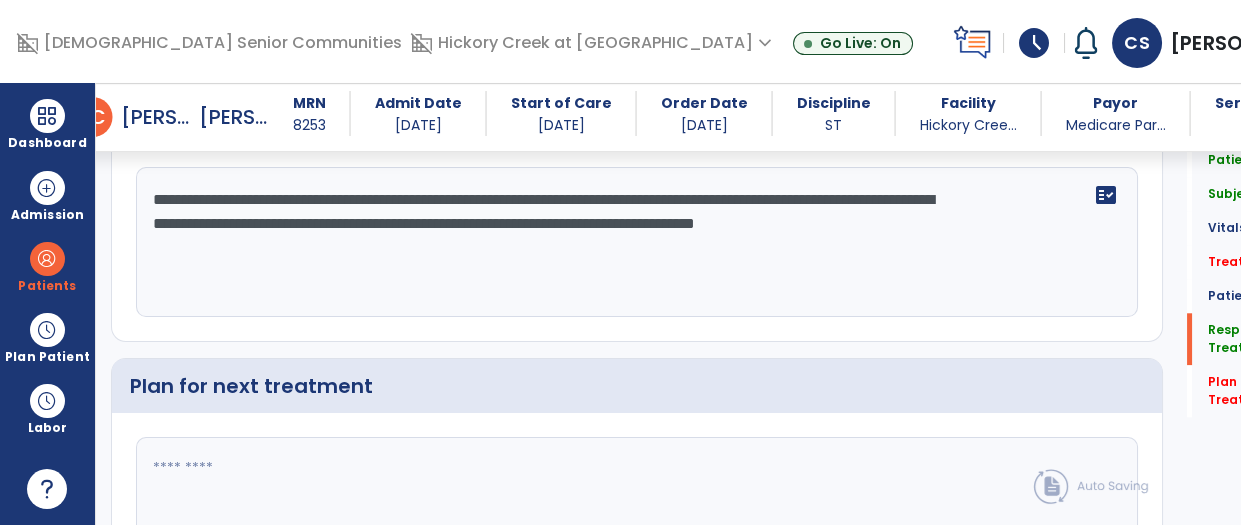 drag, startPoint x: 668, startPoint y: 361, endPoint x: 746, endPoint y: 355, distance: 78.23043 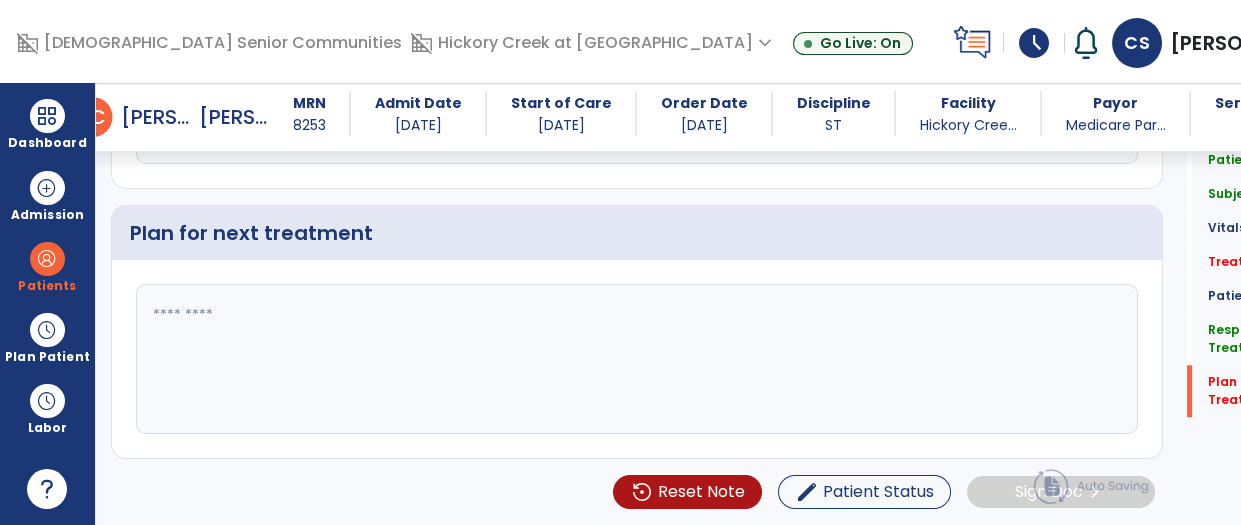 type on "**********" 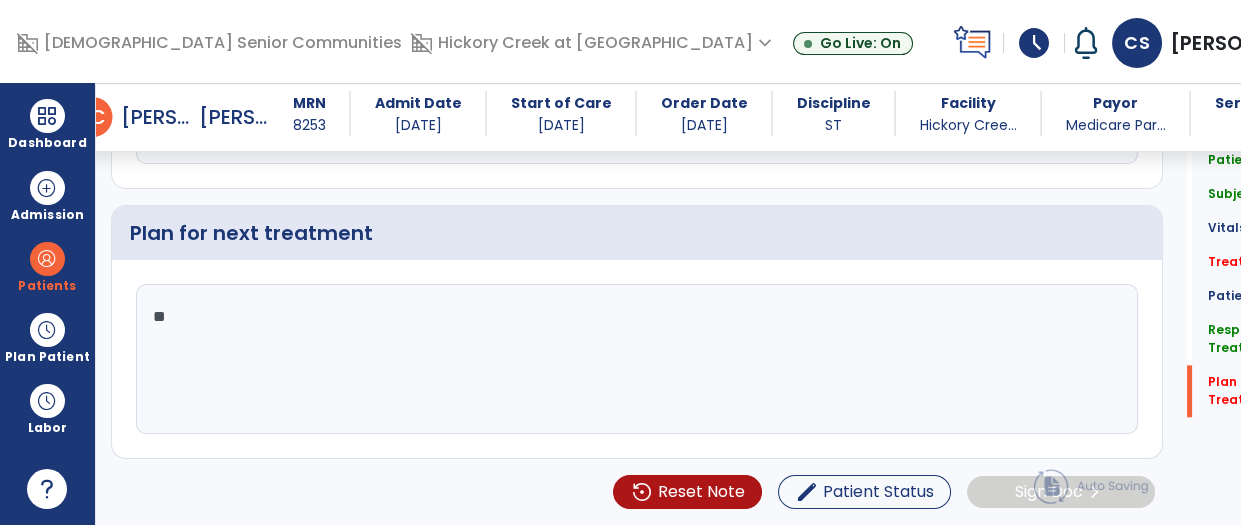 type on "*" 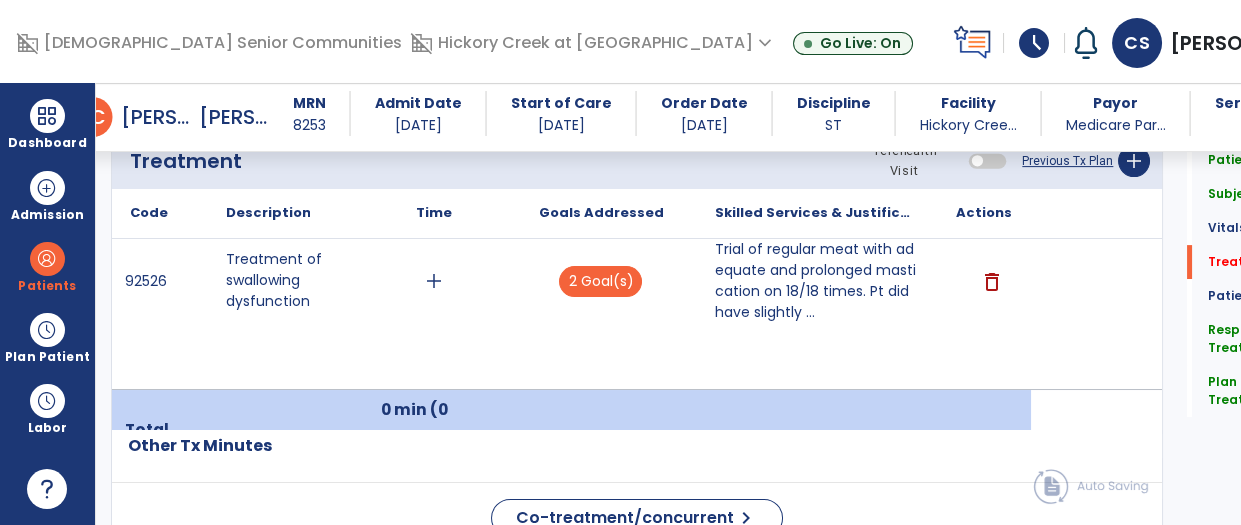 scroll, scrollTop: 1200, scrollLeft: 0, axis: vertical 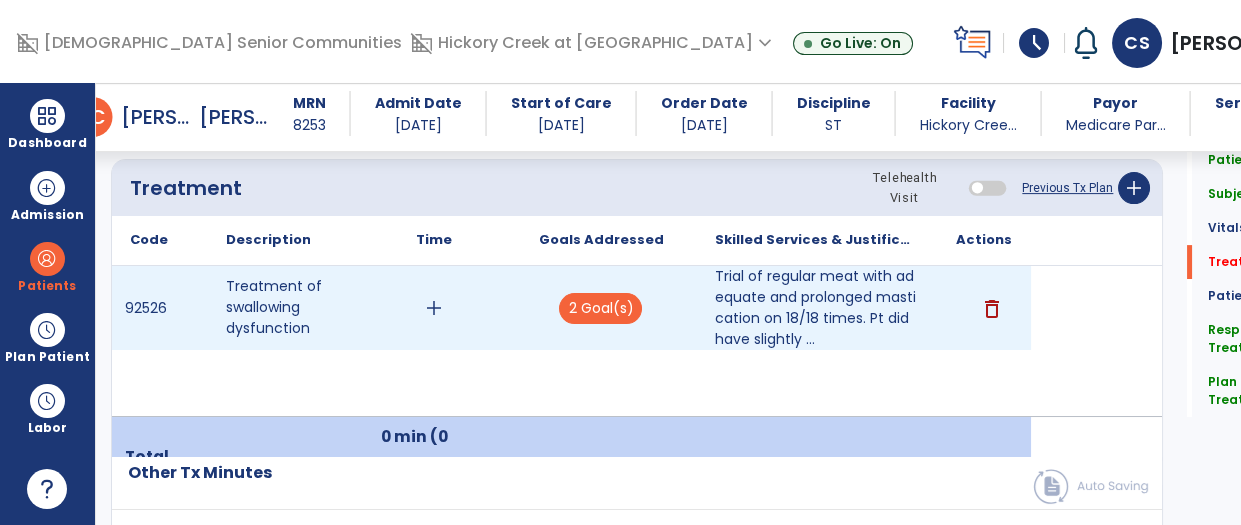 type on "**********" 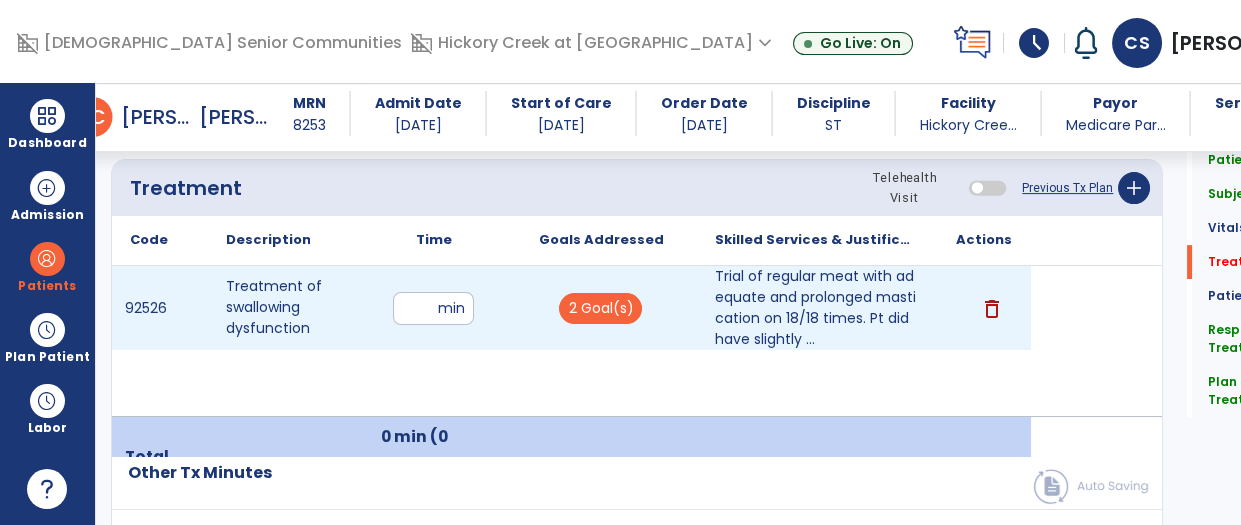 type on "**" 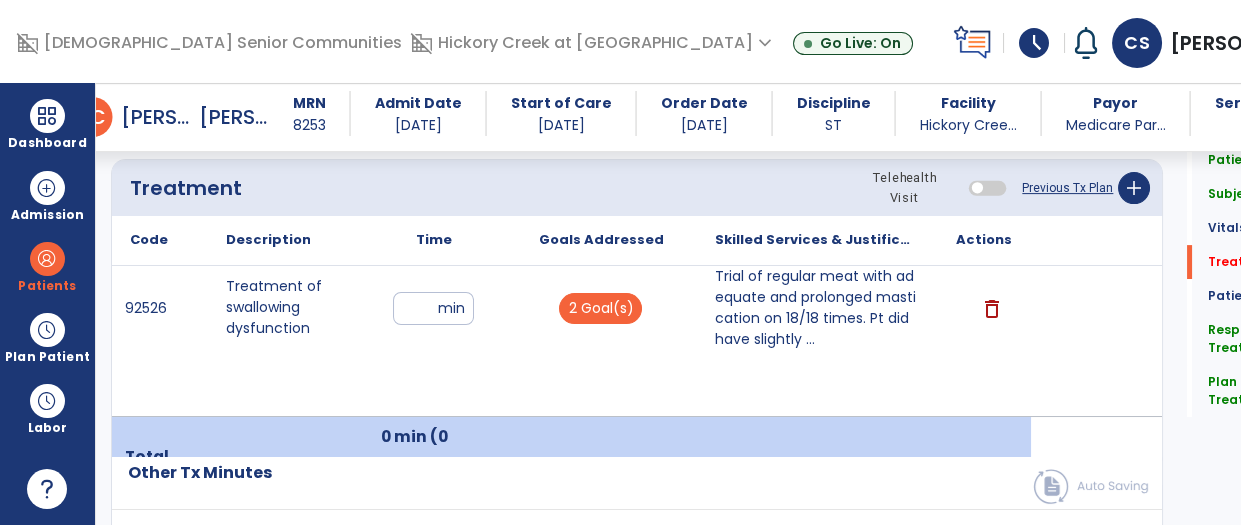drag, startPoint x: 898, startPoint y: 394, endPoint x: 997, endPoint y: 380, distance: 99.985 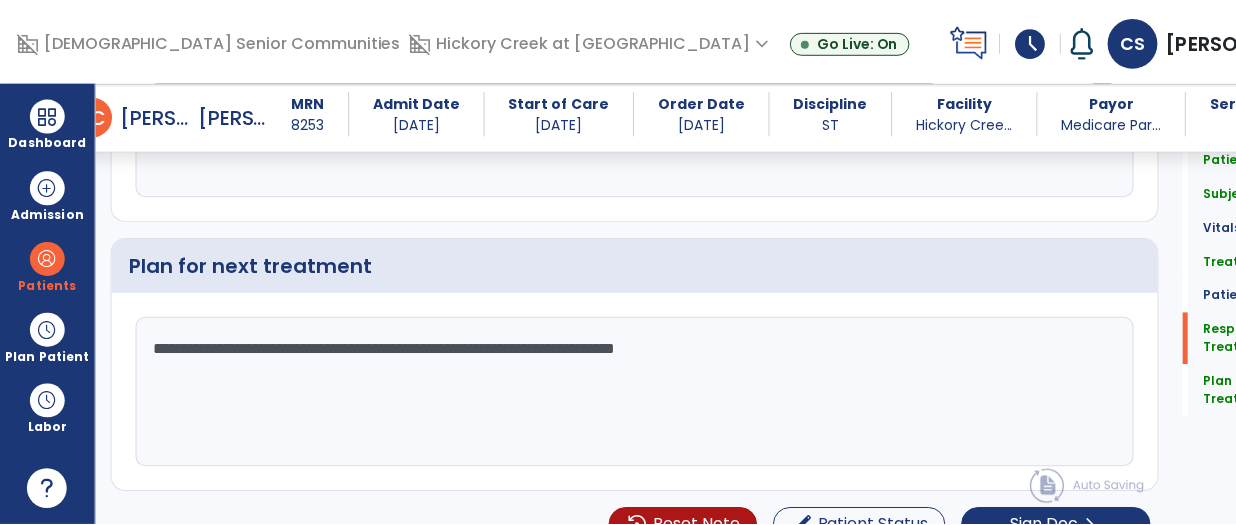 scroll, scrollTop: 4051, scrollLeft: 0, axis: vertical 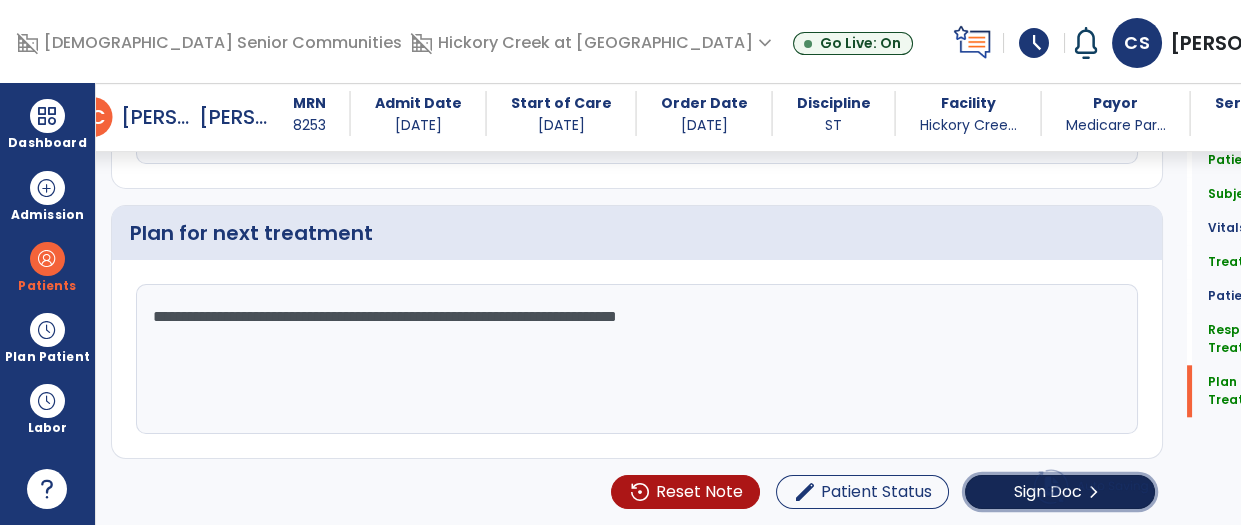 click on "Sign Doc" 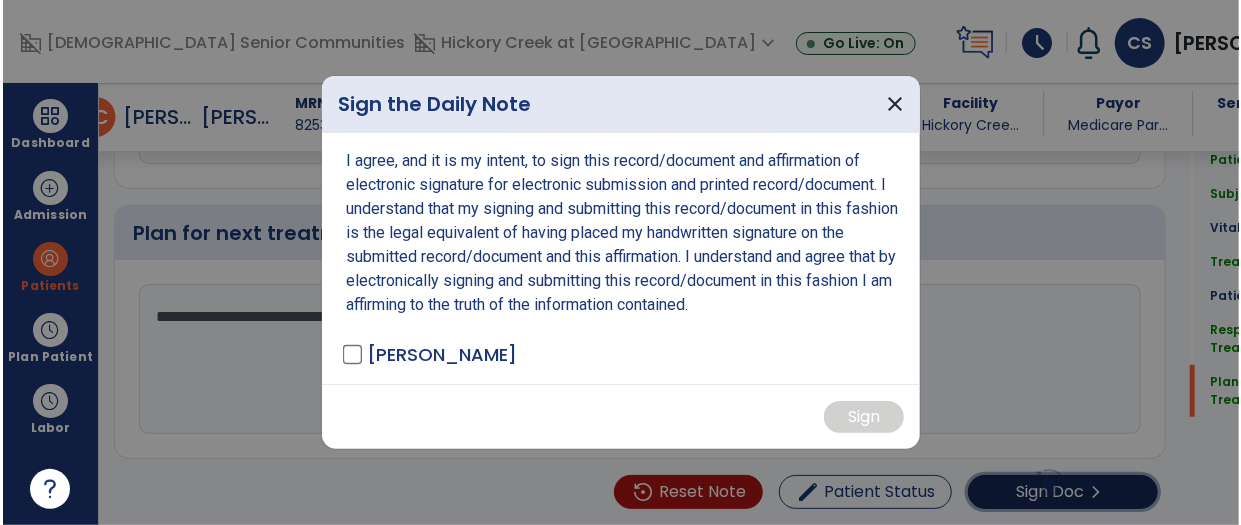 scroll, scrollTop: 4051, scrollLeft: 0, axis: vertical 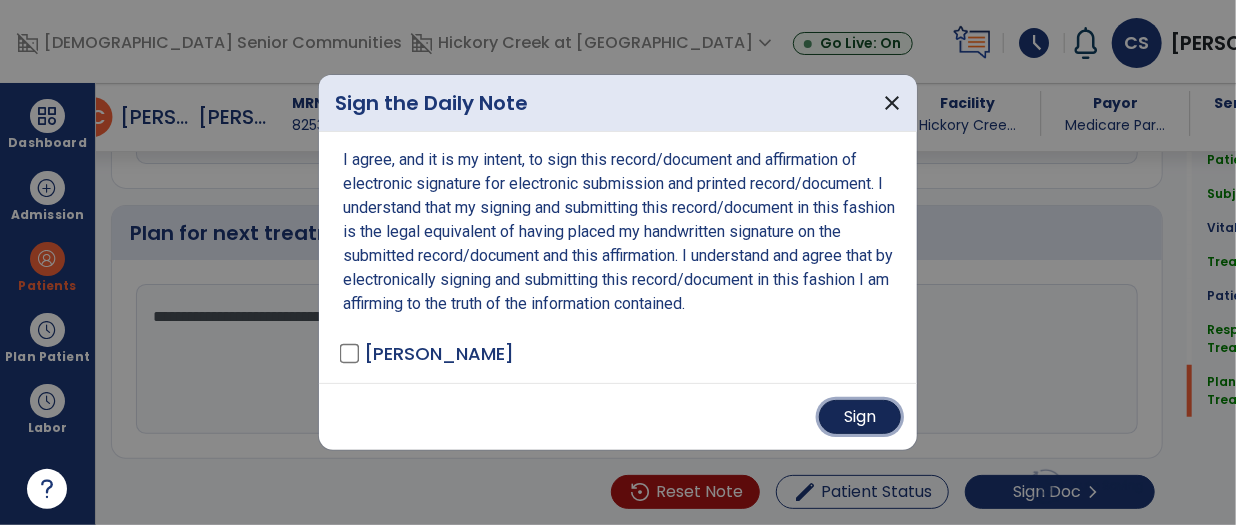 click on "Sign" at bounding box center (860, 417) 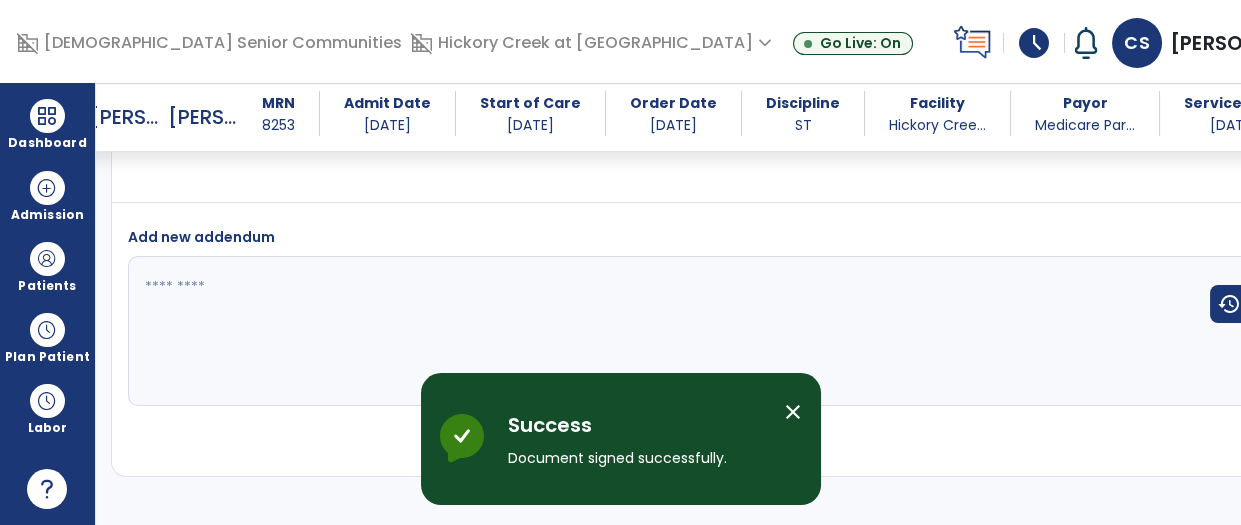 scroll, scrollTop: 6856, scrollLeft: 0, axis: vertical 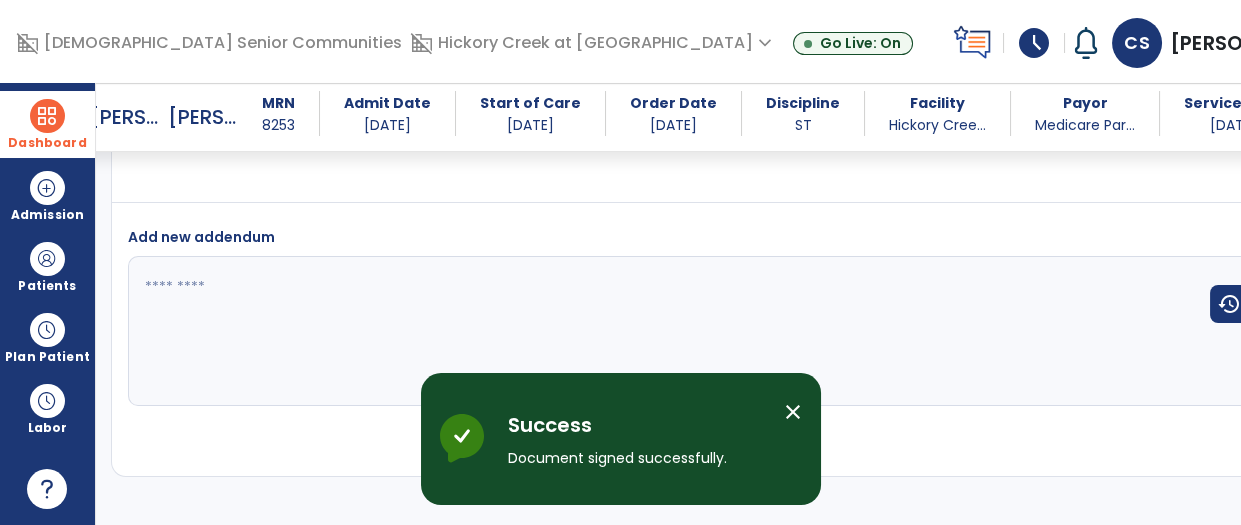 drag, startPoint x: 35, startPoint y: 133, endPoint x: 61, endPoint y: 137, distance: 26.305893 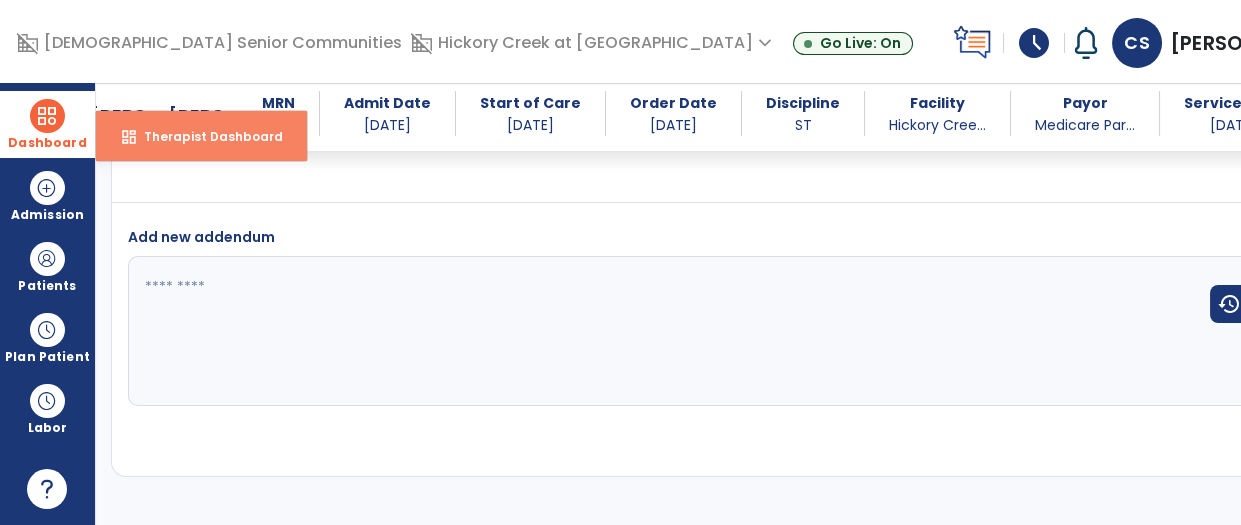 click on "Therapist Dashboard" at bounding box center [205, 136] 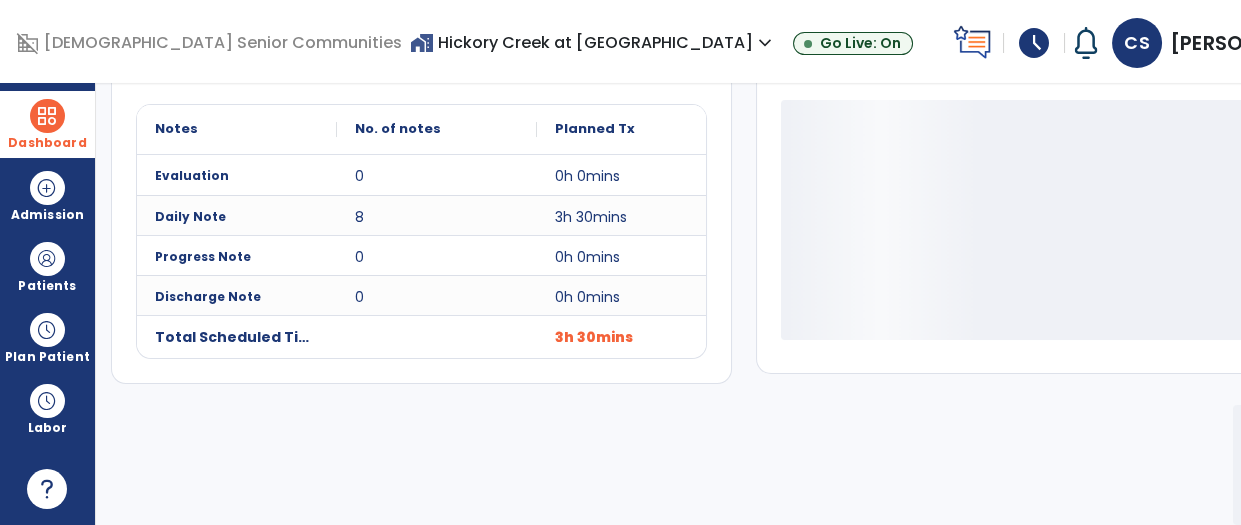scroll, scrollTop: 427, scrollLeft: 0, axis: vertical 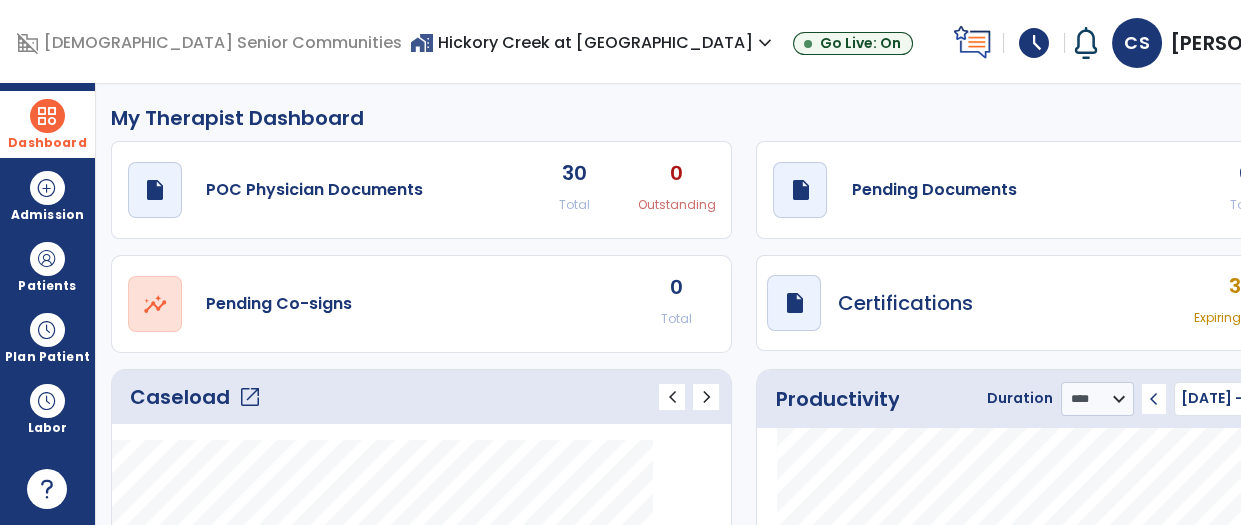 click on "Caseload   open_in_new" 